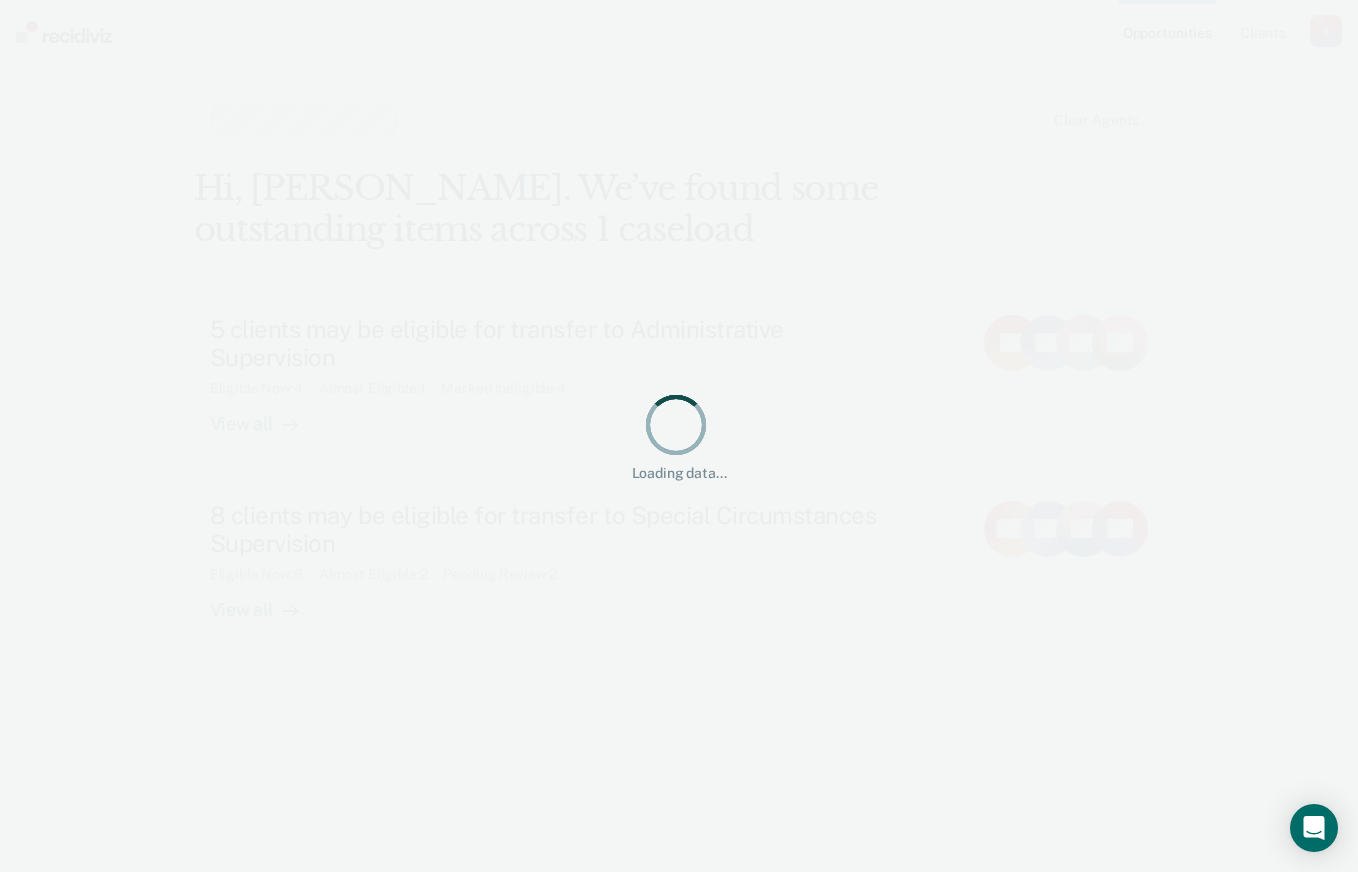 scroll, scrollTop: 0, scrollLeft: 0, axis: both 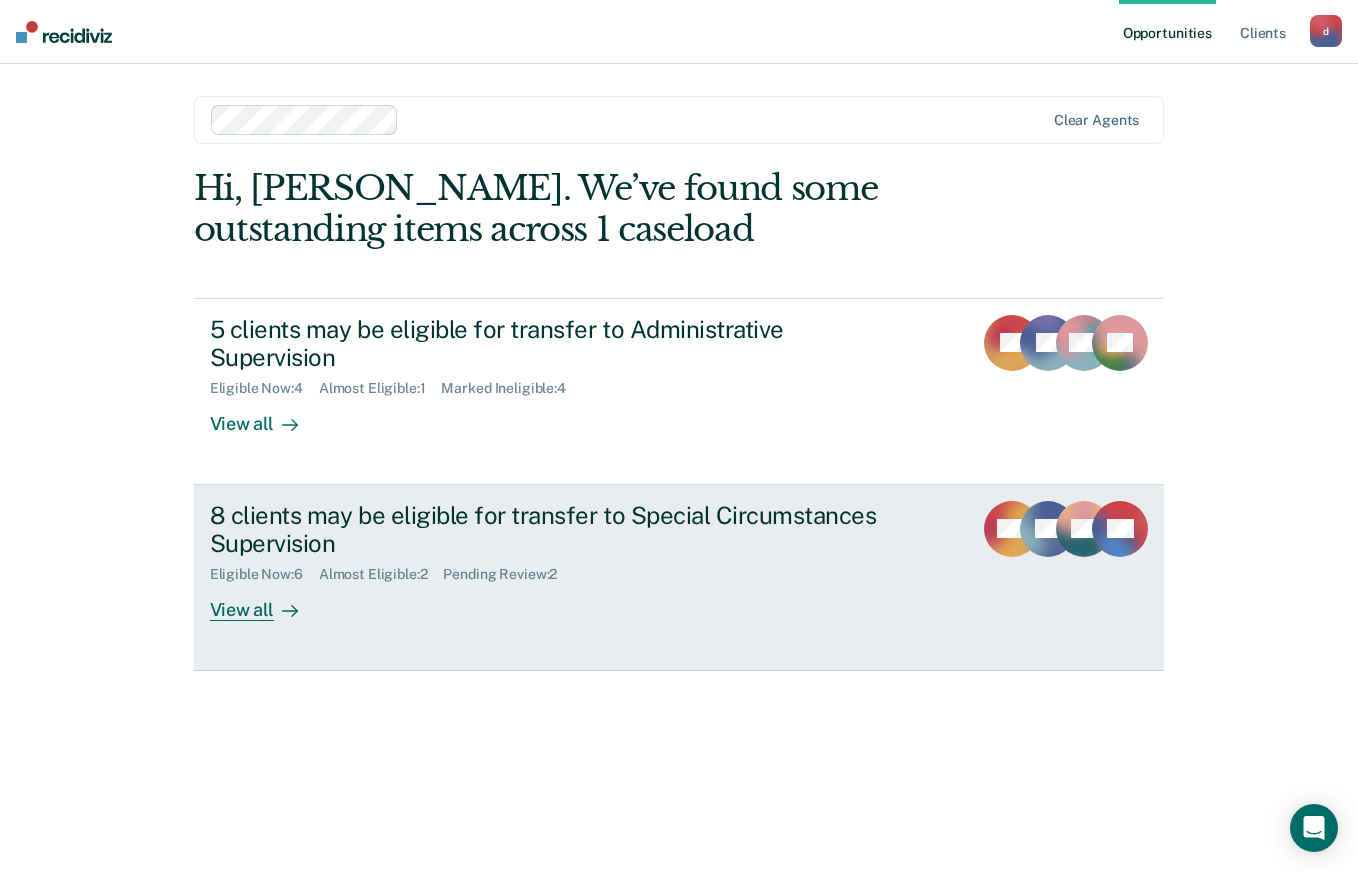 click on "8 clients may be eligible for transfer to Special Circumstances Supervision" at bounding box center (561, 530) 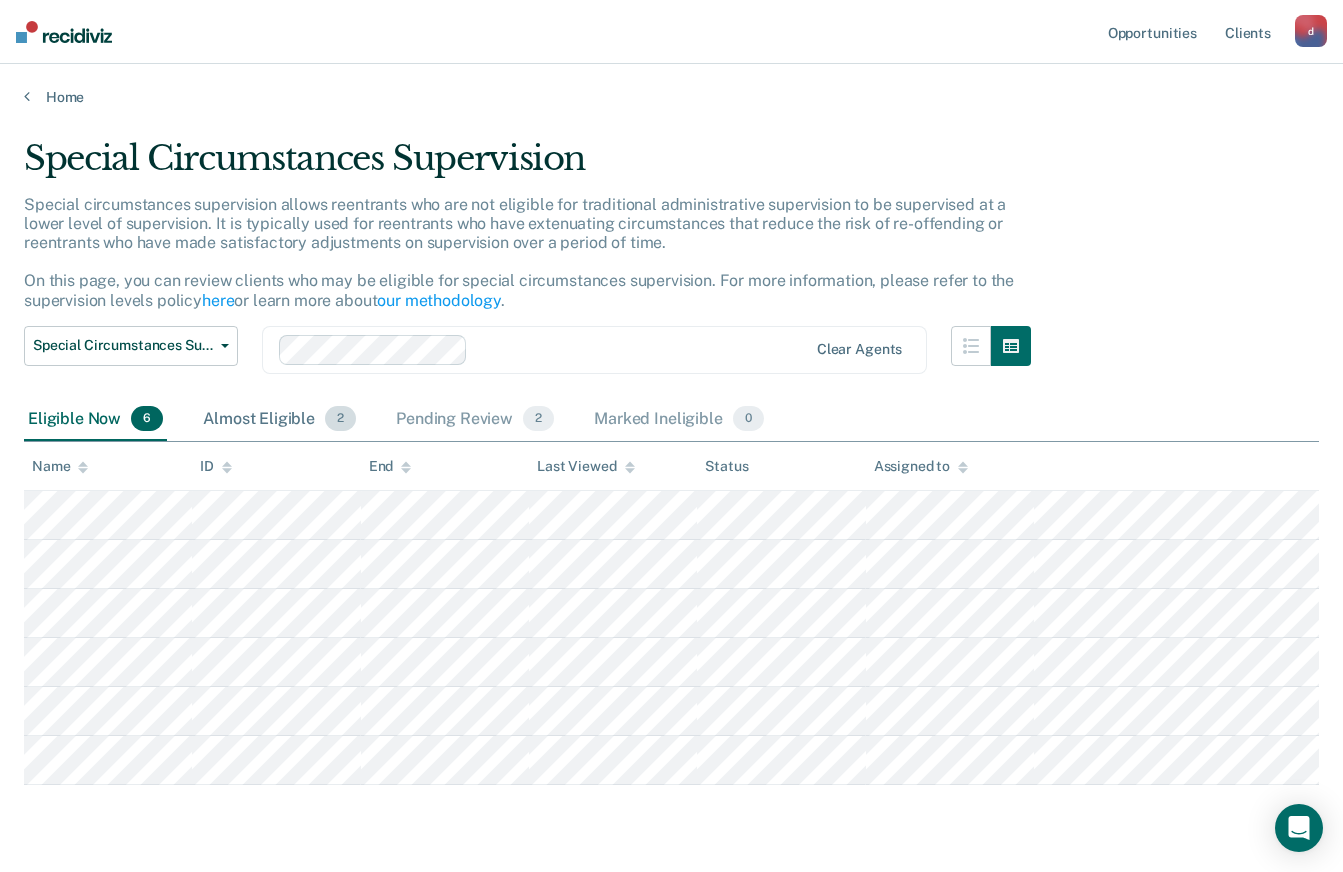 click on "2" at bounding box center [340, 419] 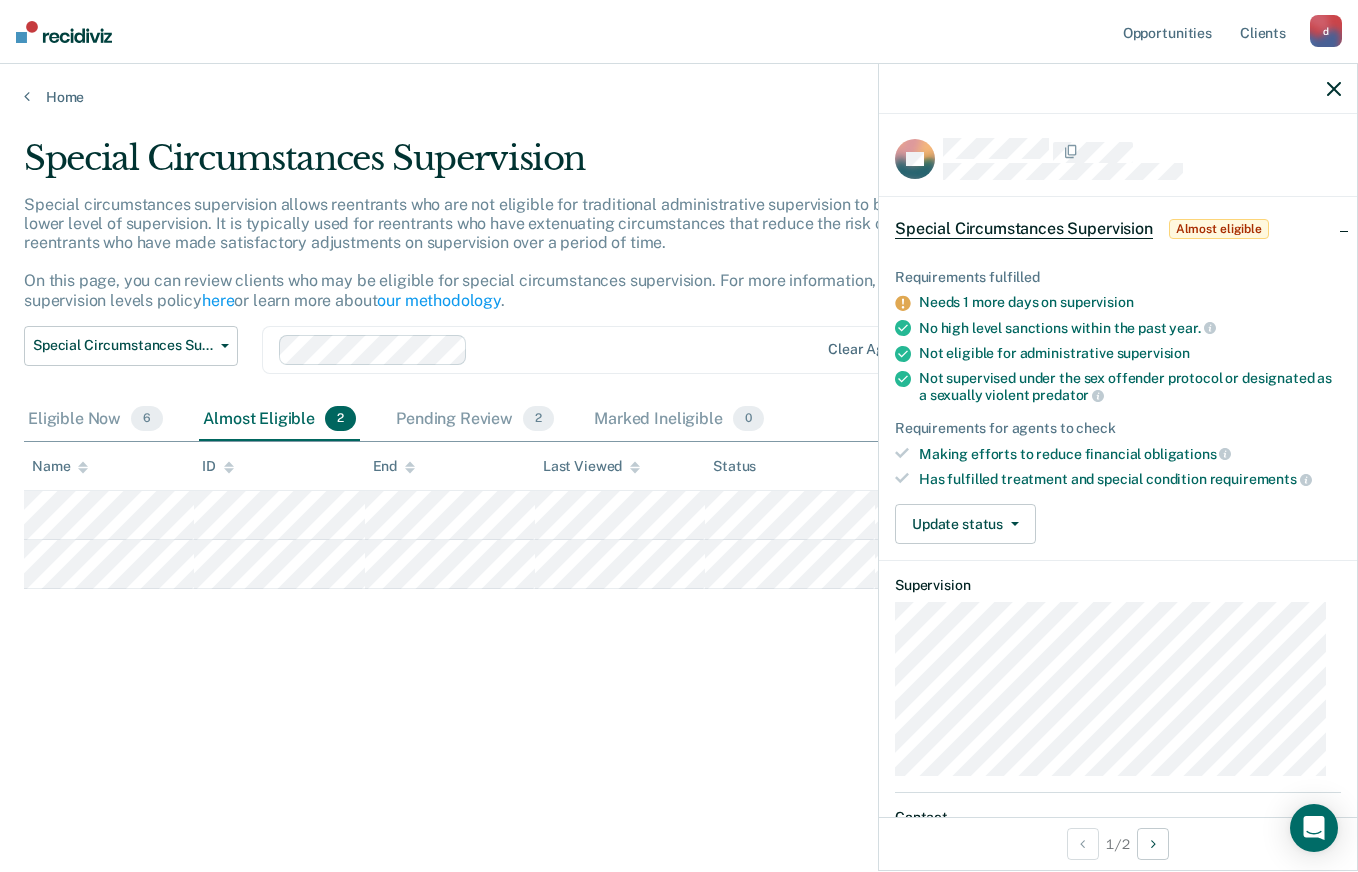 click on "Special Circumstances Supervision   Special circumstances supervision allows reentrants who are not eligible for traditional administrative supervision to be supervised at a lower level of supervision. It is typically used for reentrants who have extenuating circumstances that reduce the risk of re-offending or reentrants who have made satisfactory adjustments on supervision over a period of time. On this page, you can review clients who may be eligible for special circumstances supervision. For more information, please refer to the supervision levels policy  here  or learn more about  our methodology .  Special Circumstances Supervision Administrative Supervision Special Circumstances Supervision Clear   agents Eligible Now 6 Almost Eligible 2 Pending Review 2 Marked Ineligible 0
To pick up a draggable item, press the space bar.
While dragging, use the arrow keys to move the item.
Press space again to drop the item in its new position, or press escape to cancel.
Name ID End Last Viewed Status" at bounding box center (679, 430) 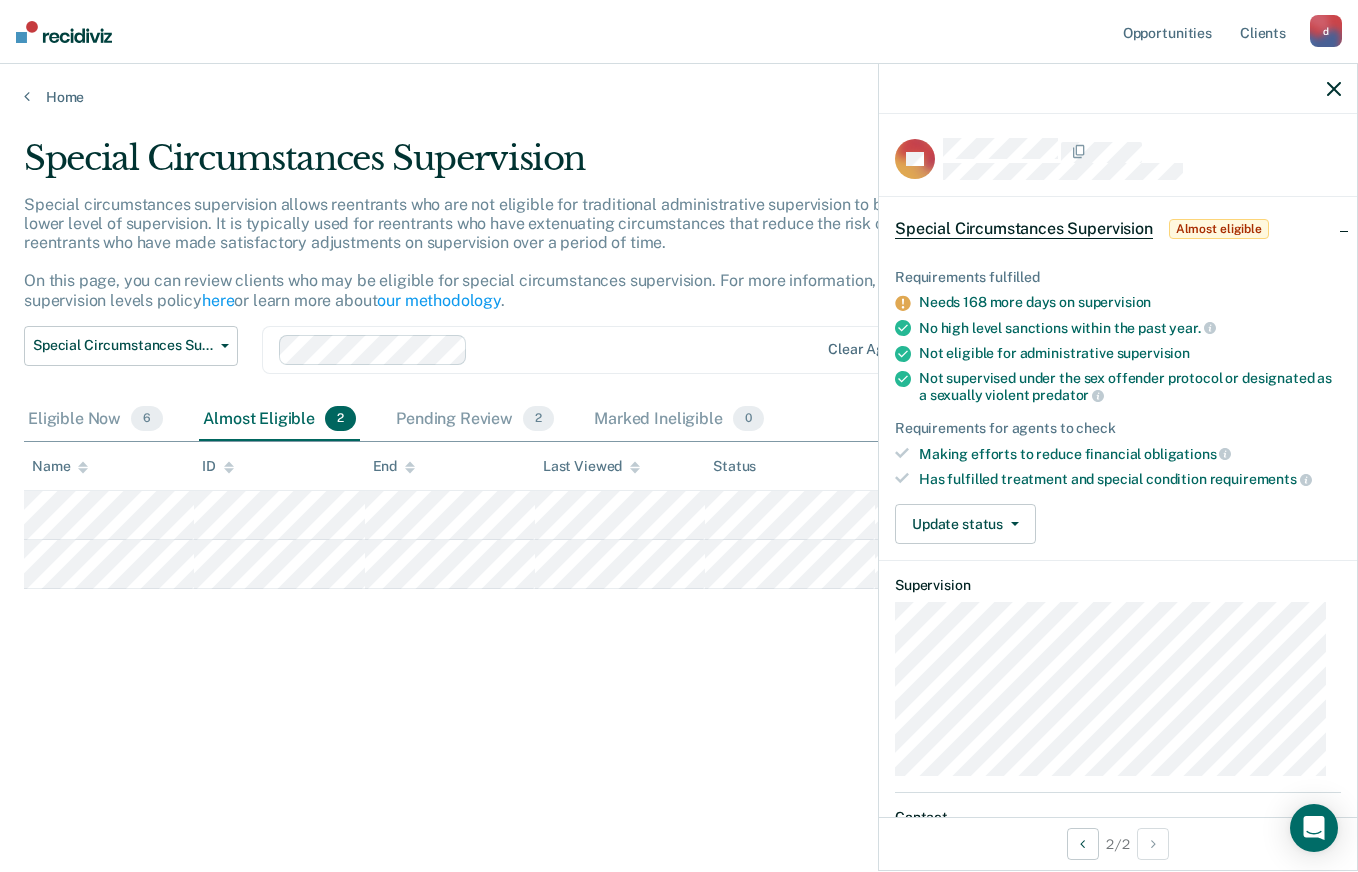 click 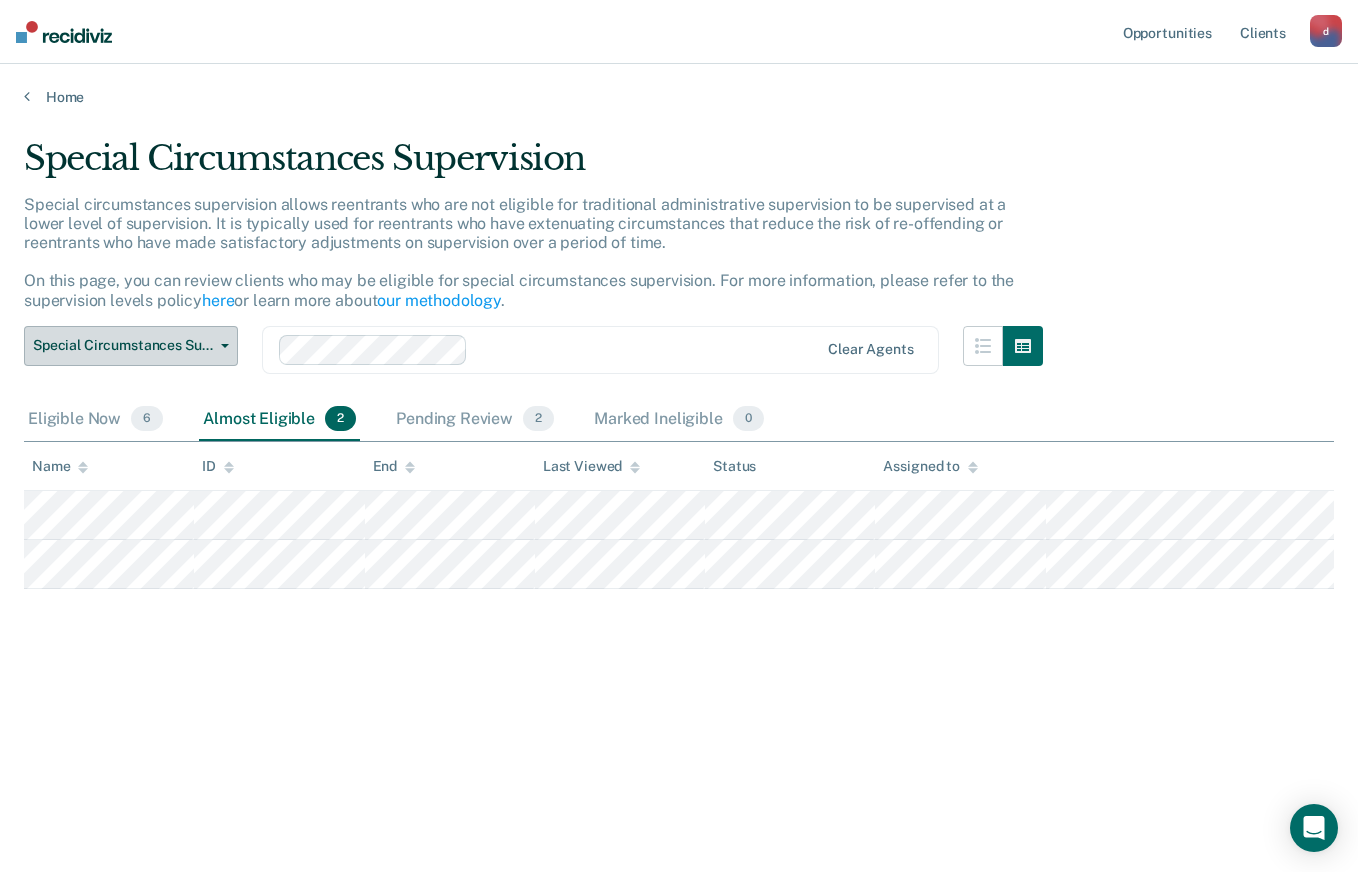 click on "Special Circumstances Supervision" at bounding box center (131, 346) 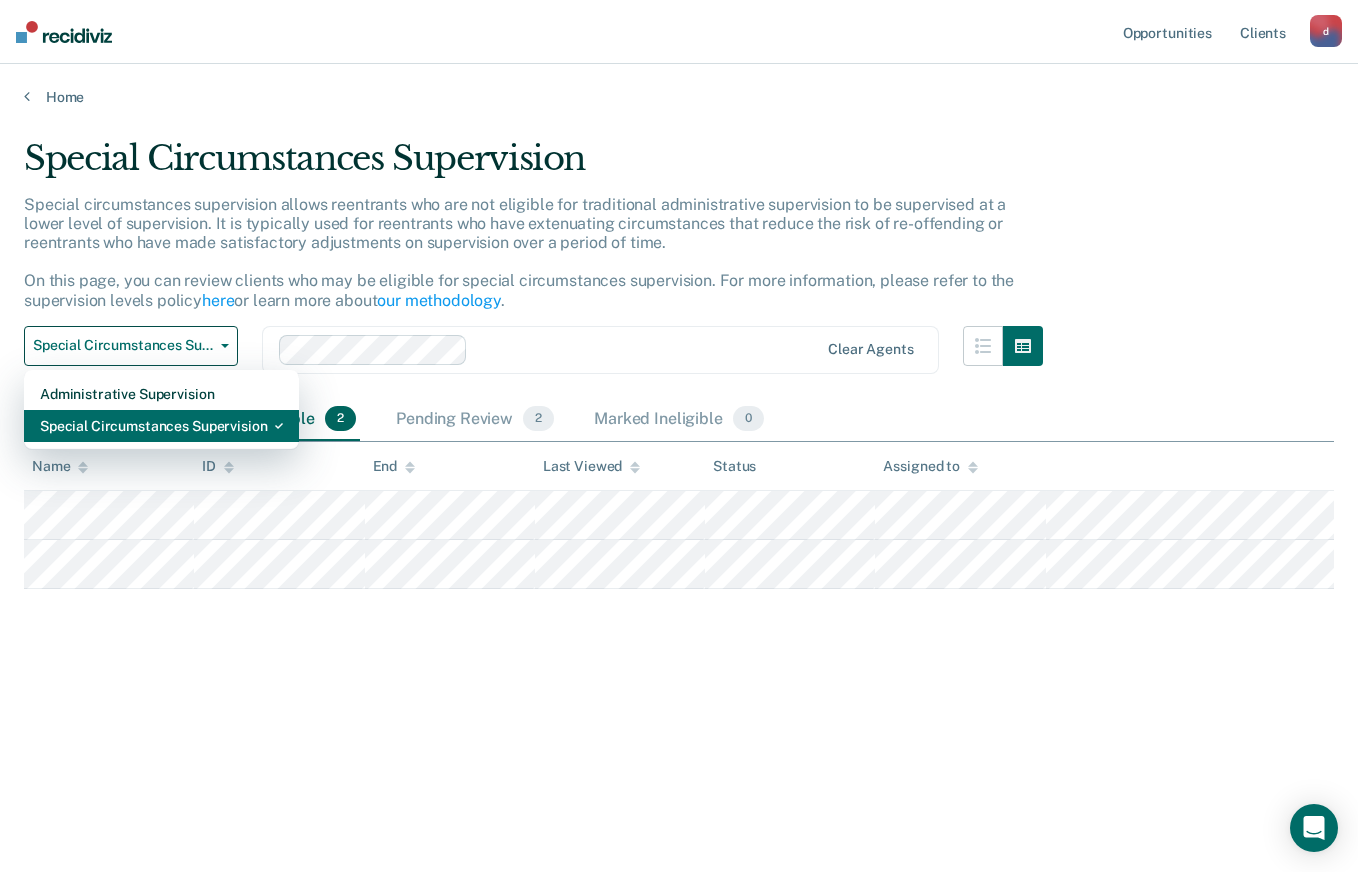 click on "Special Circumstances Supervision" at bounding box center [161, 426] 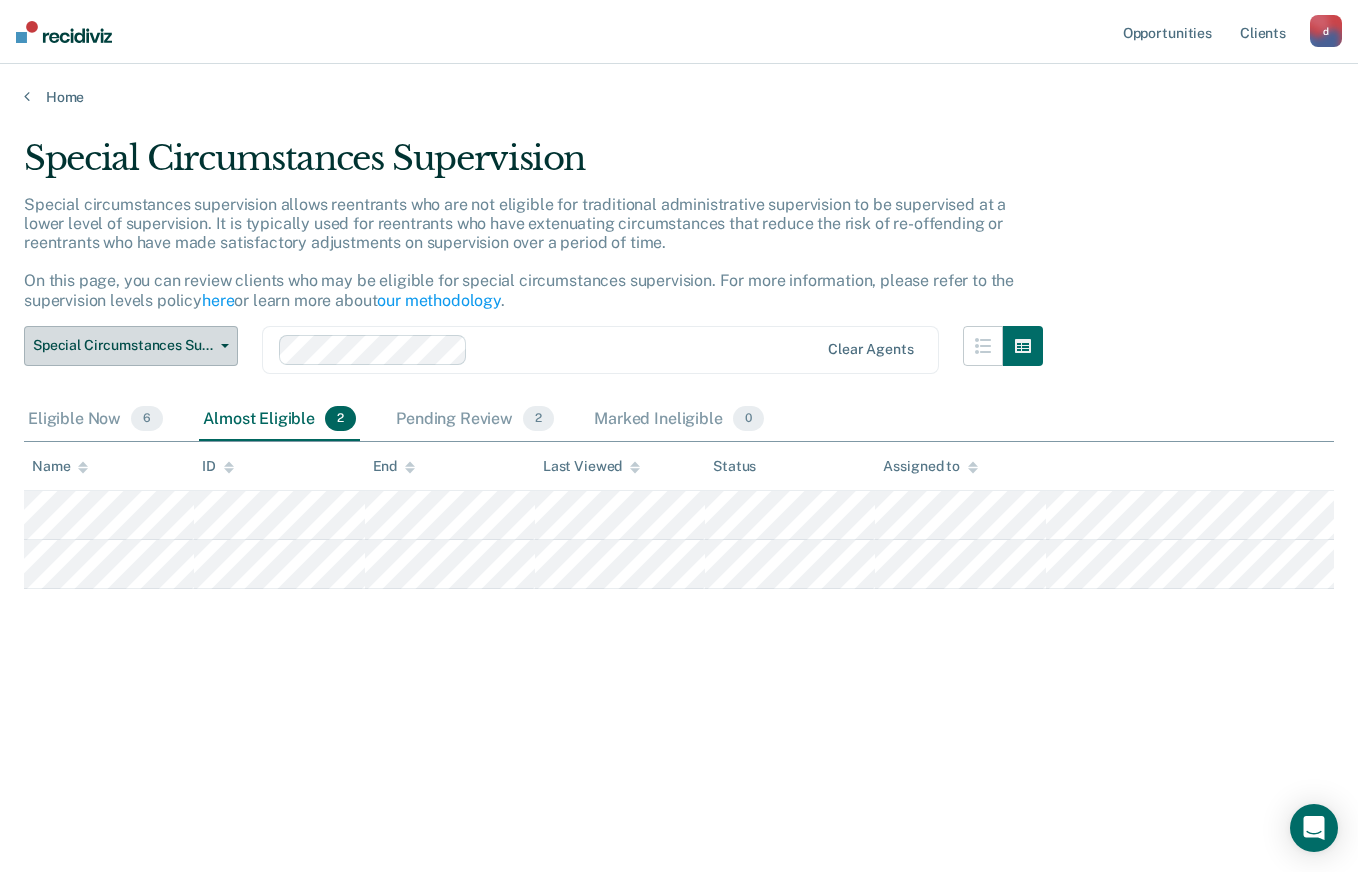 click on "Special Circumstances Supervision" at bounding box center [123, 345] 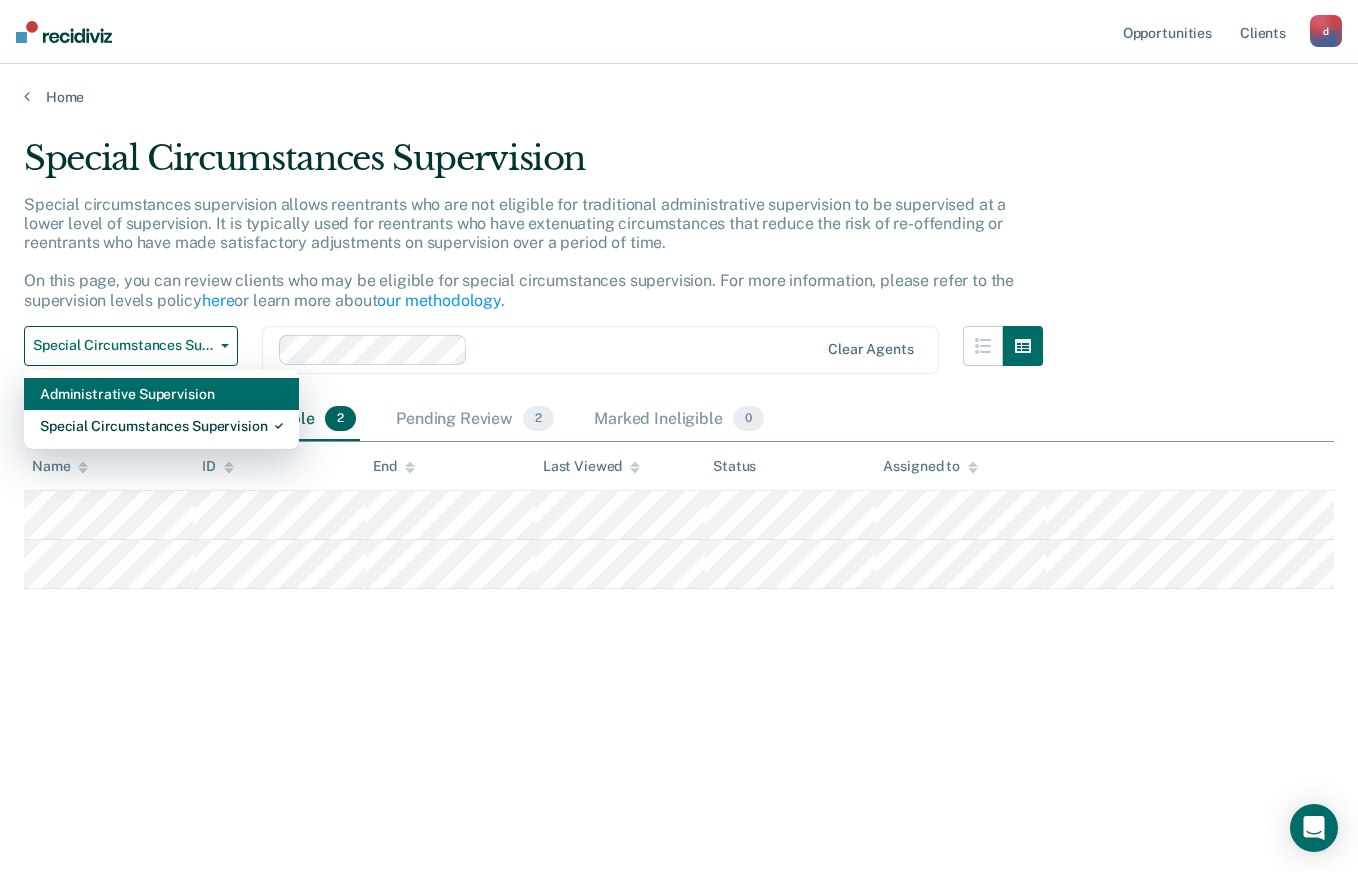 click on "Administrative Supervision" at bounding box center (161, 394) 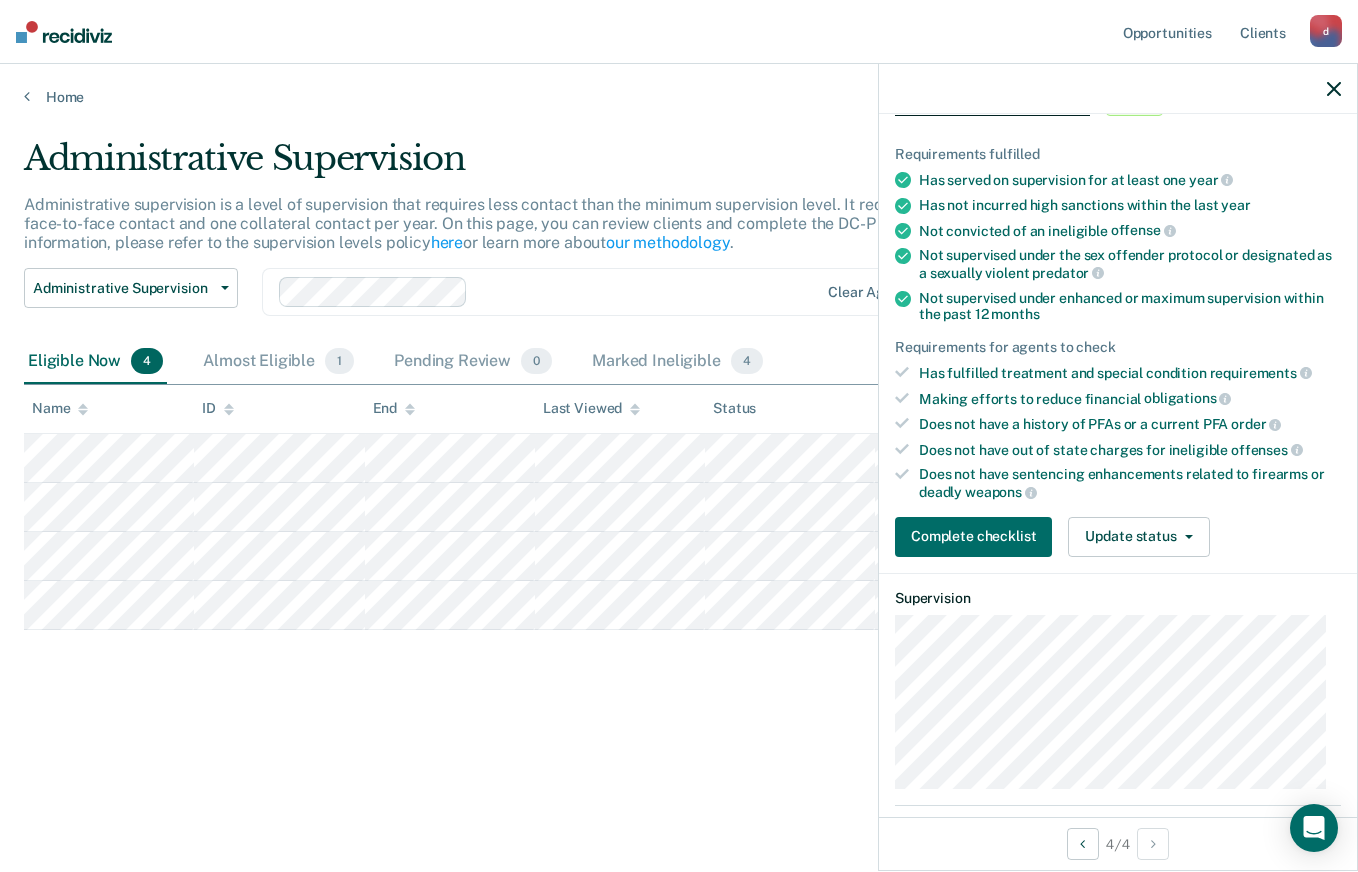 scroll, scrollTop: 122, scrollLeft: 0, axis: vertical 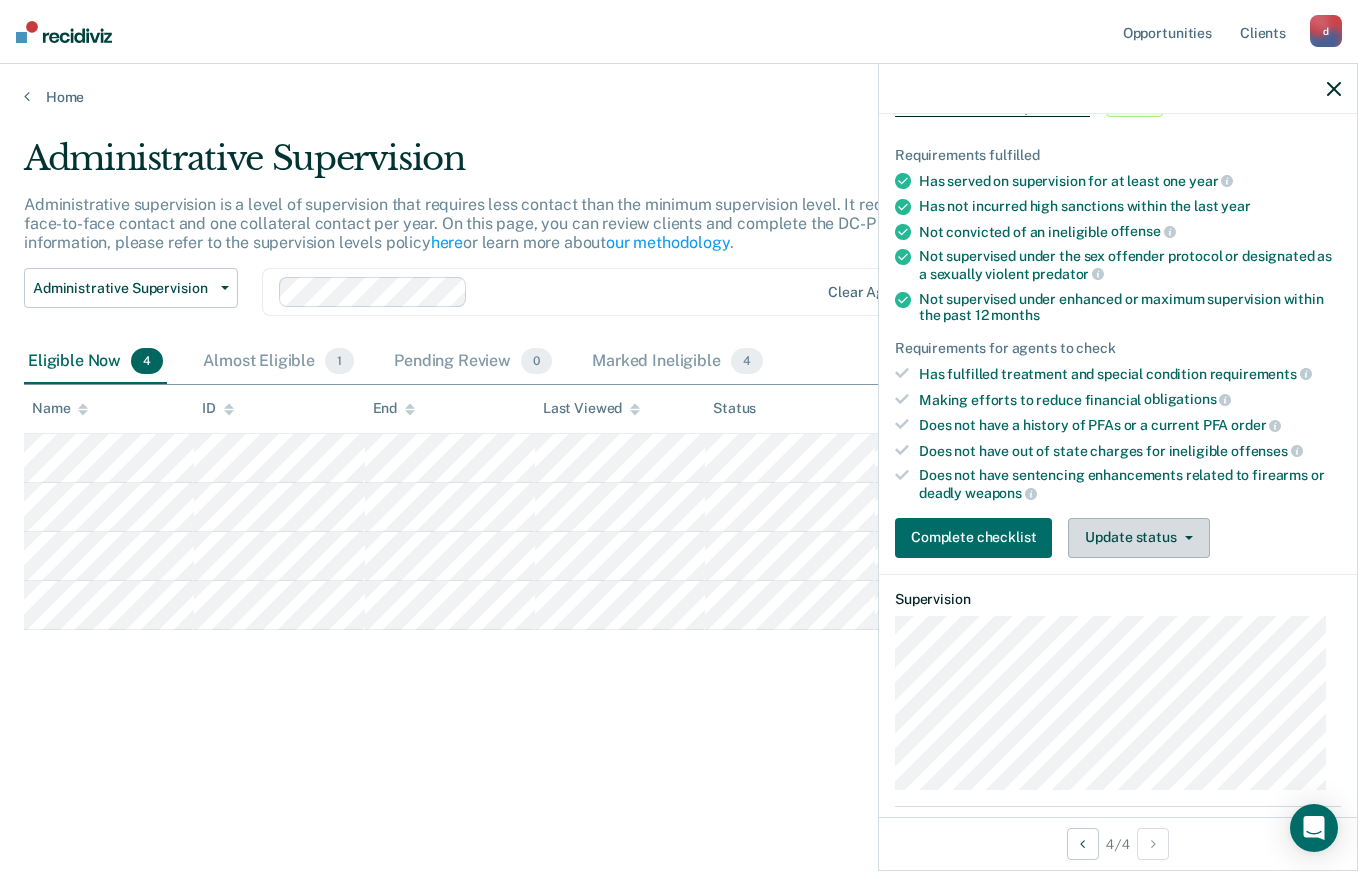 click at bounding box center [1185, 538] 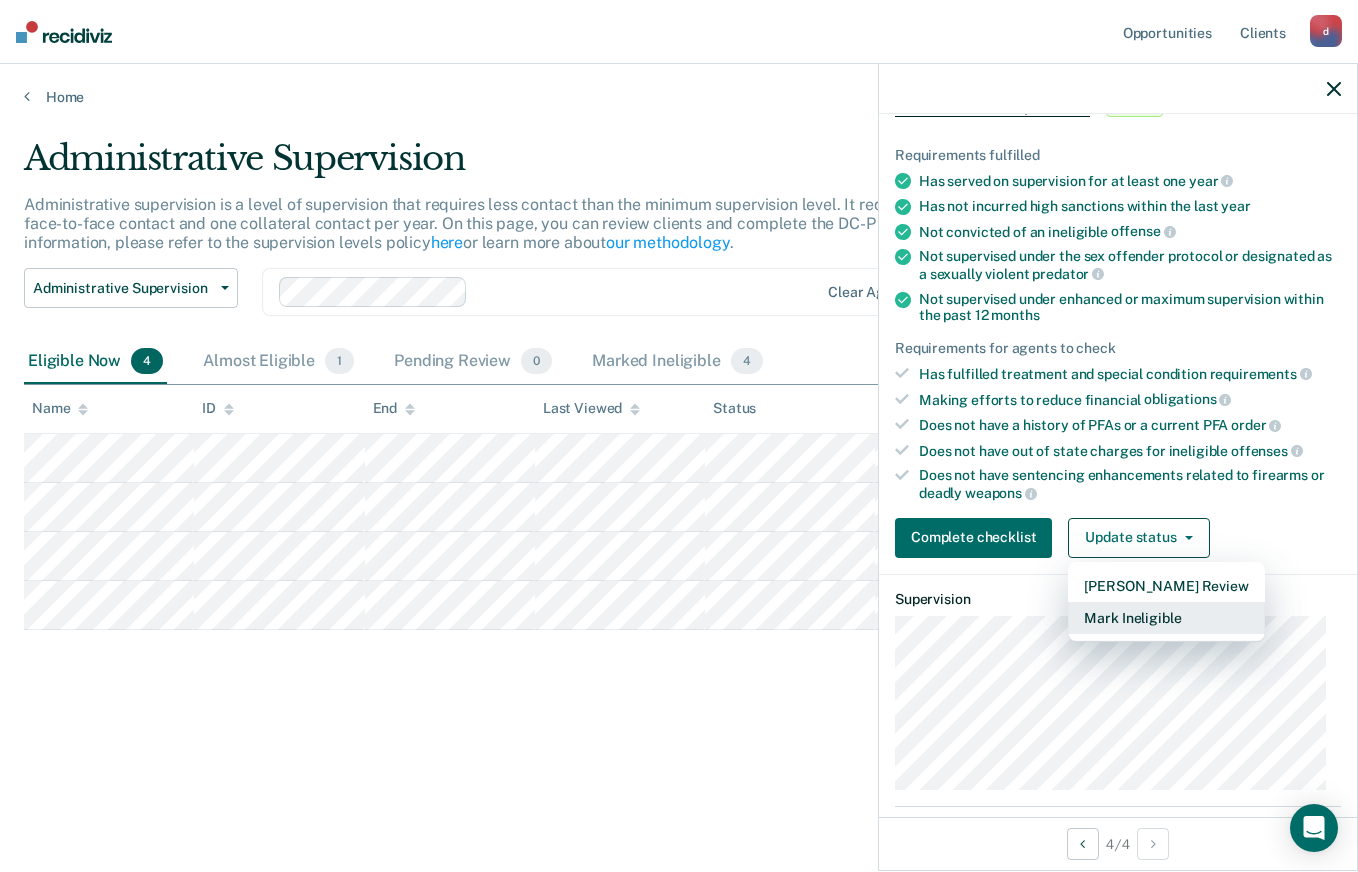 click on "Mark Ineligible" at bounding box center (1166, 618) 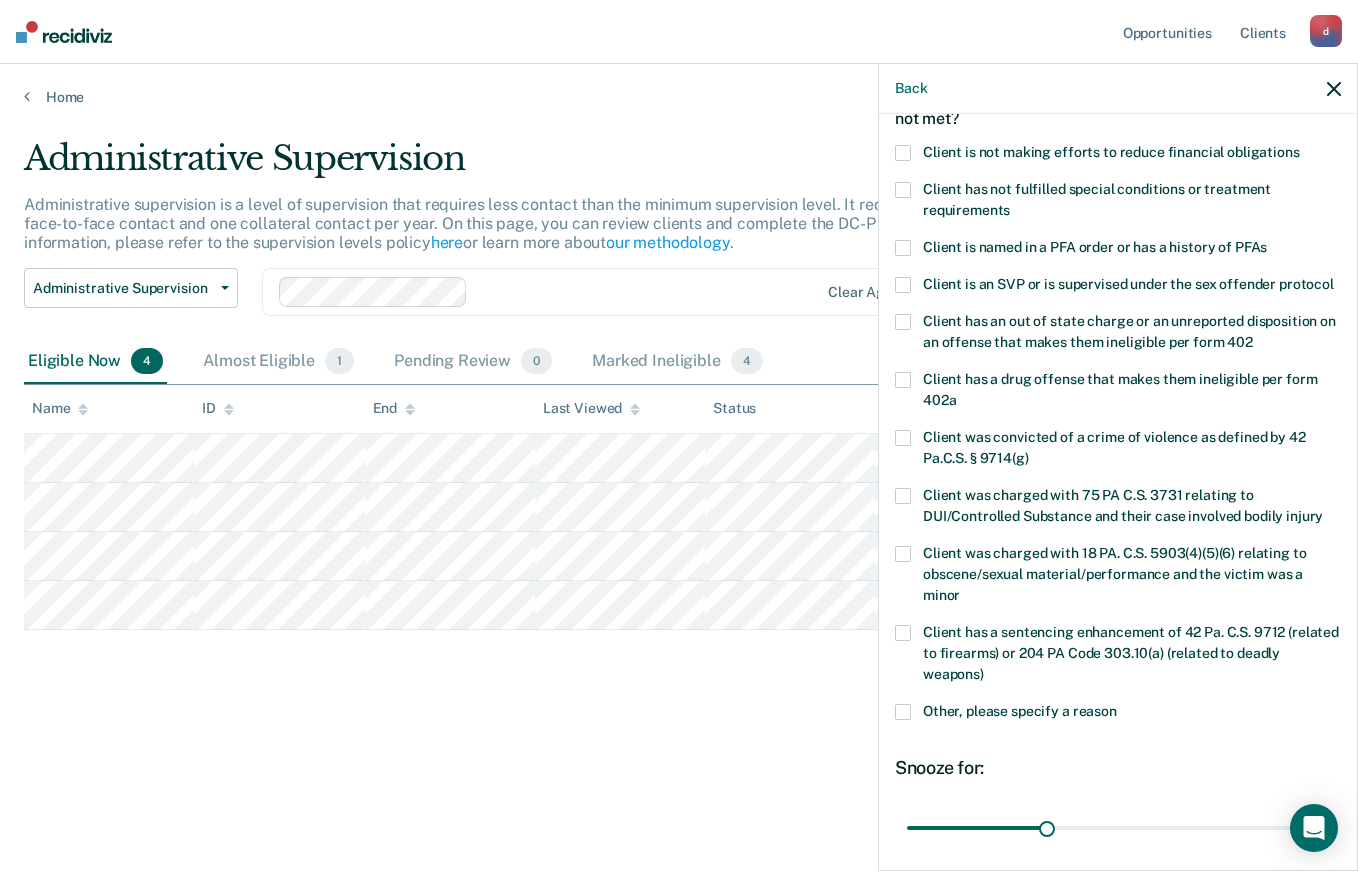 click on "Client is named in a PFA order or has a history of PFAs" at bounding box center [1118, 250] 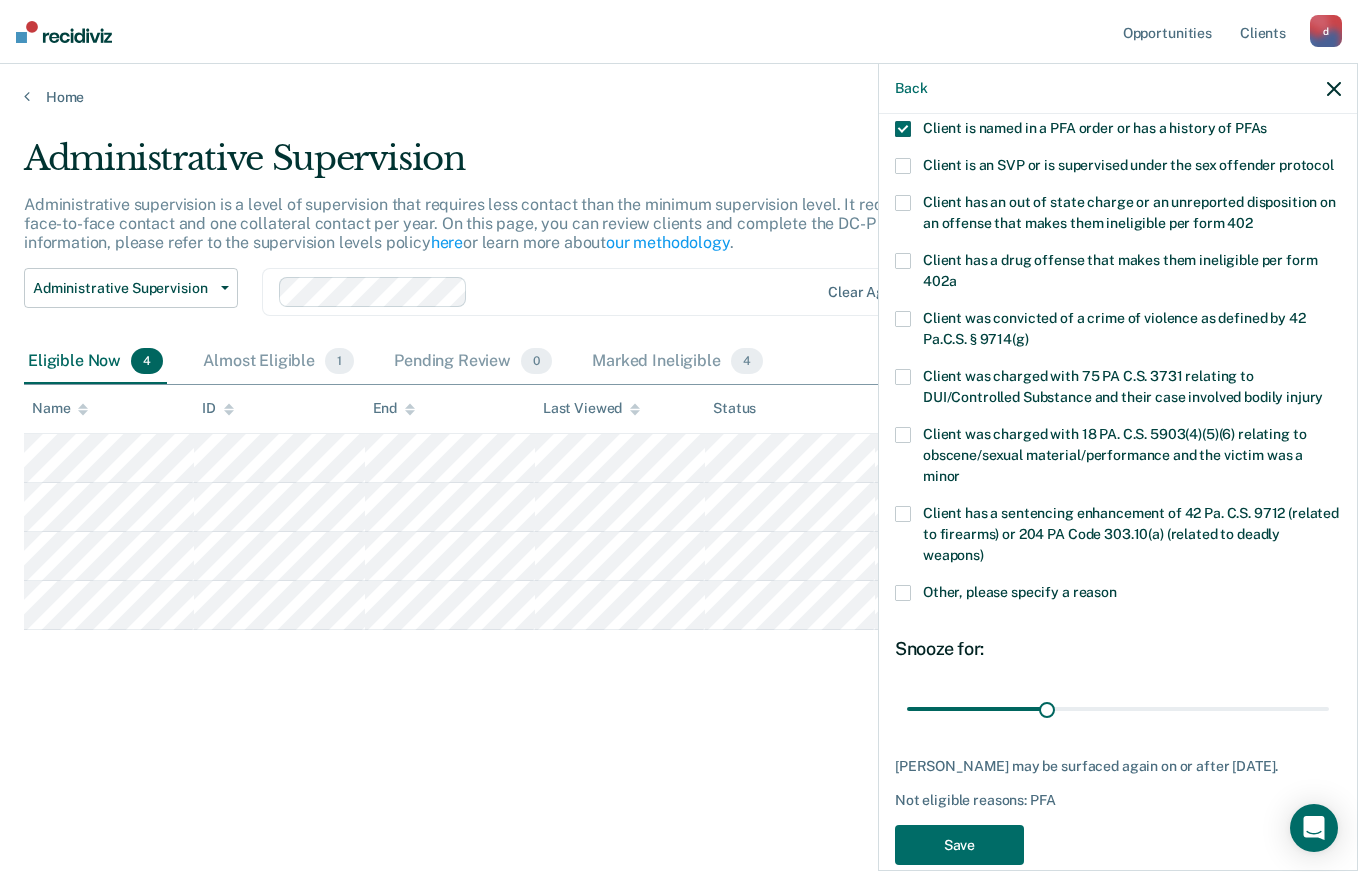 scroll, scrollTop: 245, scrollLeft: 0, axis: vertical 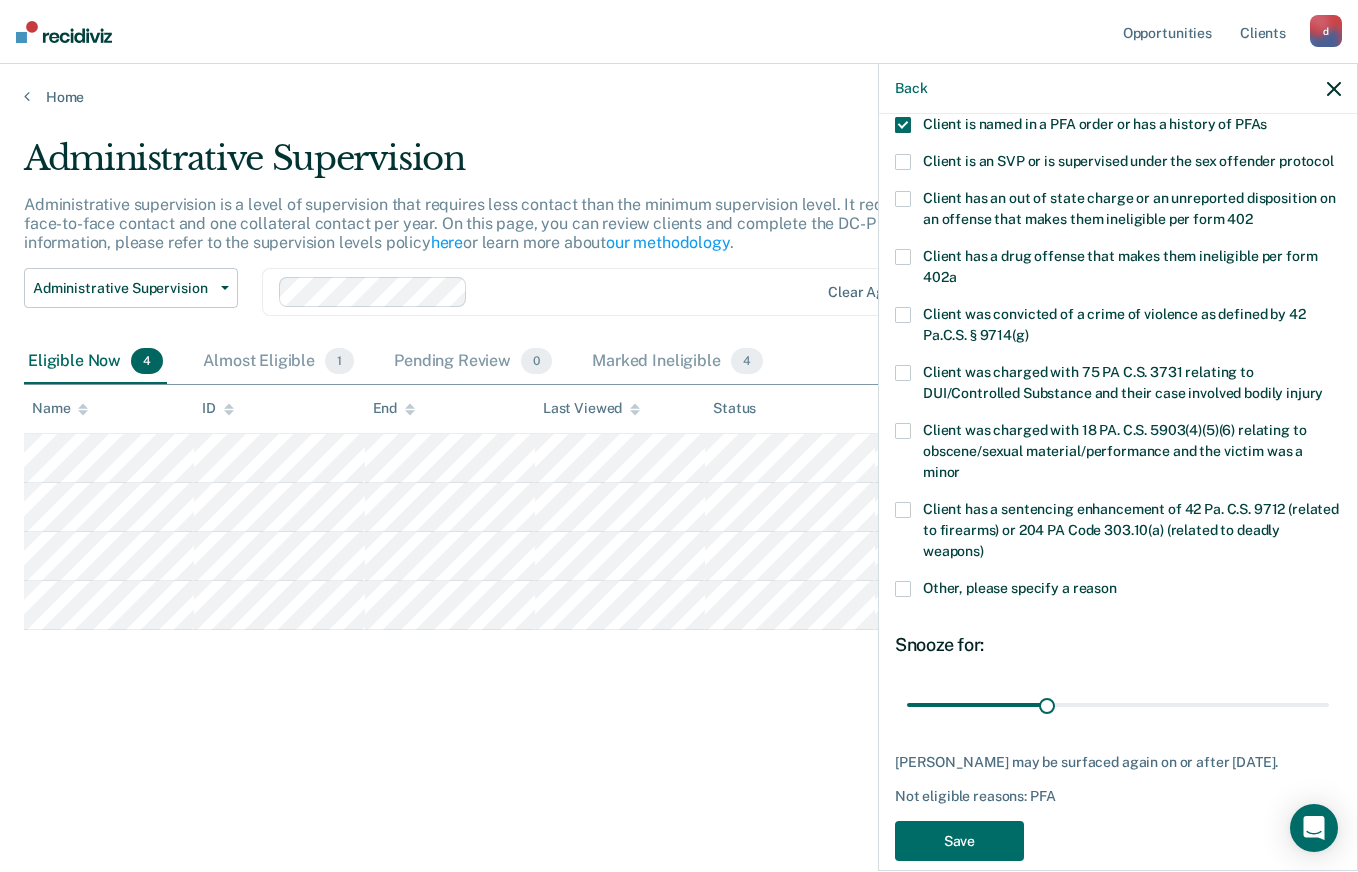 click at bounding box center [903, 589] 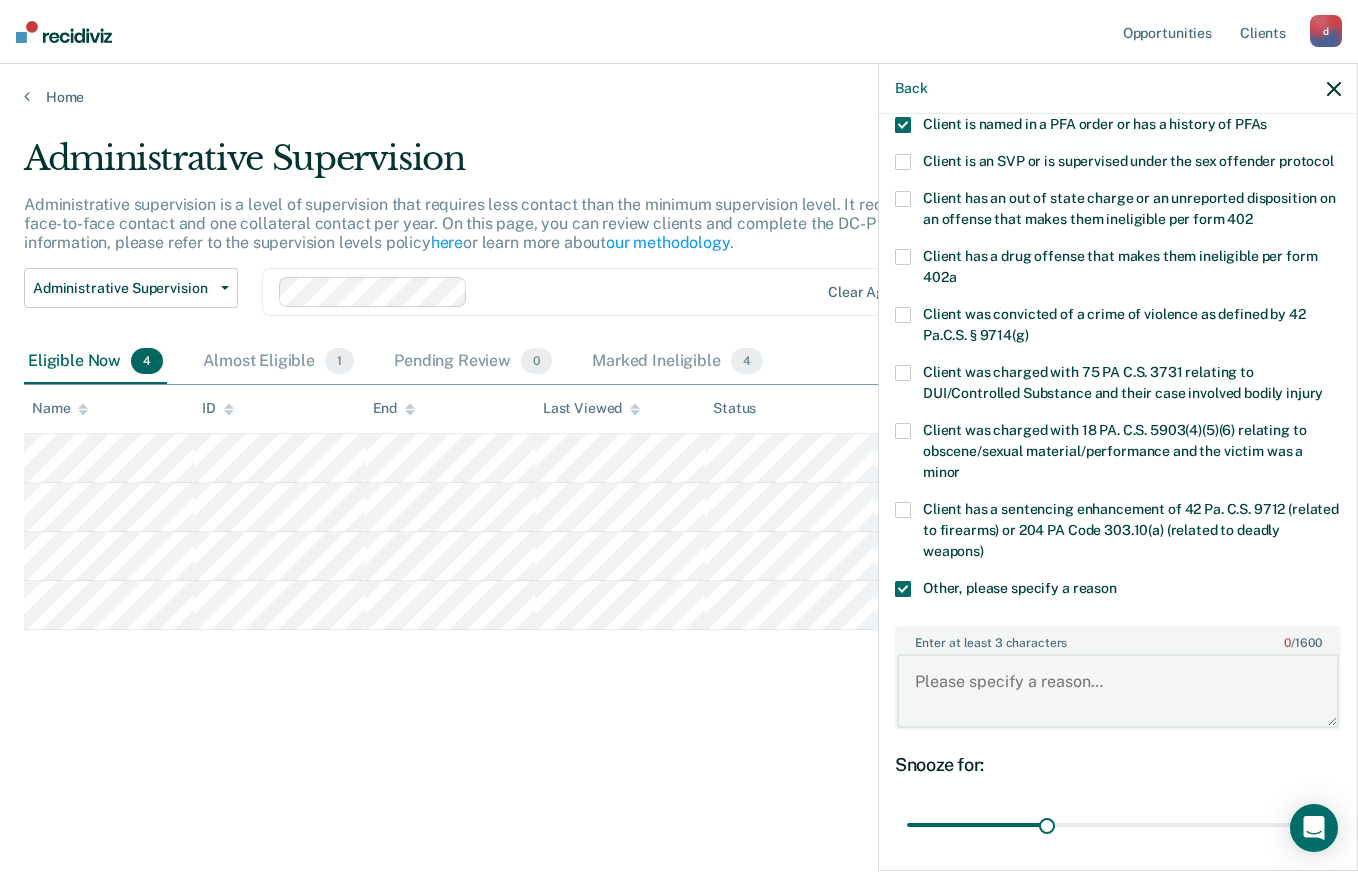 click on "Enter at least 3 characters 0  /  1600" at bounding box center (1118, 691) 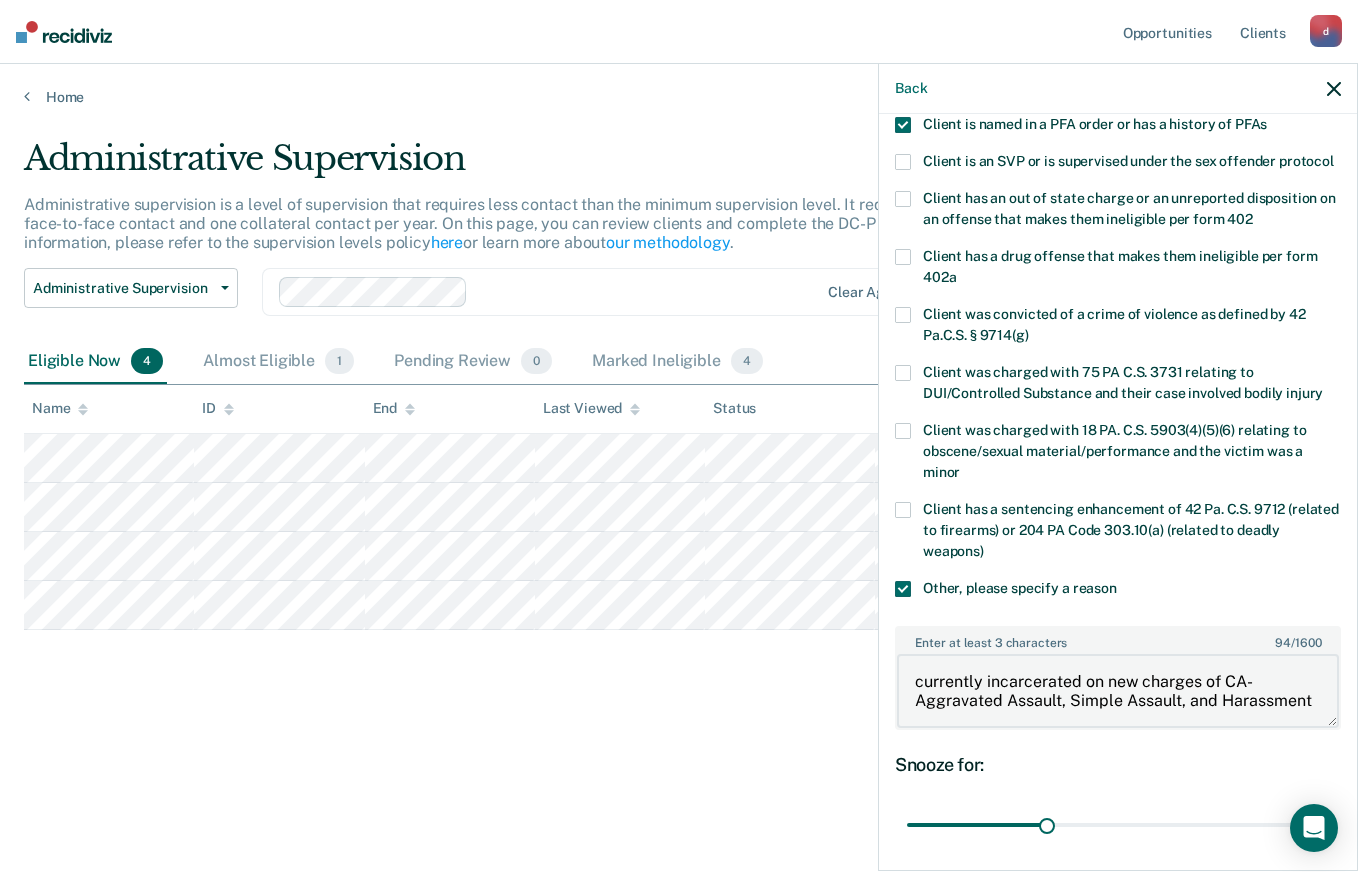 scroll, scrollTop: 3, scrollLeft: 0, axis: vertical 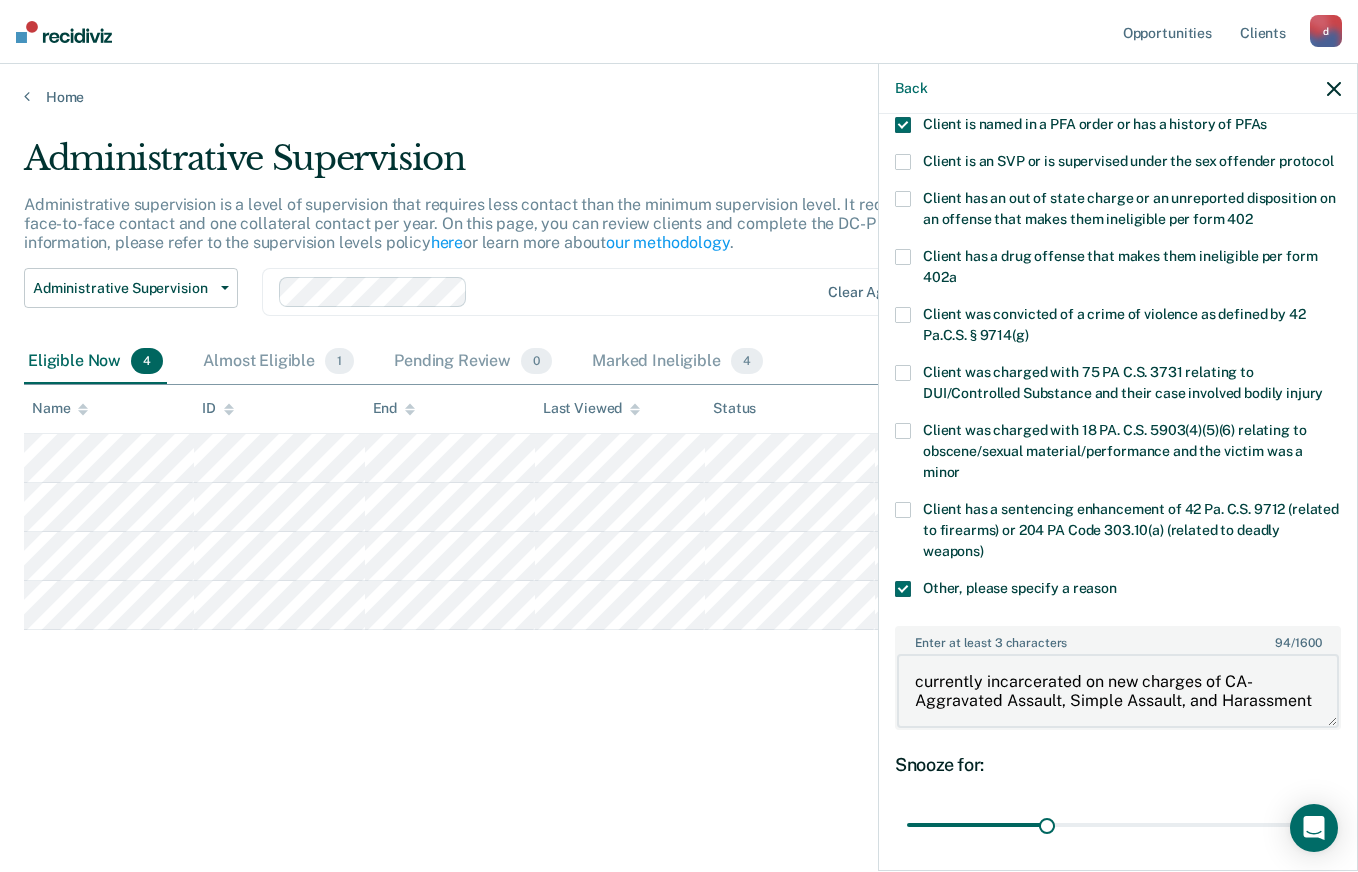 type on "currently incarcerated on new charges of CA-Aggravated Assault, Simple Assault, and Harassment." 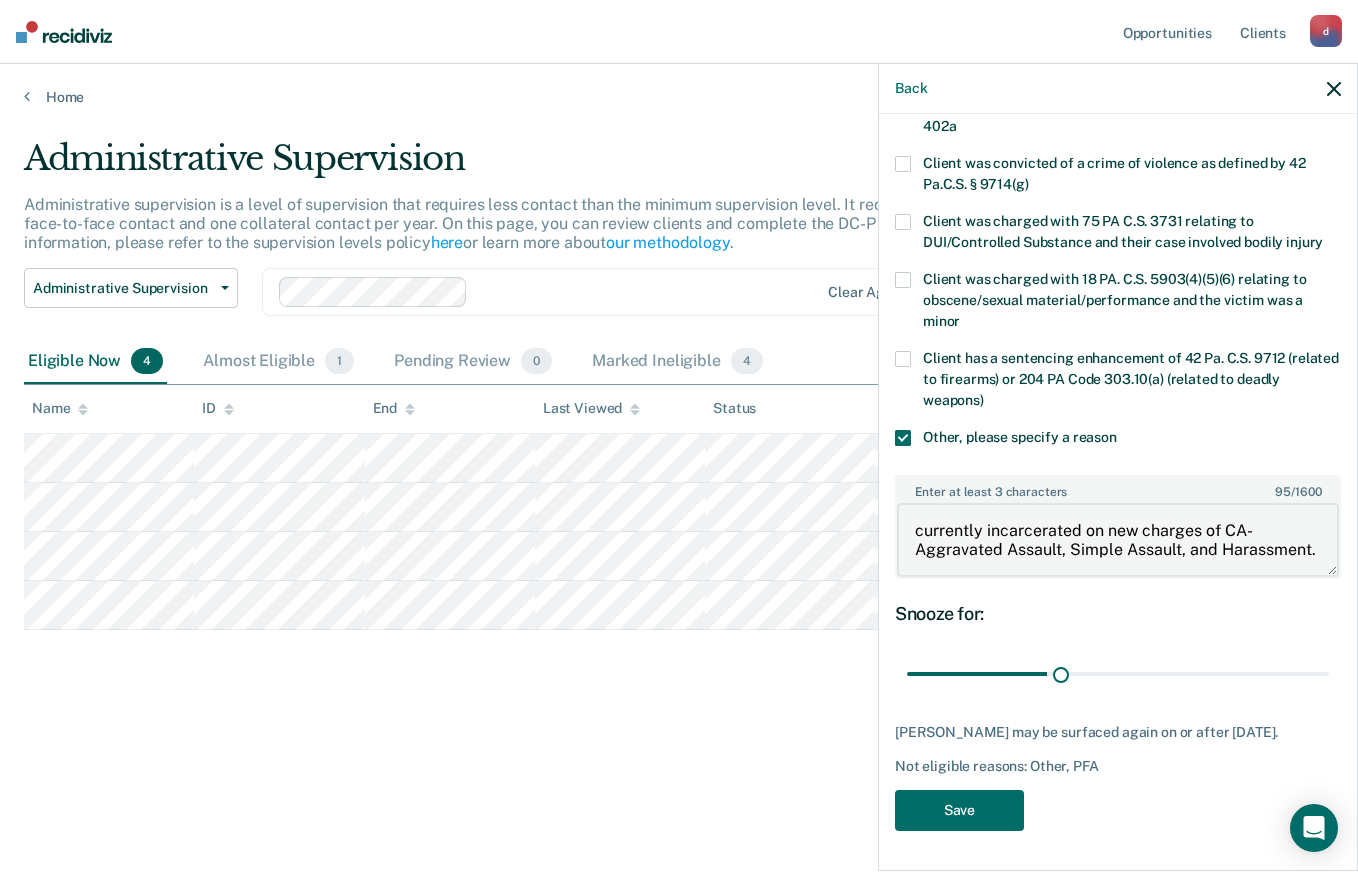 scroll, scrollTop: 432, scrollLeft: 0, axis: vertical 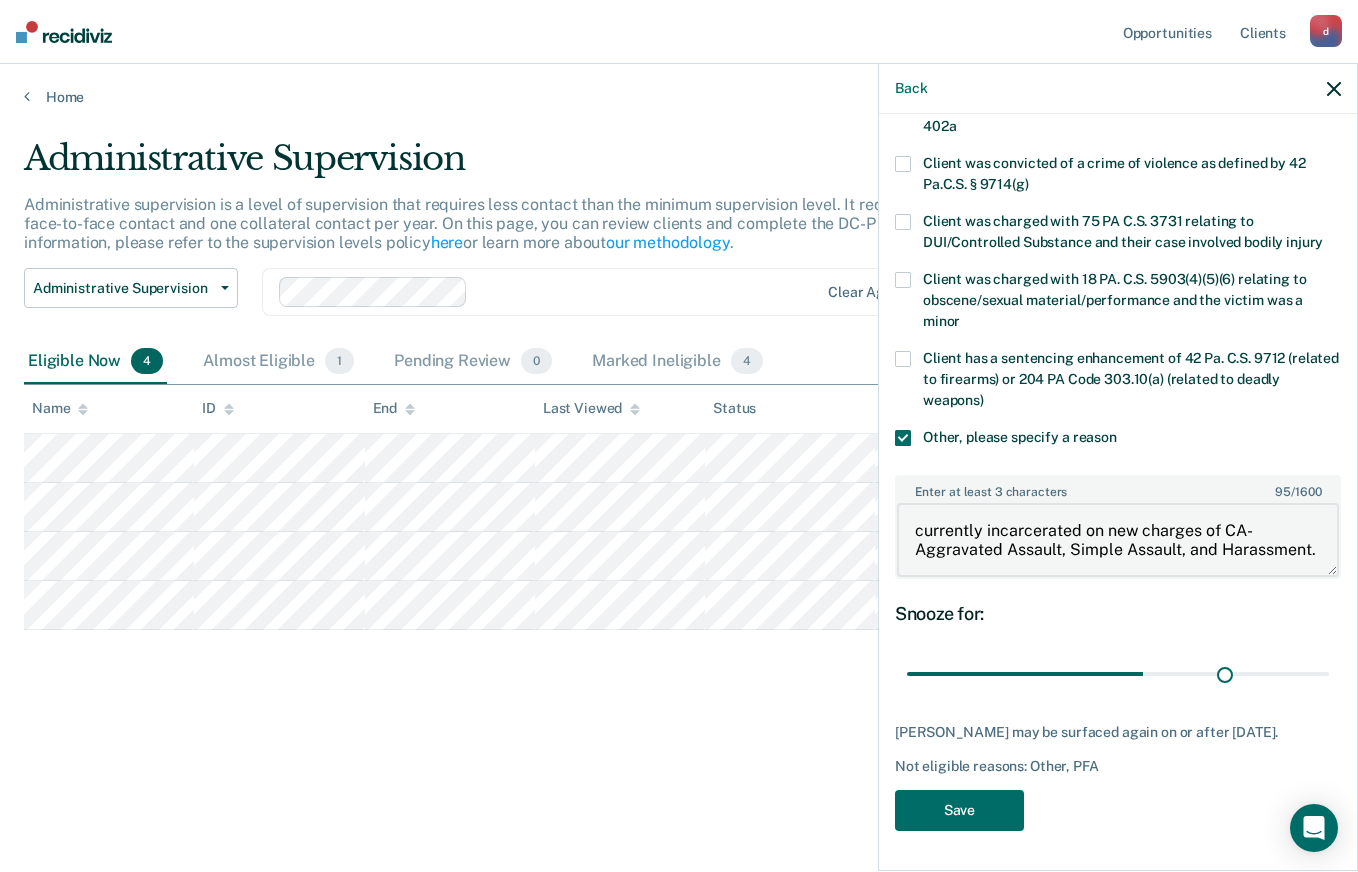 type on "90" 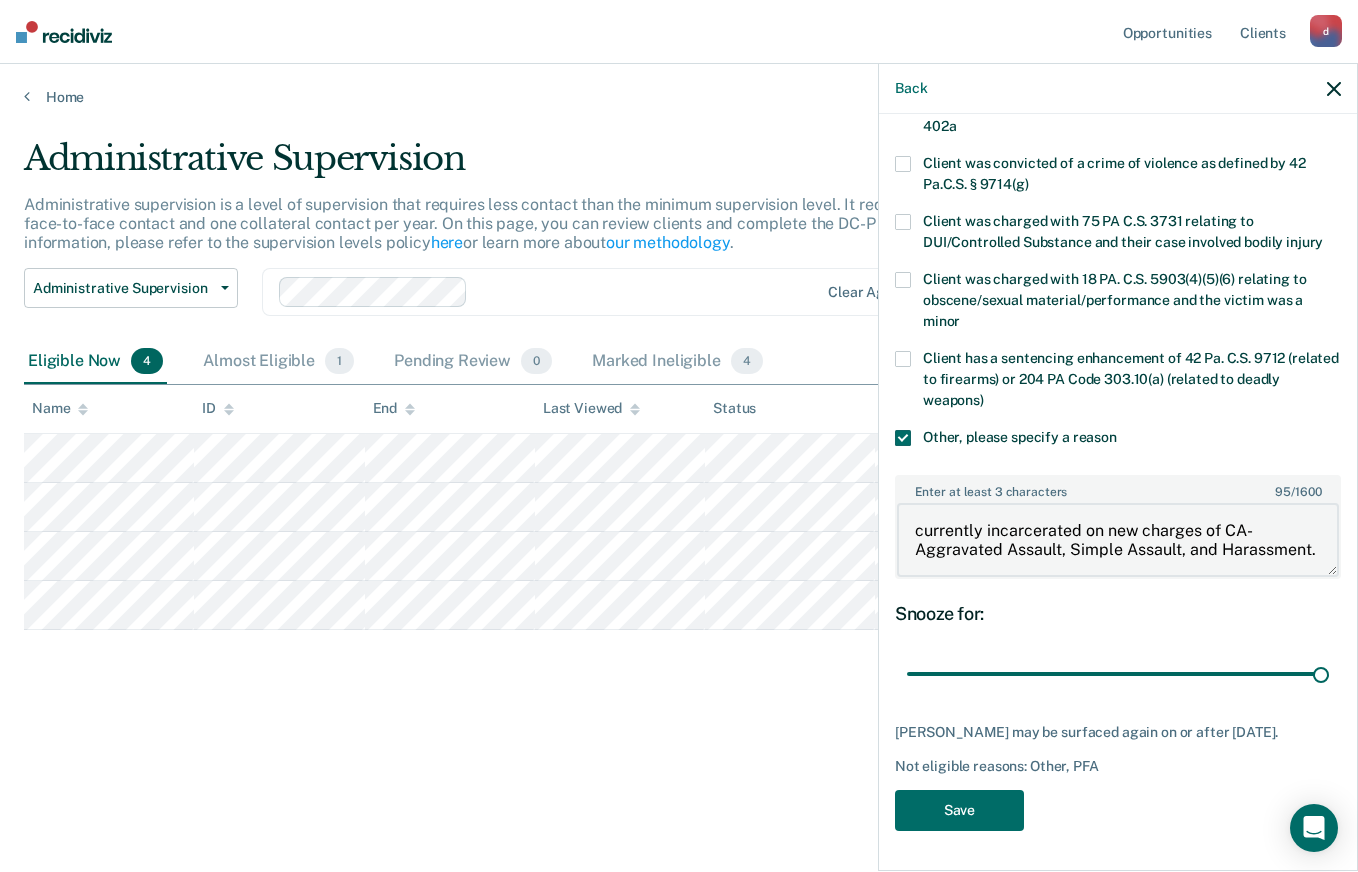 type on "currently incarcerated on new charges of CA-Aggravated Assault, Simple Assault, and Harassment." 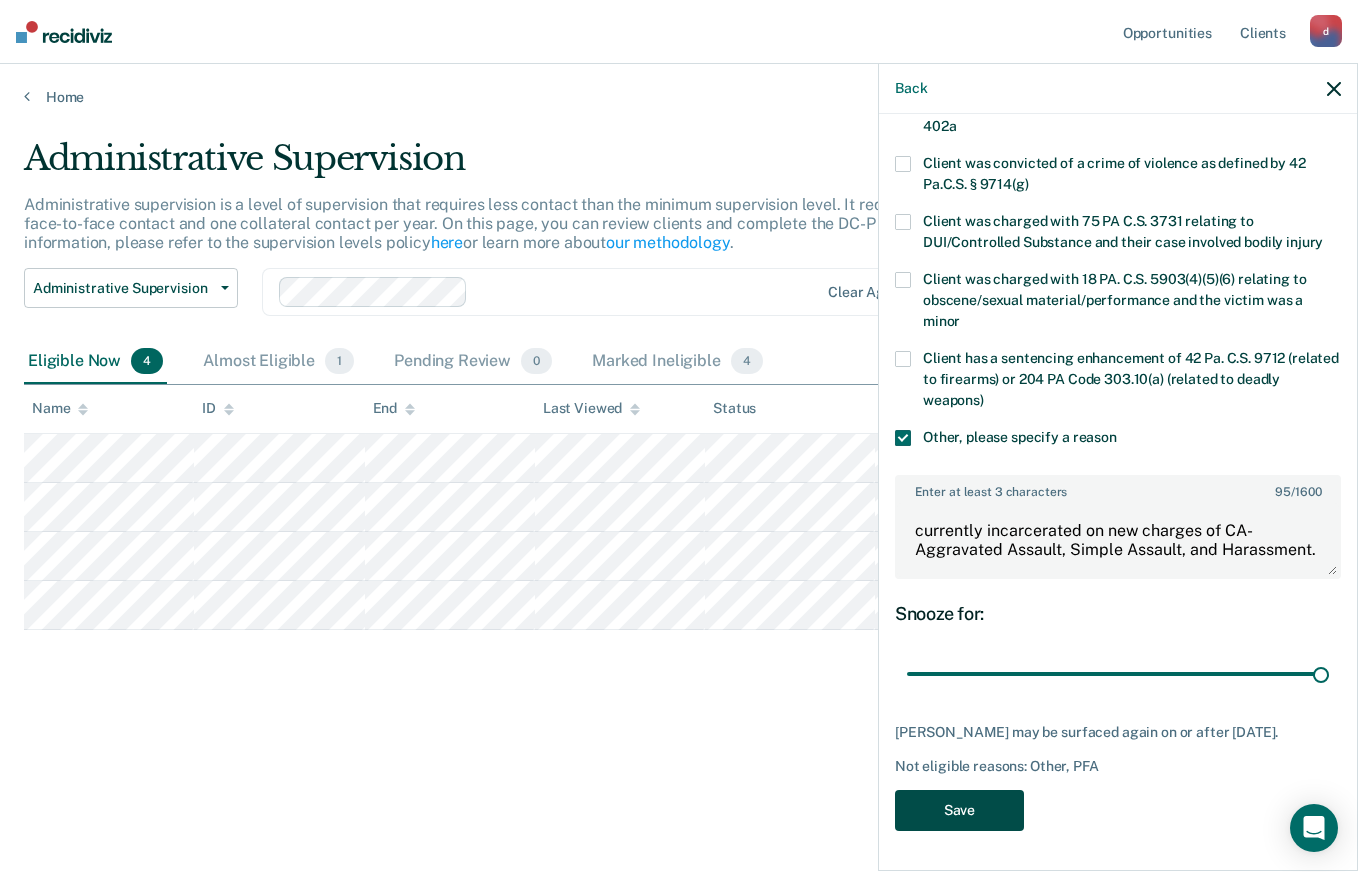 click on "Save" at bounding box center [959, 810] 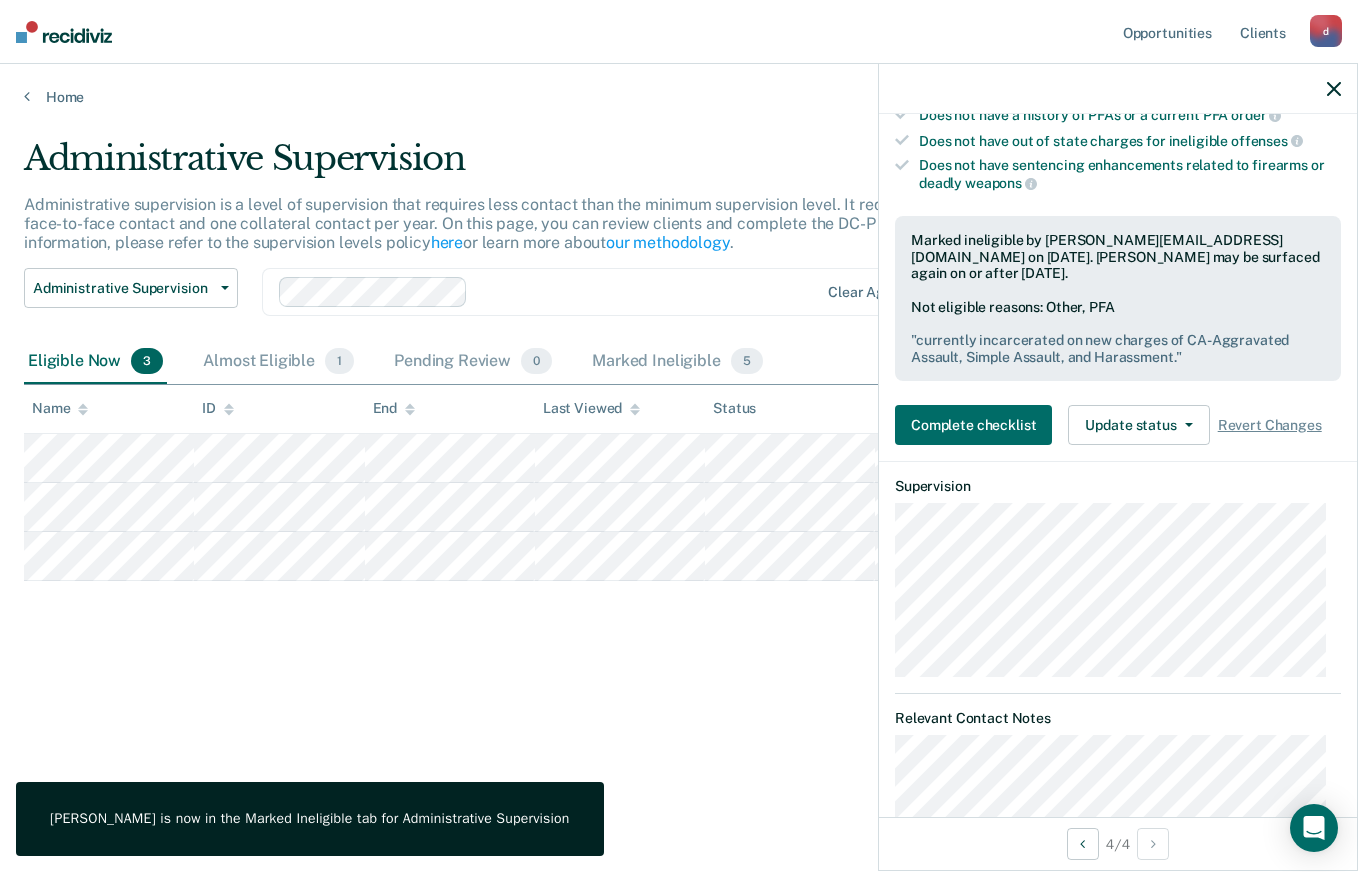 click on "Administrative Supervision   Administrative supervision is a level of supervision that requires less contact than the minimum supervision level. It requires at least one face-to-face contact and one collateral contact per year. On this page, you can review clients and complete the DC-P 402 form. For more information, please refer to the supervision levels policy  here  or learn more about  our methodology . Administrative Supervision Administrative Supervision Special Circumstances Supervision Clear   agents Eligible Now 3 Almost Eligible 1 Pending Review 0 Marked Ineligible 5
To pick up a draggable item, press the space bar.
While dragging, use the arrow keys to move the item.
Press space again to drop the item in its new position, or press escape to cancel.
Name ID End Last Viewed Status Assigned to" at bounding box center (679, 430) 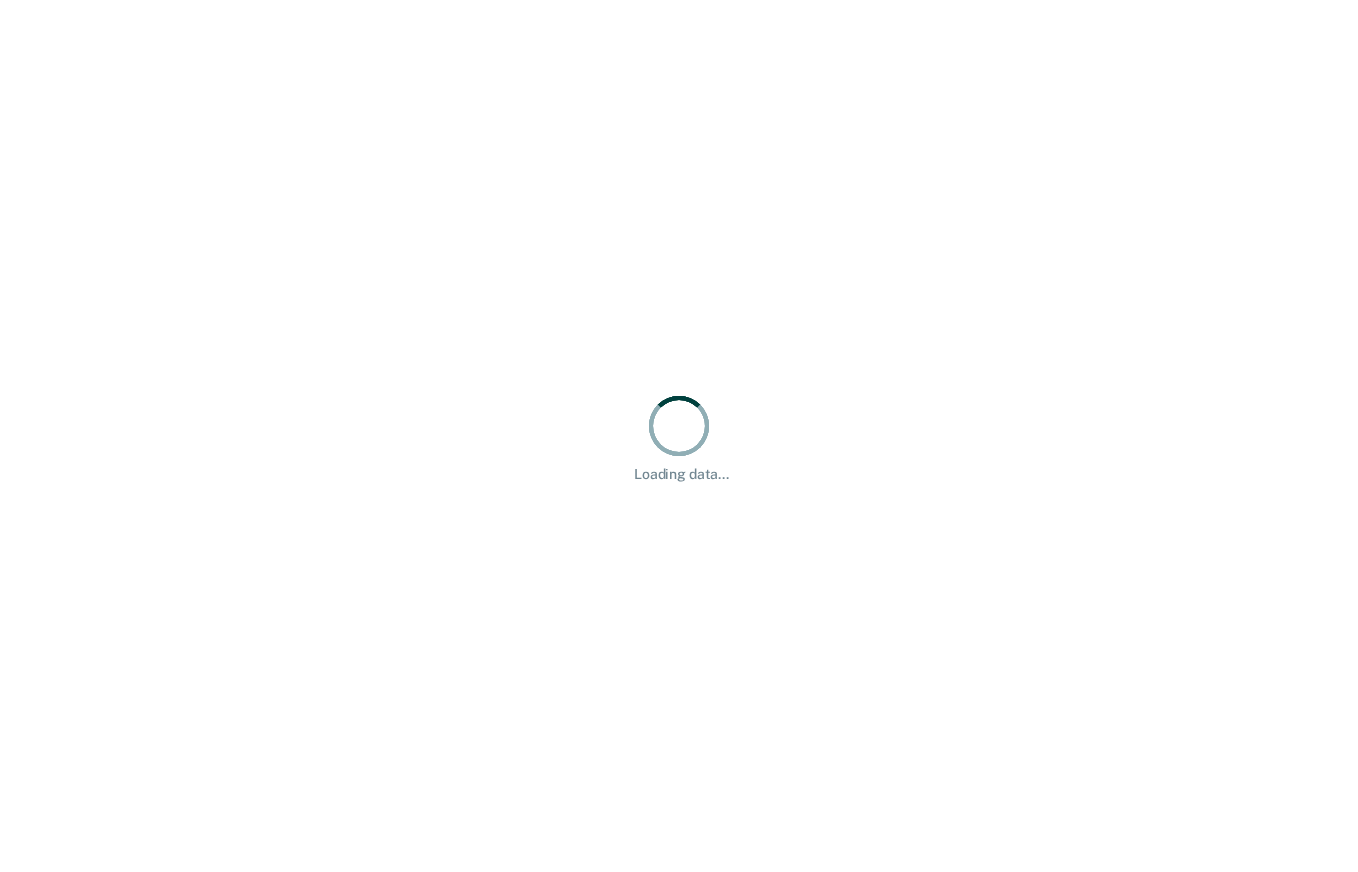scroll, scrollTop: 0, scrollLeft: 0, axis: both 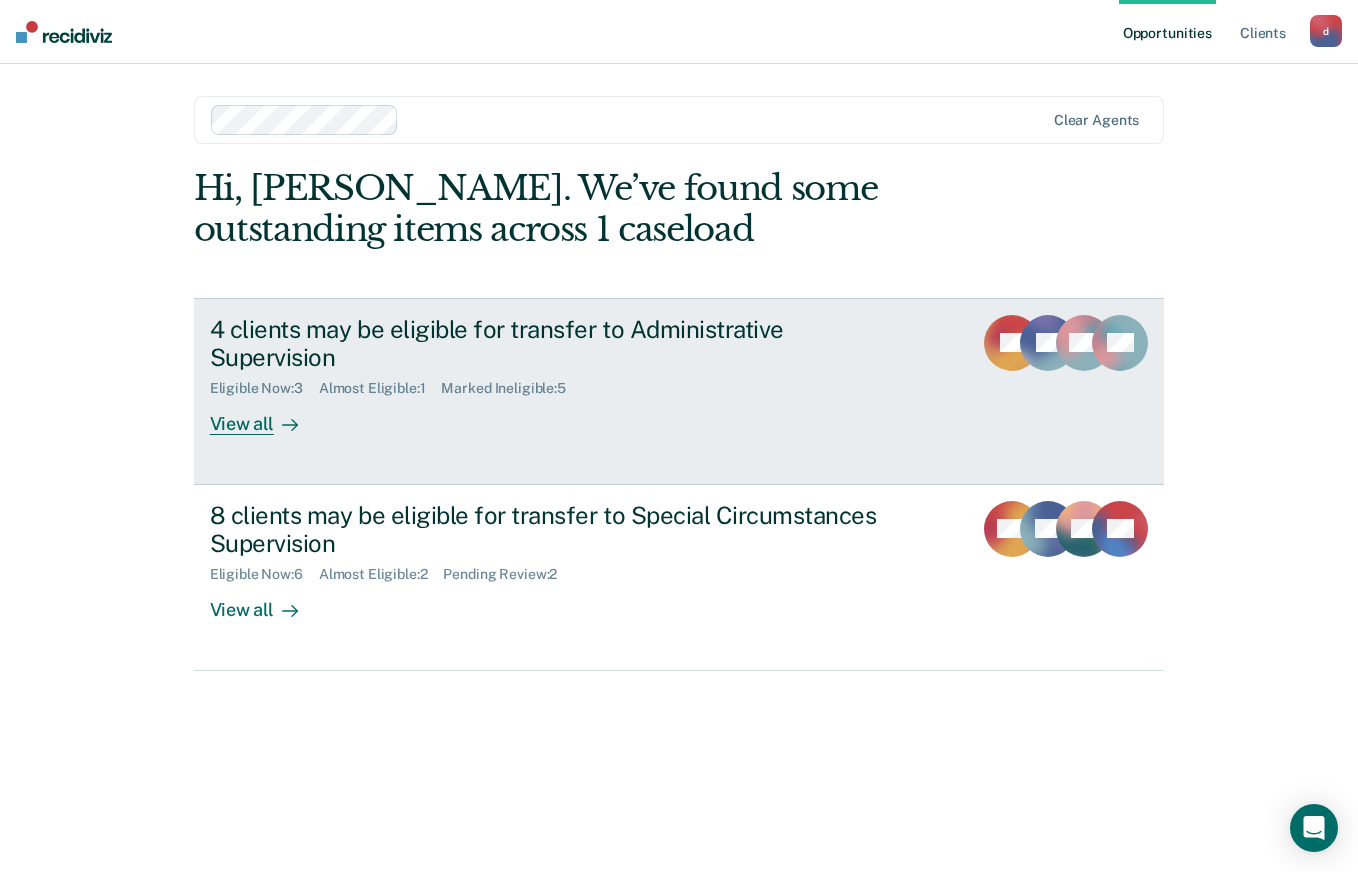 click on "4 clients may be eligible for transfer to Administrative Supervision Eligible Now :  3 Almost Eligible :  1 Marked Ineligible :  5 View all" at bounding box center (585, 375) 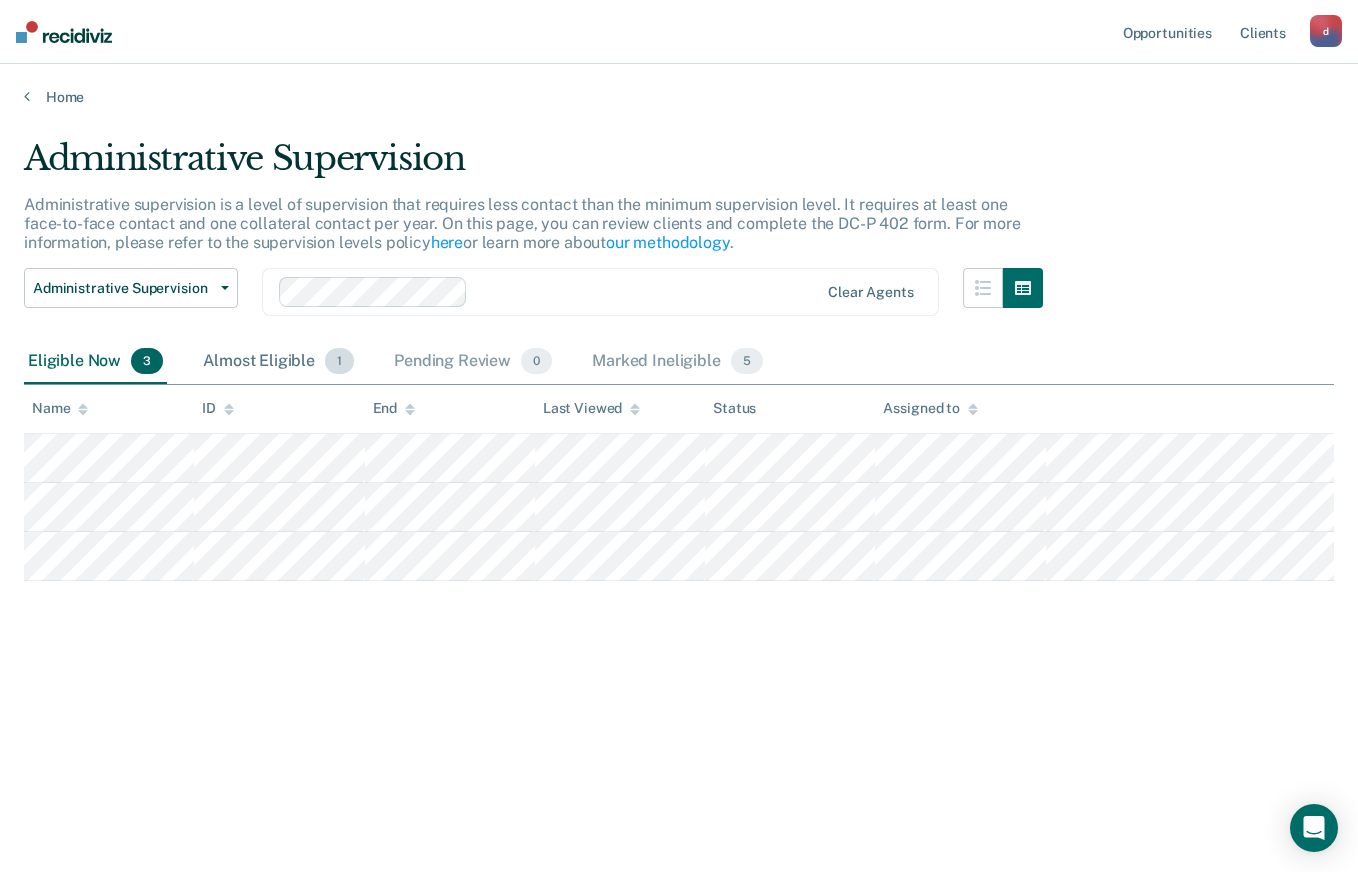 click on "Almost Eligible 1" at bounding box center [278, 362] 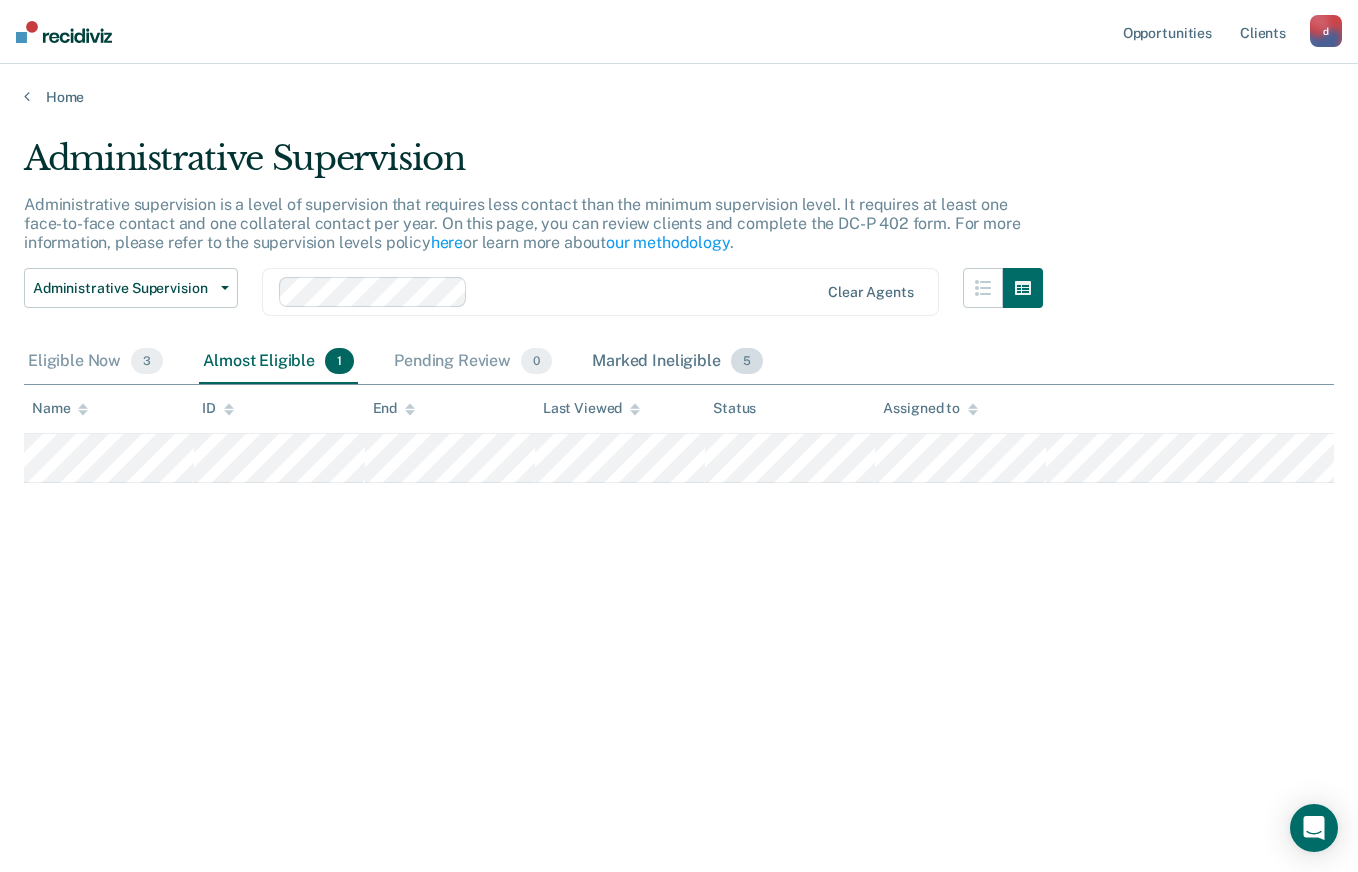 click on "Marked Ineligible 5" at bounding box center (677, 362) 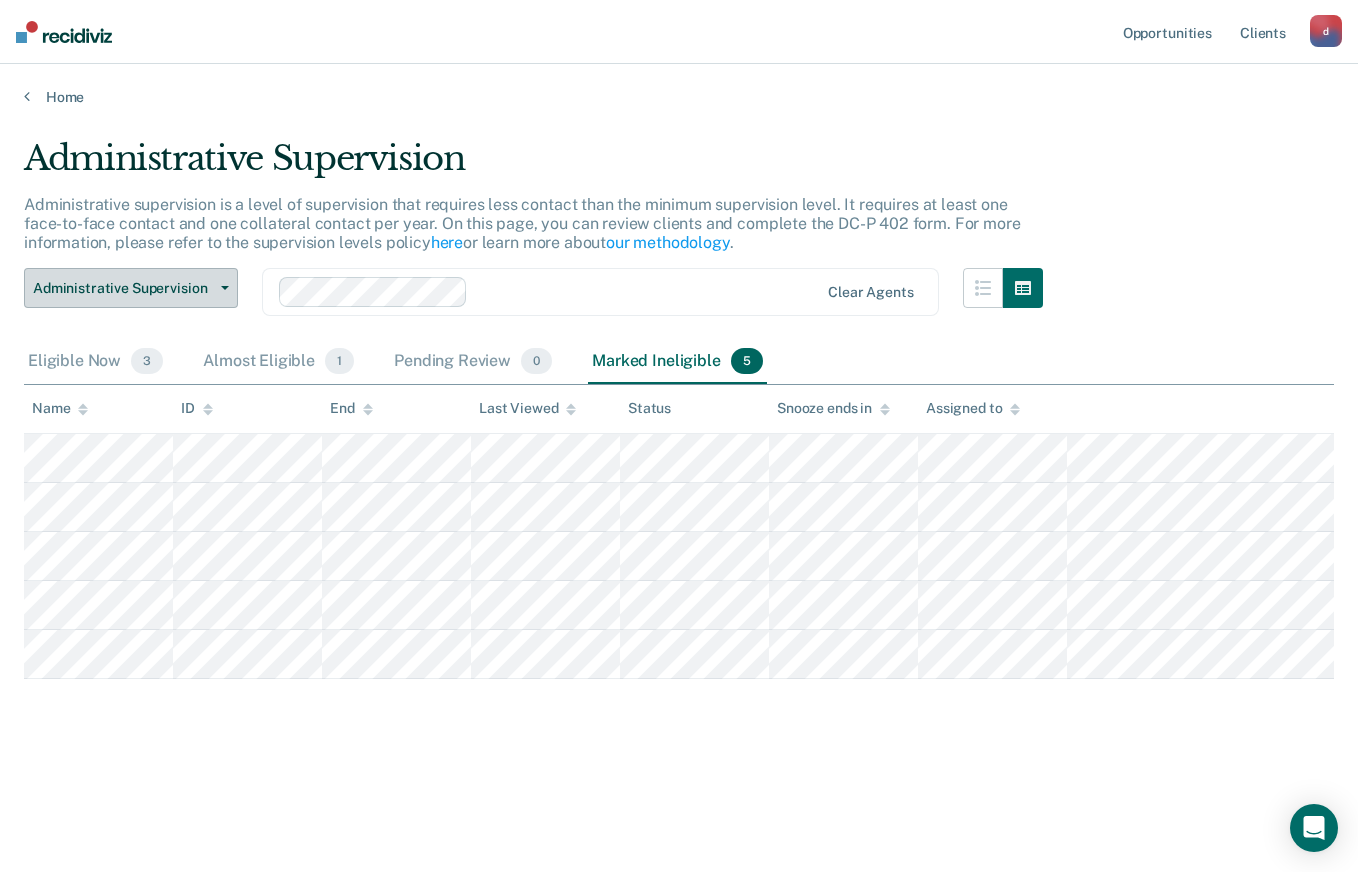 click on "Administrative Supervision" at bounding box center [123, 288] 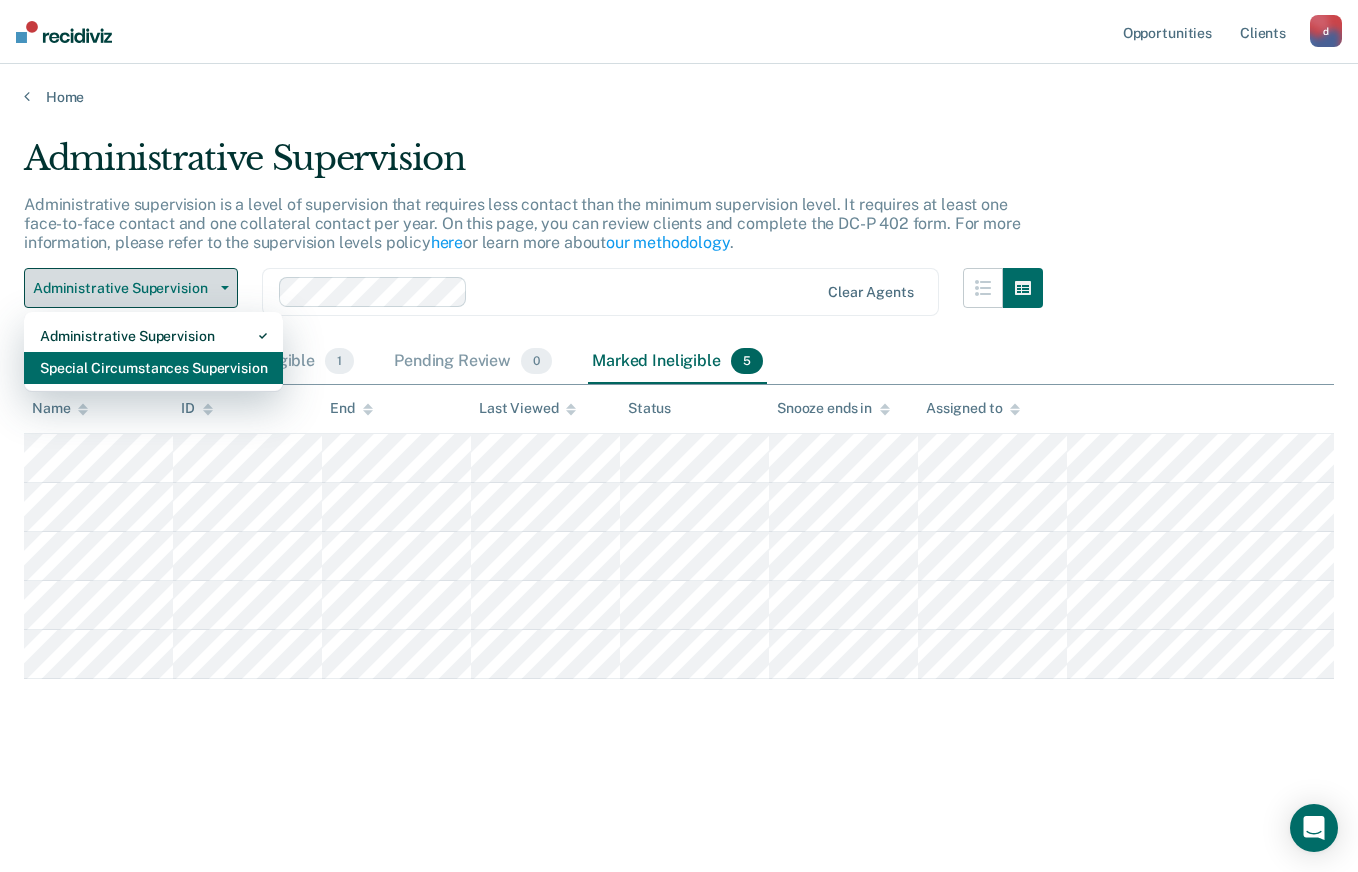 click on "Special Circumstances Supervision" at bounding box center [153, 368] 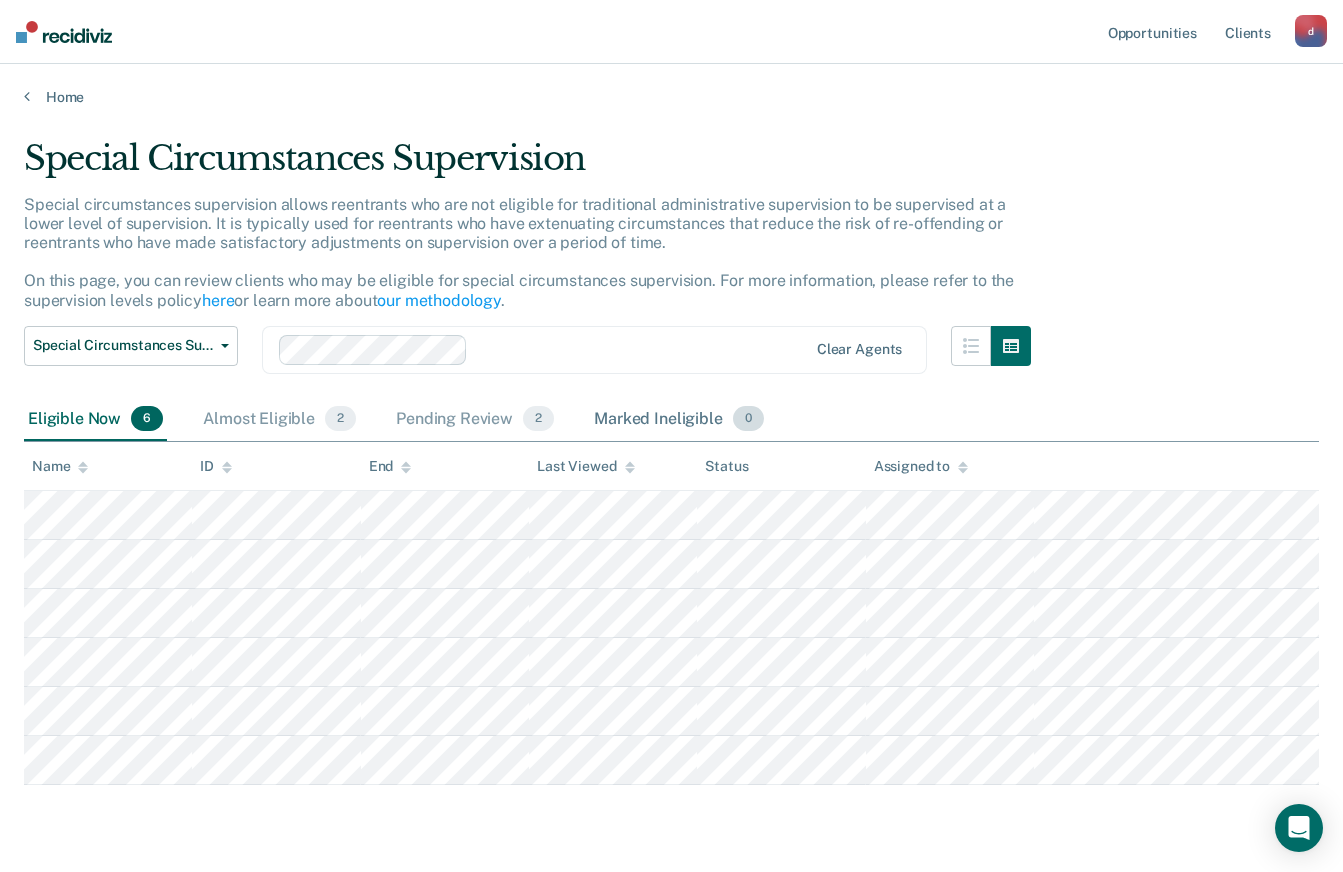 click on "Marked Ineligible 0" at bounding box center [679, 420] 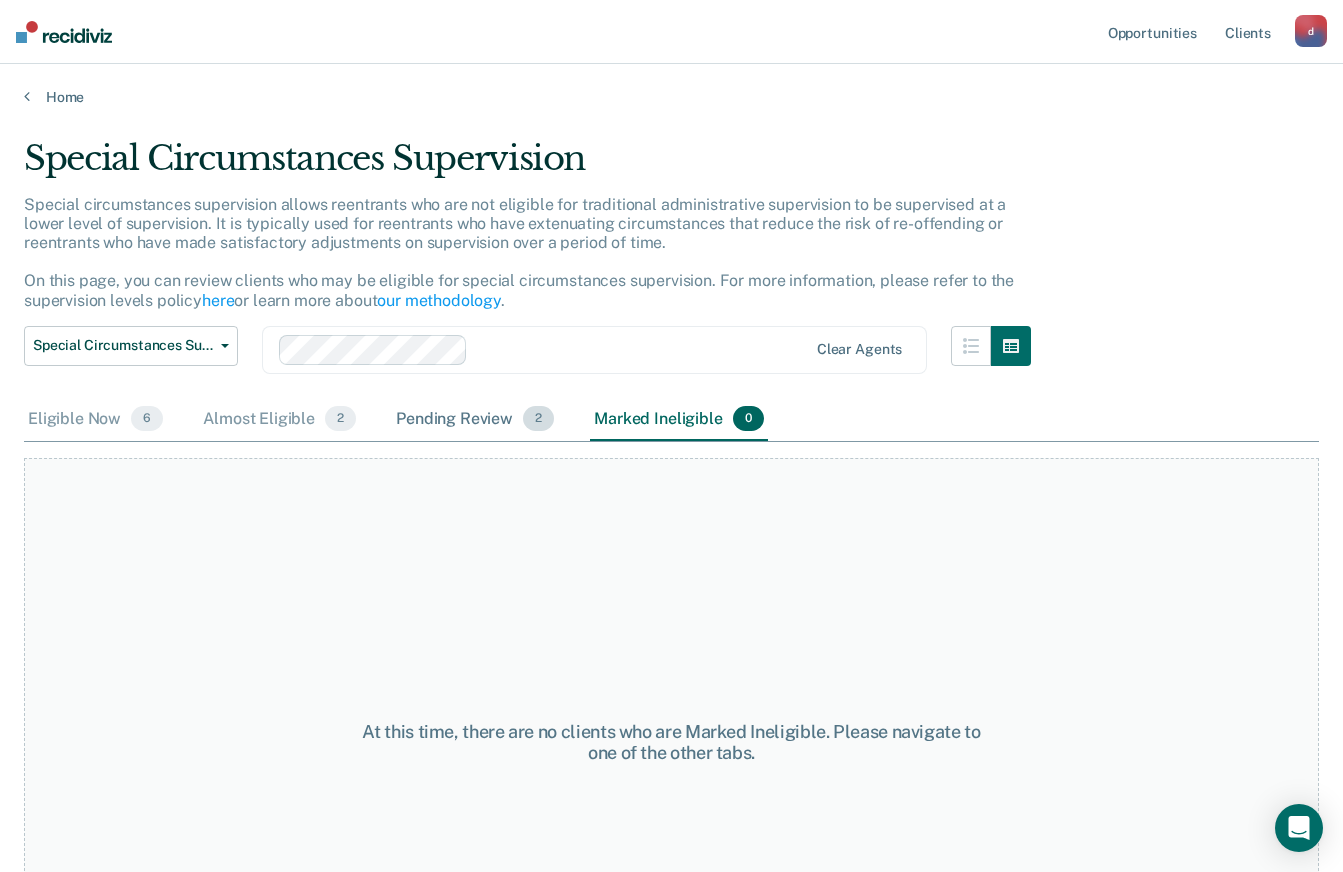click on "Pending Review 2" at bounding box center [475, 420] 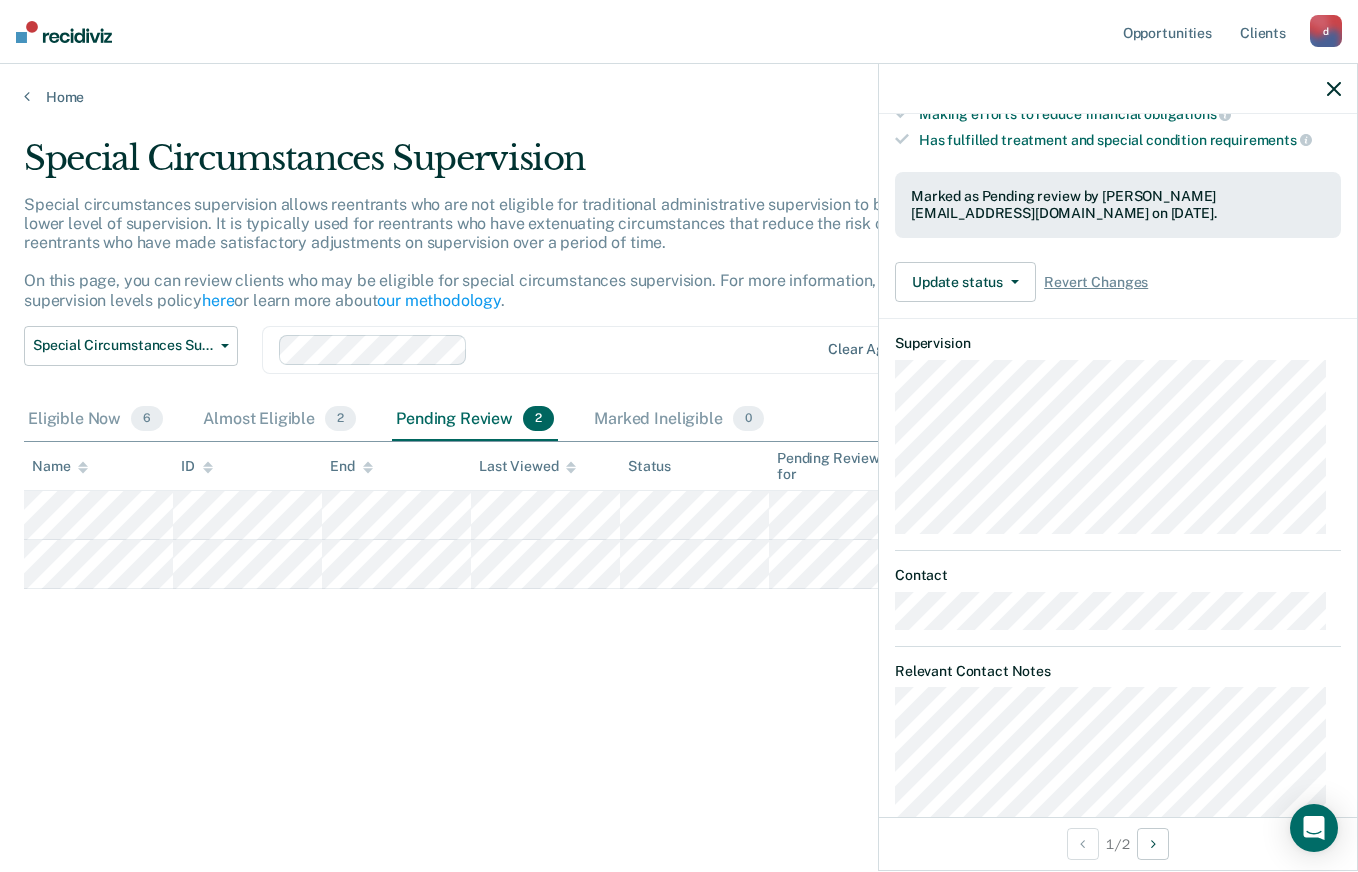scroll, scrollTop: 0, scrollLeft: 0, axis: both 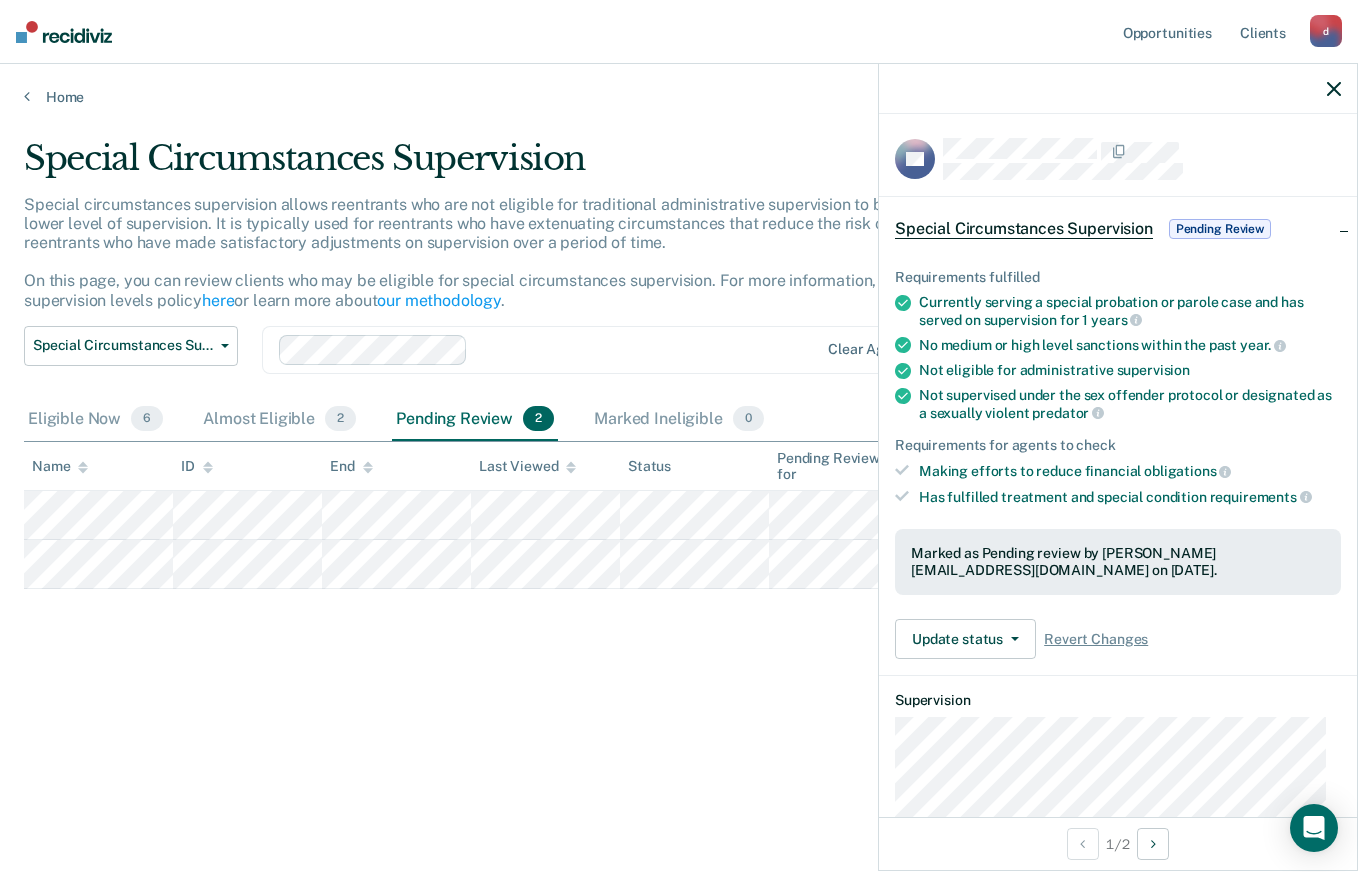 click on "Special Circumstances Supervision   Special circumstances supervision allows reentrants who are not eligible for traditional administrative supervision to be supervised at a lower level of supervision. It is typically used for reentrants who have extenuating circumstances that reduce the risk of re-offending or reentrants who have made satisfactory adjustments on supervision over a period of time. On this page, you can review clients who may be eligible for special circumstances supervision. For more information, please refer to the supervision levels policy  here  or learn more about  our methodology .  Special Circumstances Supervision Administrative Supervision Special Circumstances Supervision Clear   agents Eligible Now 6 Almost Eligible 2 Pending Review 2 Marked Ineligible 0
To pick up a draggable item, press the space bar.
While dragging, use the arrow keys to move the item.
Press space again to drop the item in its new position, or press escape to cancel.
Name ID End Last Viewed Status" at bounding box center (679, 462) 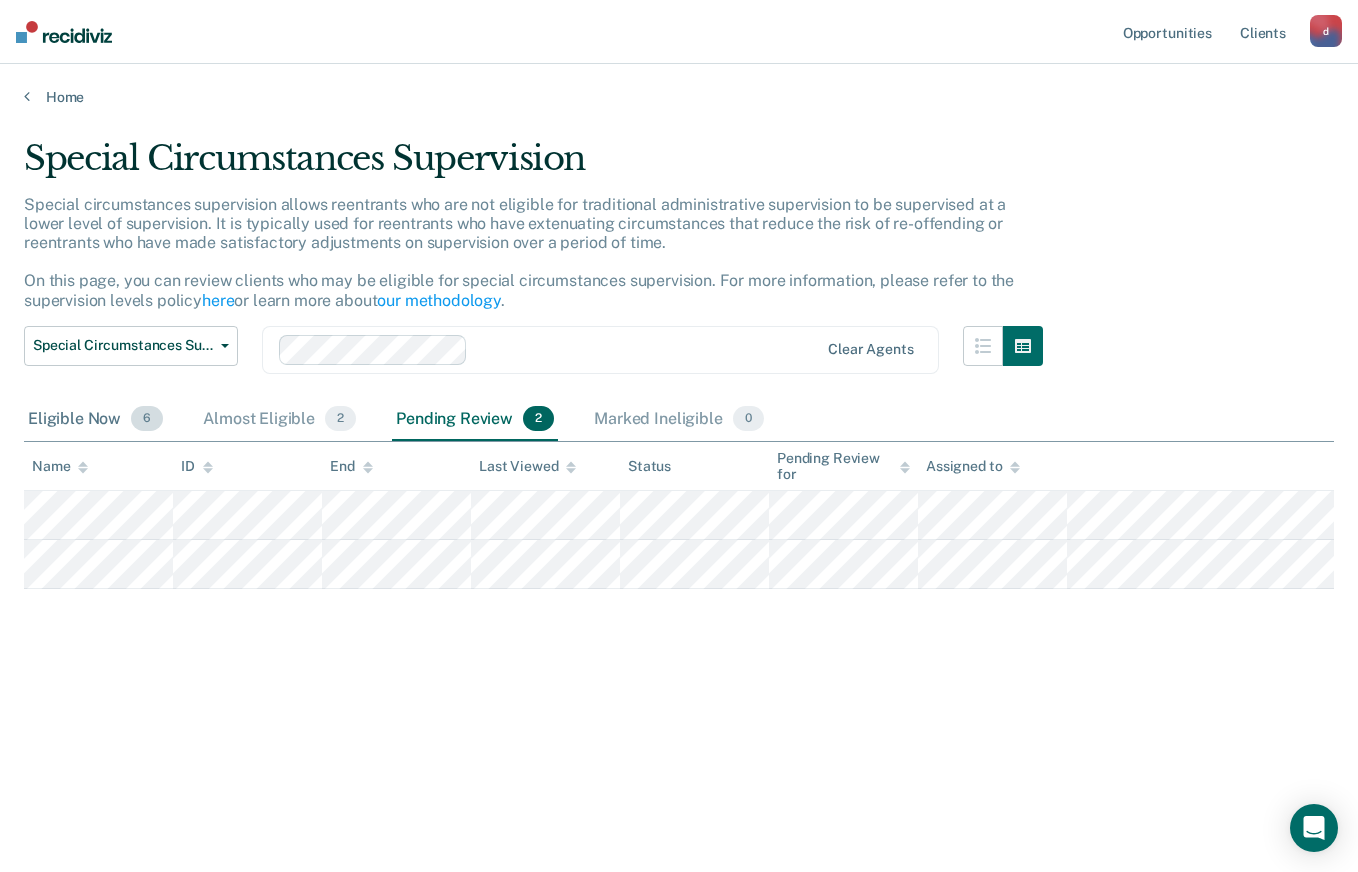 click on "6" at bounding box center [147, 419] 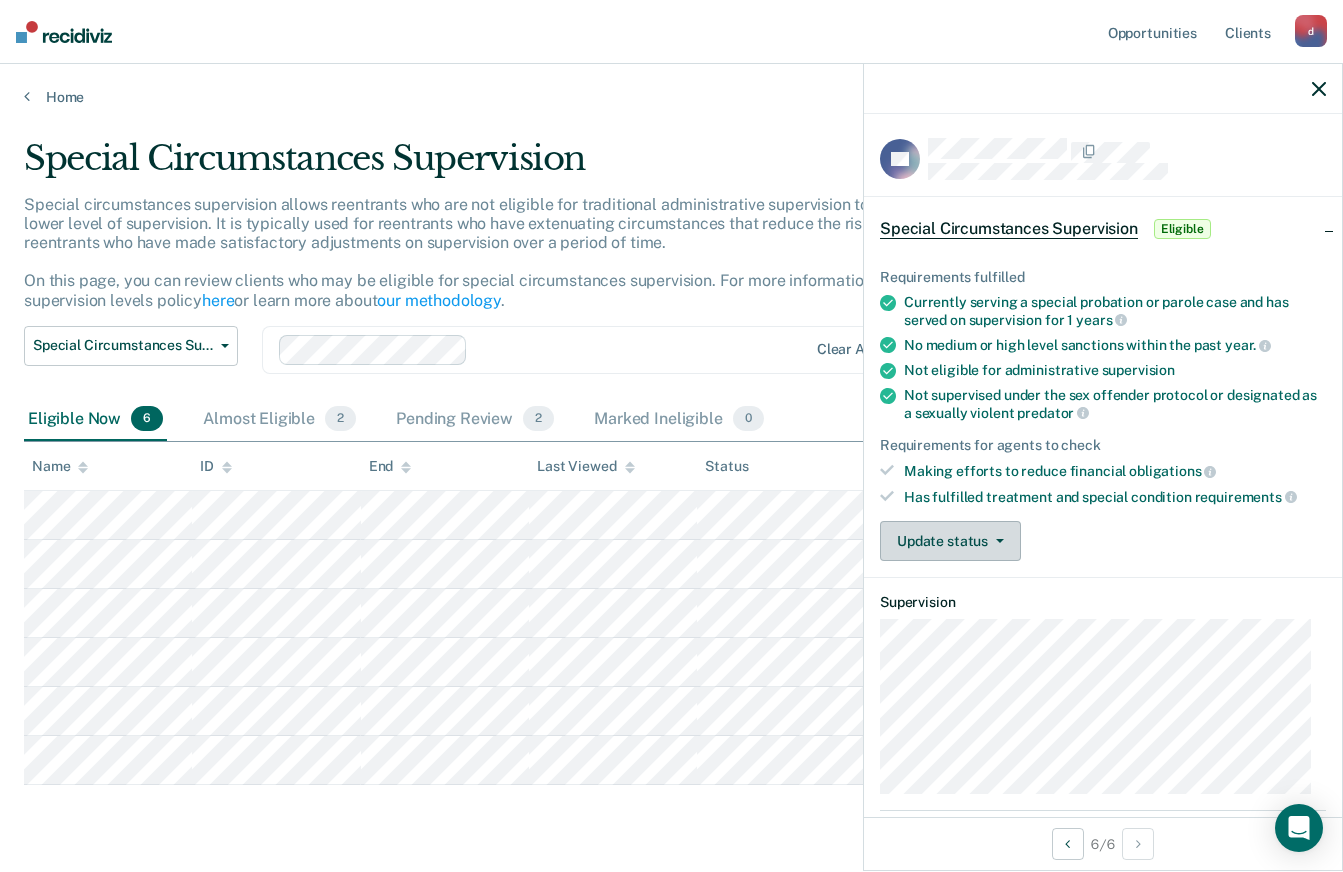 click 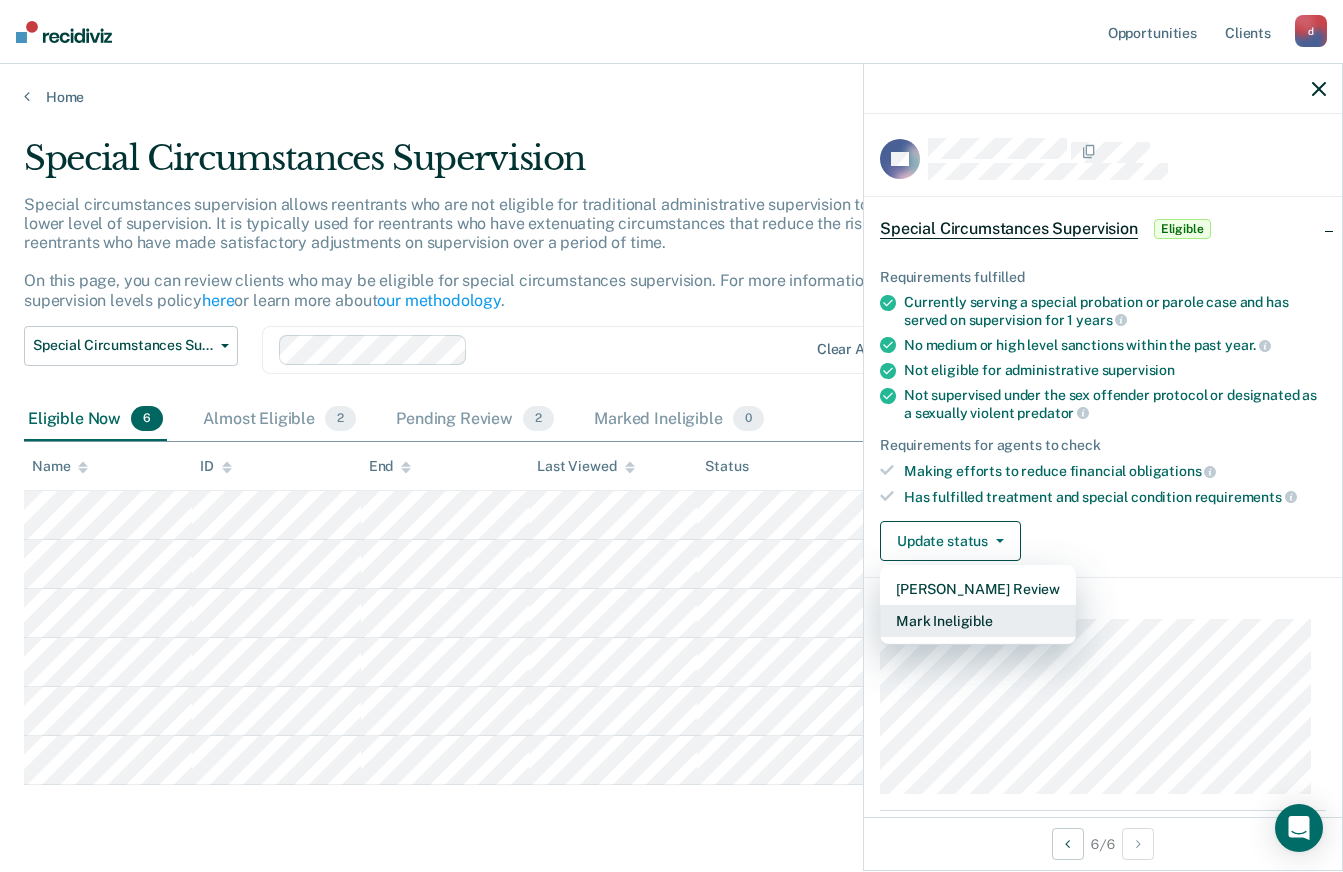 click on "Mark Ineligible" at bounding box center (978, 621) 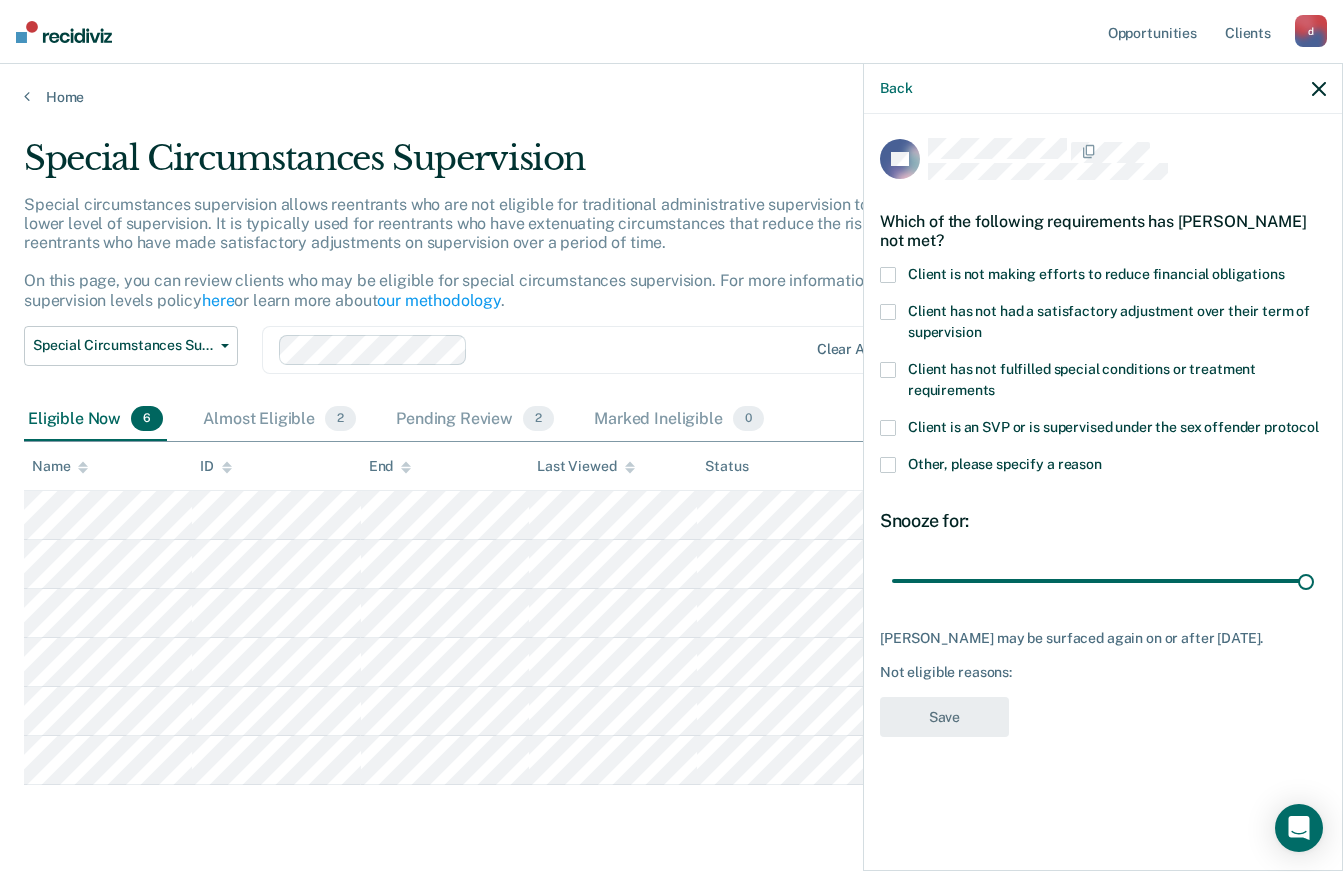 type on "90" 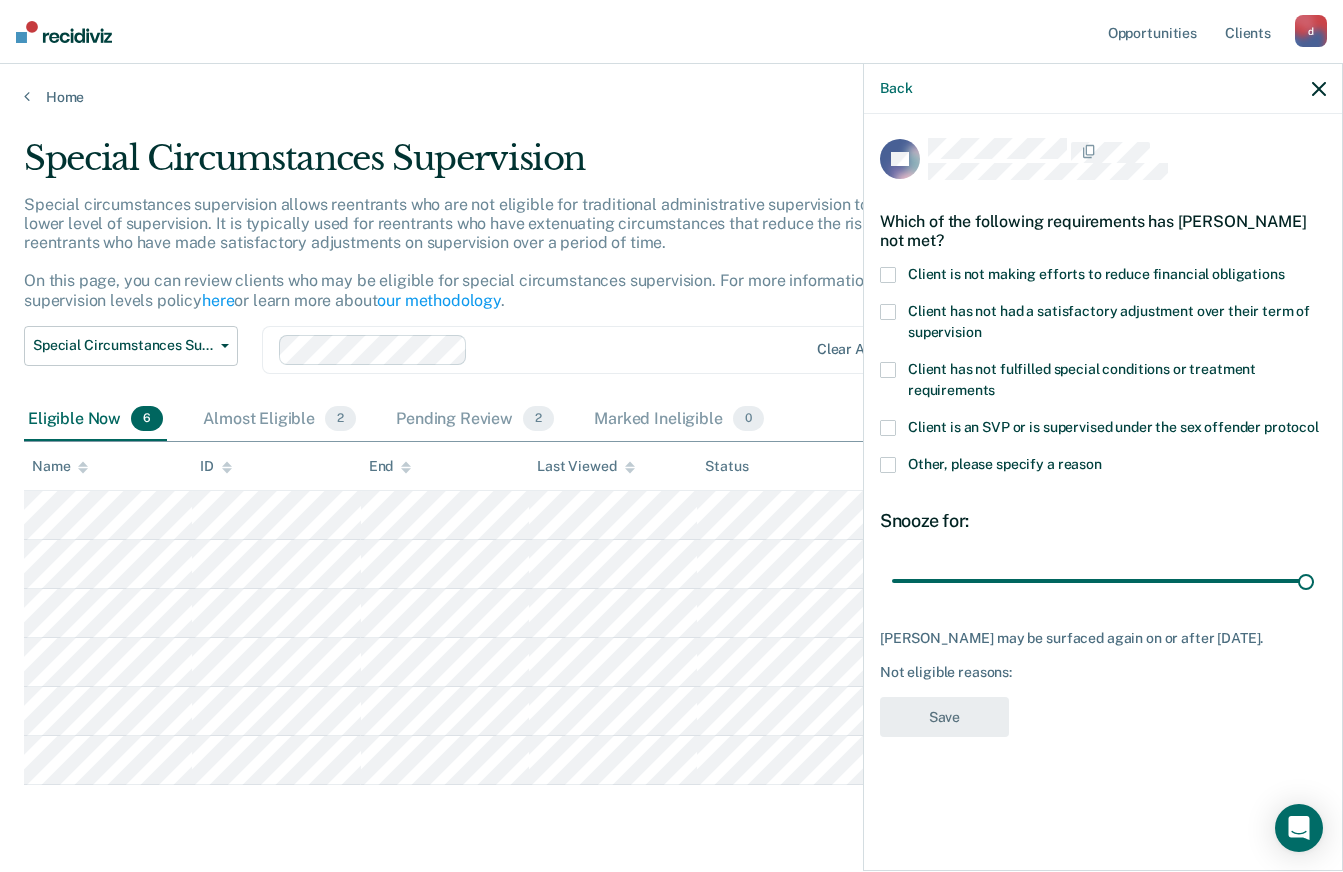 click on "Client is not making efforts to reduce financial obligations" at bounding box center (1103, 277) 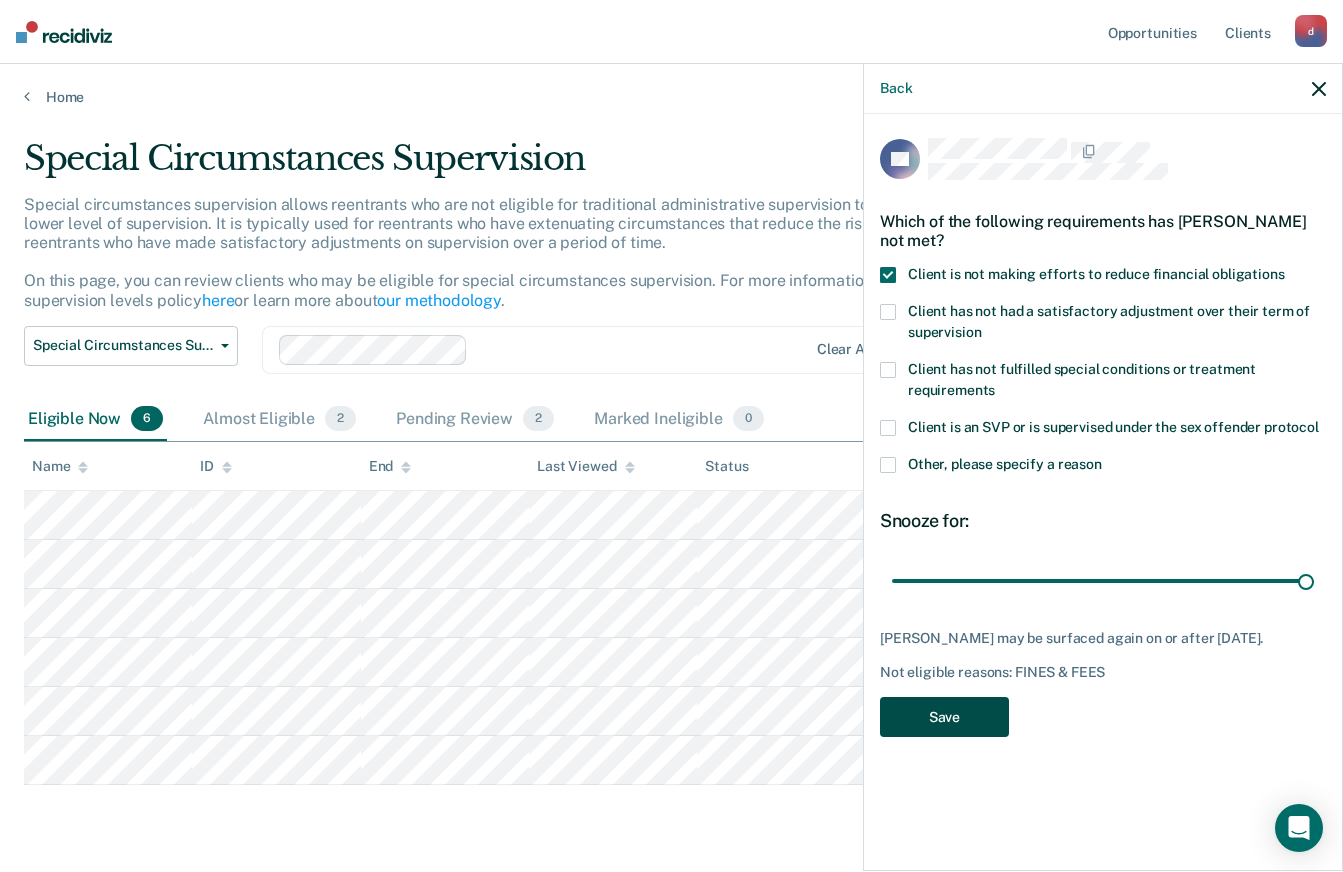 click on "Save" at bounding box center [944, 717] 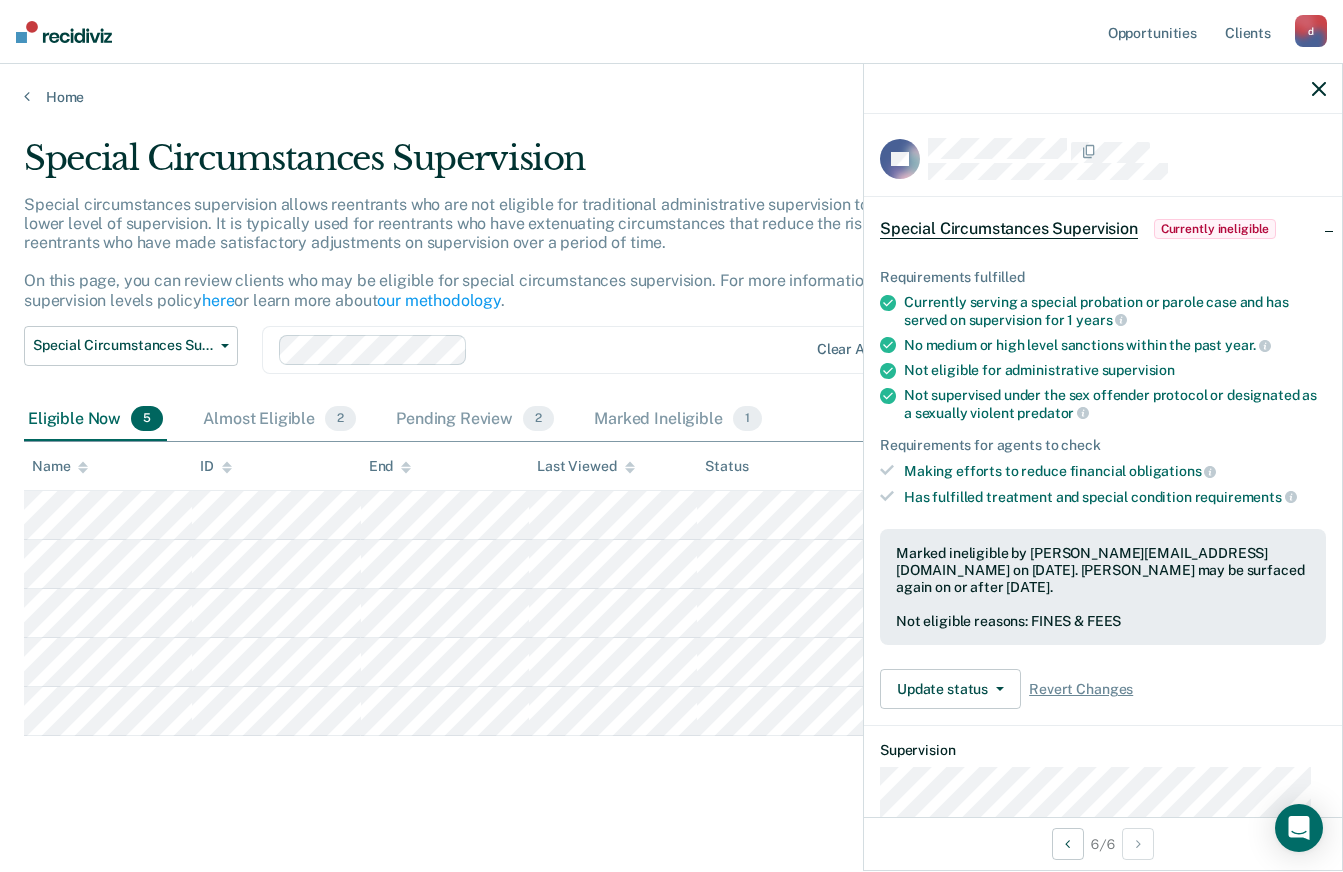 click on "Special circumstances supervision allows reentrants who are not eligible for traditional administrative supervision to be supervised at a lower level of supervision. It is typically used for reentrants who have extenuating circumstances that reduce the risk of re-offending or reentrants who have made satisfactory adjustments on supervision over a period of time. On this page, you can review clients who may be eligible for special circumstances supervision. For more information, please refer to the supervision levels policy  here  or learn more about  our methodology ." at bounding box center [527, 260] 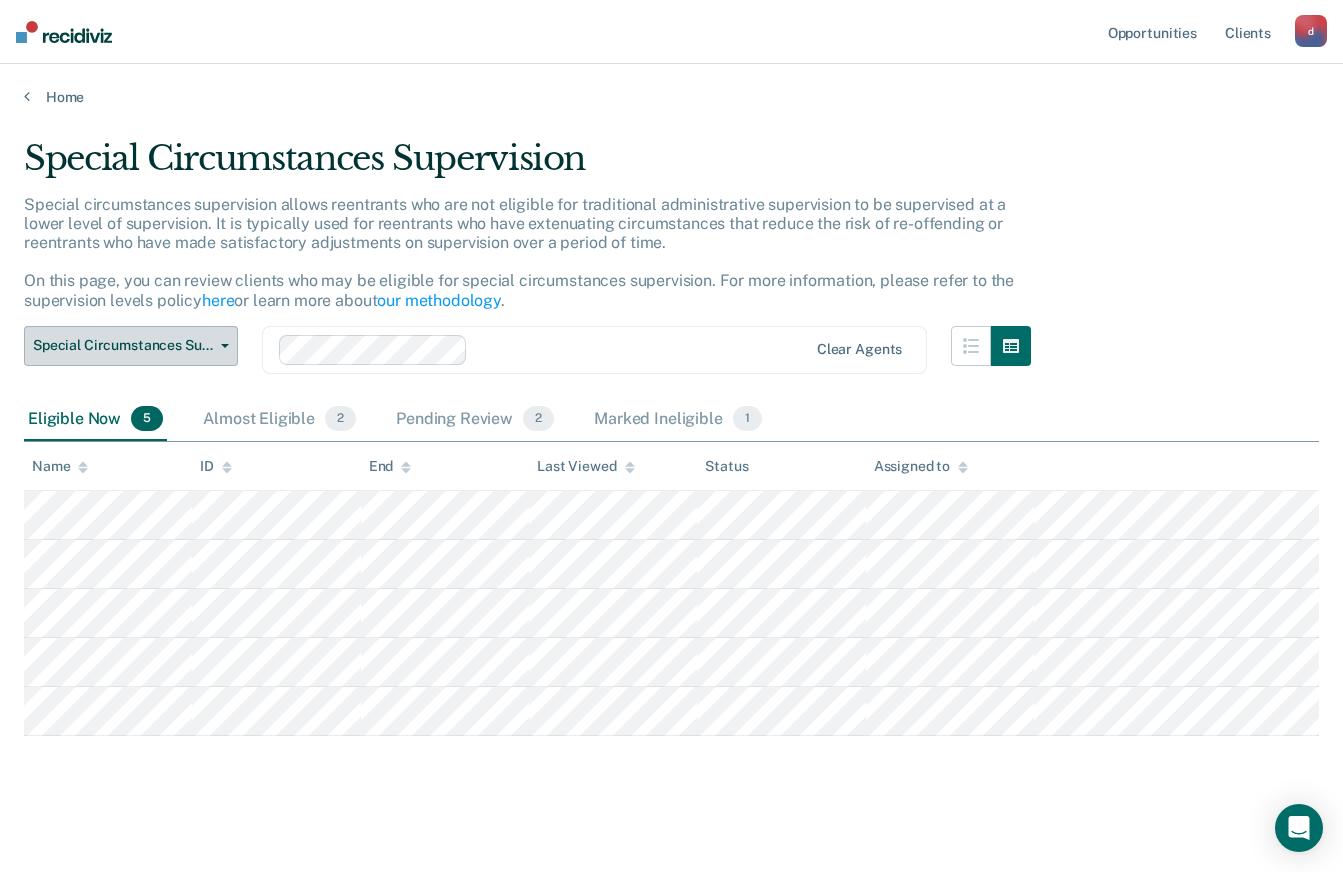 click at bounding box center (221, 346) 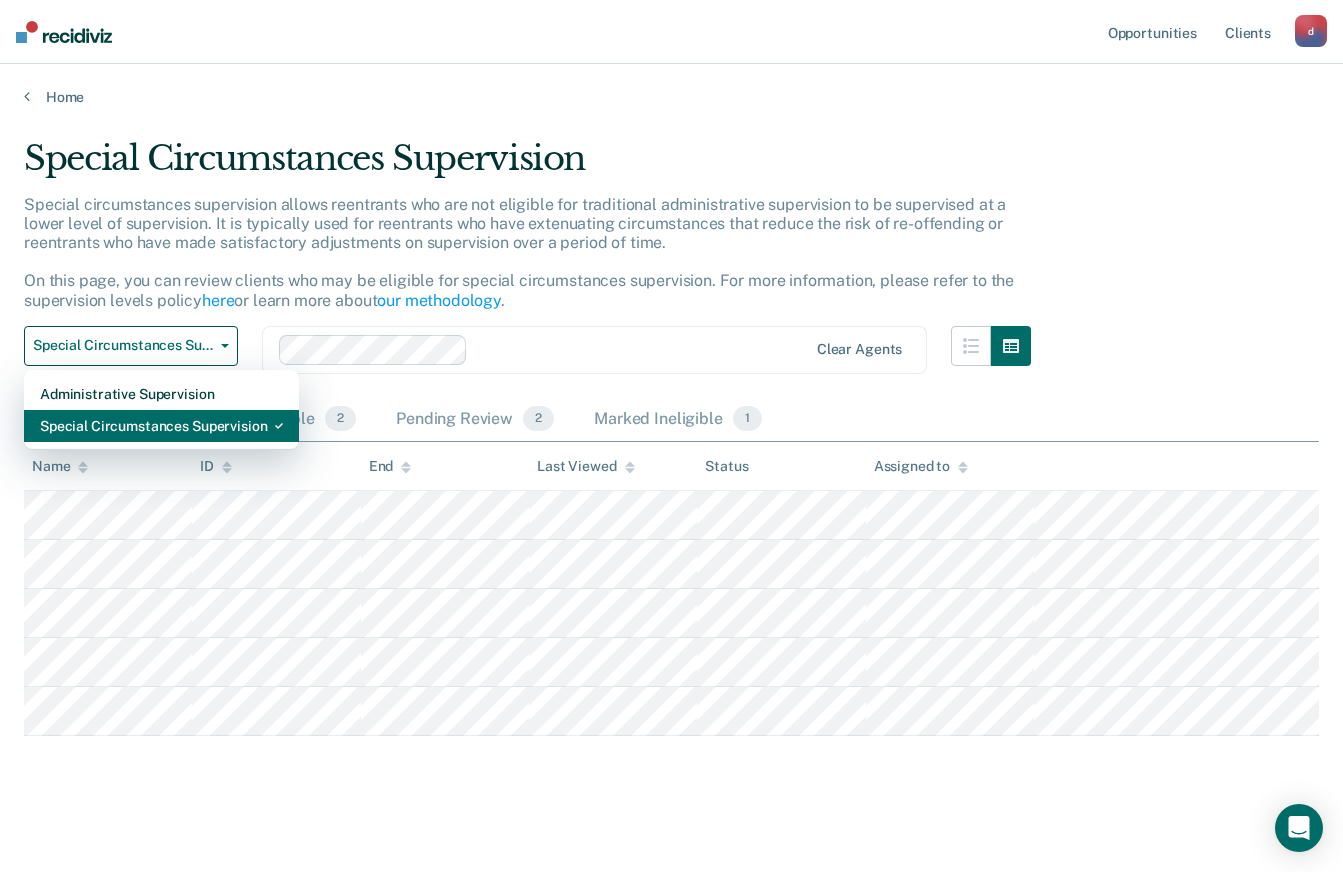 click on "Special Circumstances Supervision" at bounding box center (161, 426) 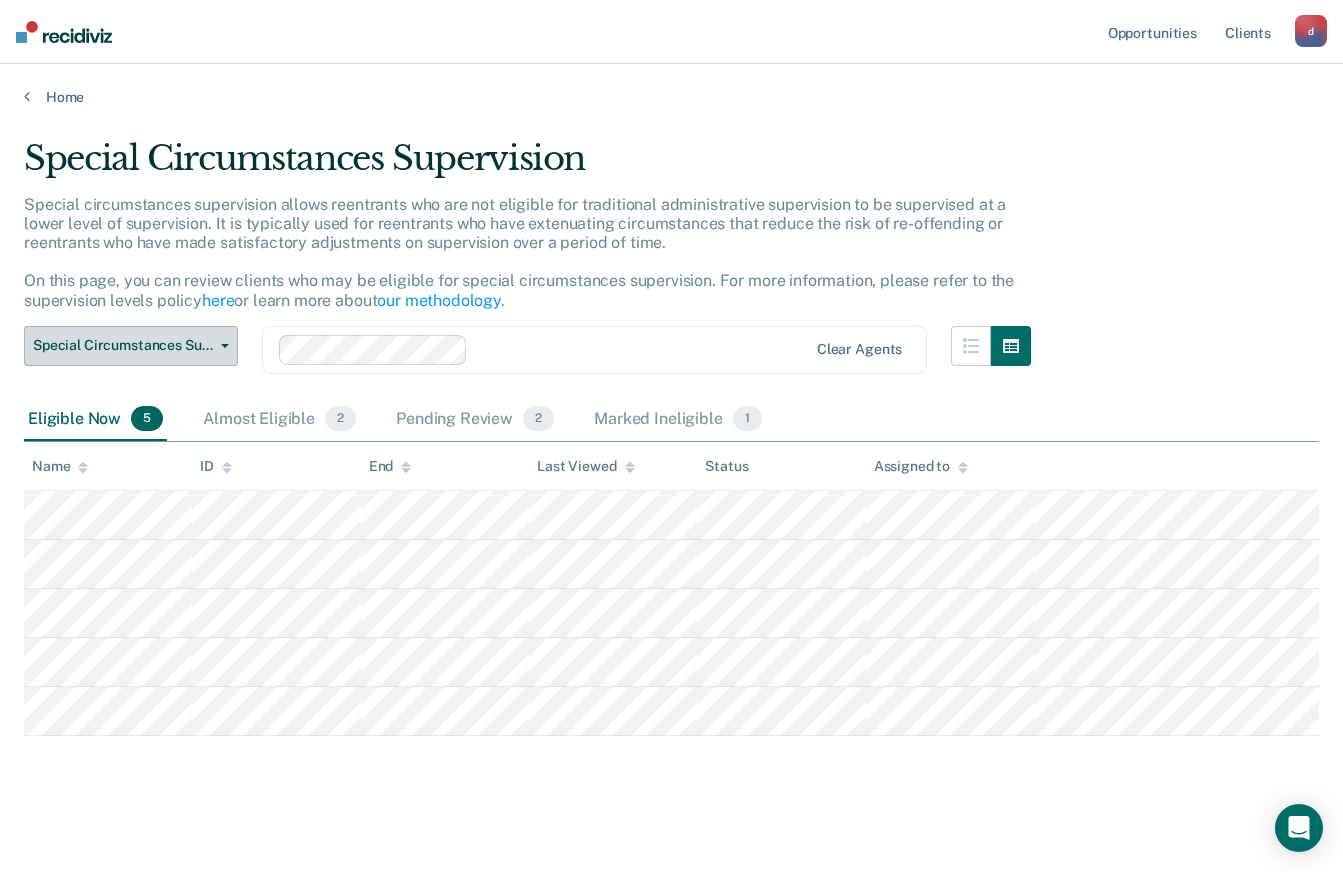 click on "Special Circumstances Supervision" at bounding box center (131, 346) 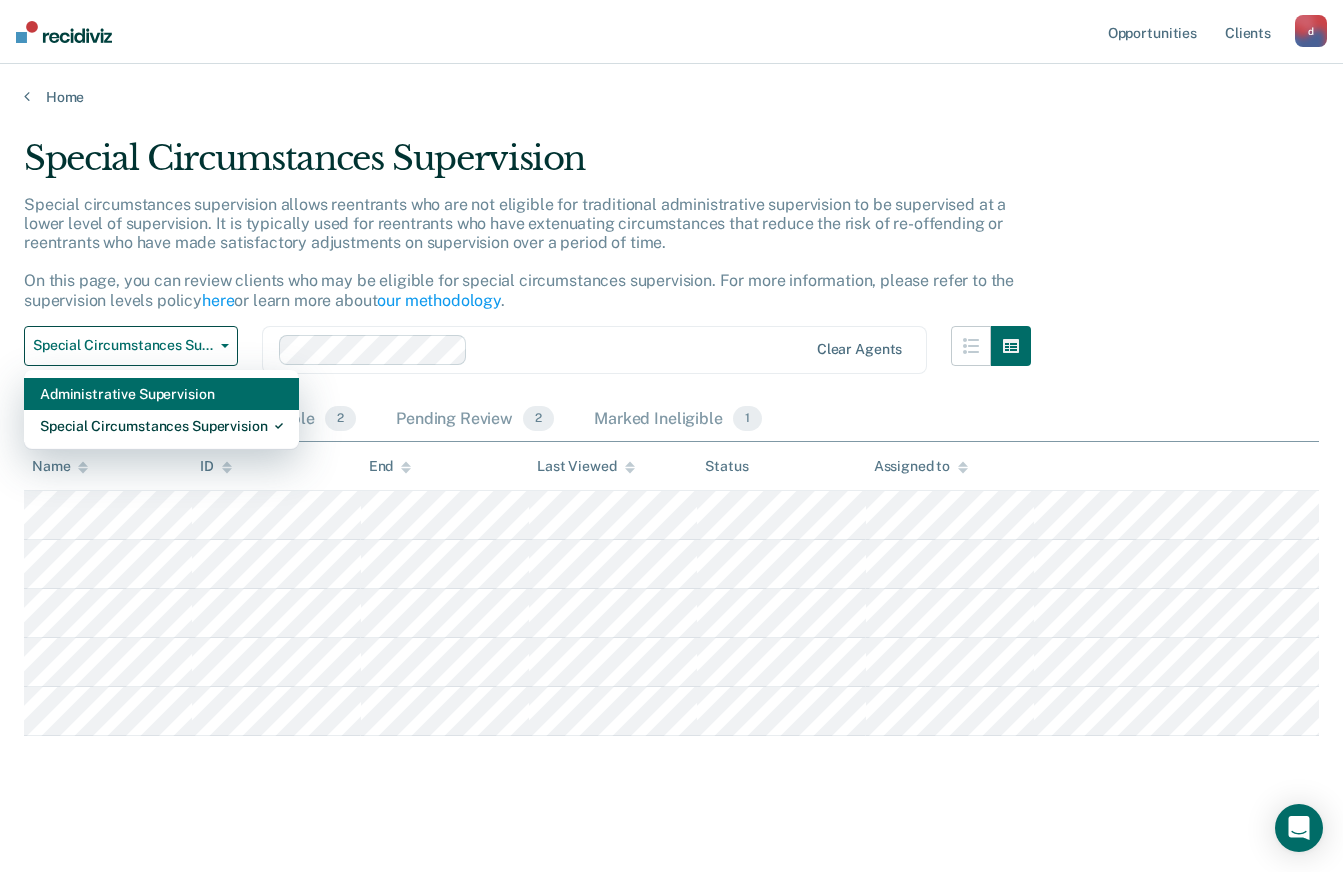 click on "Administrative Supervision" at bounding box center [161, 394] 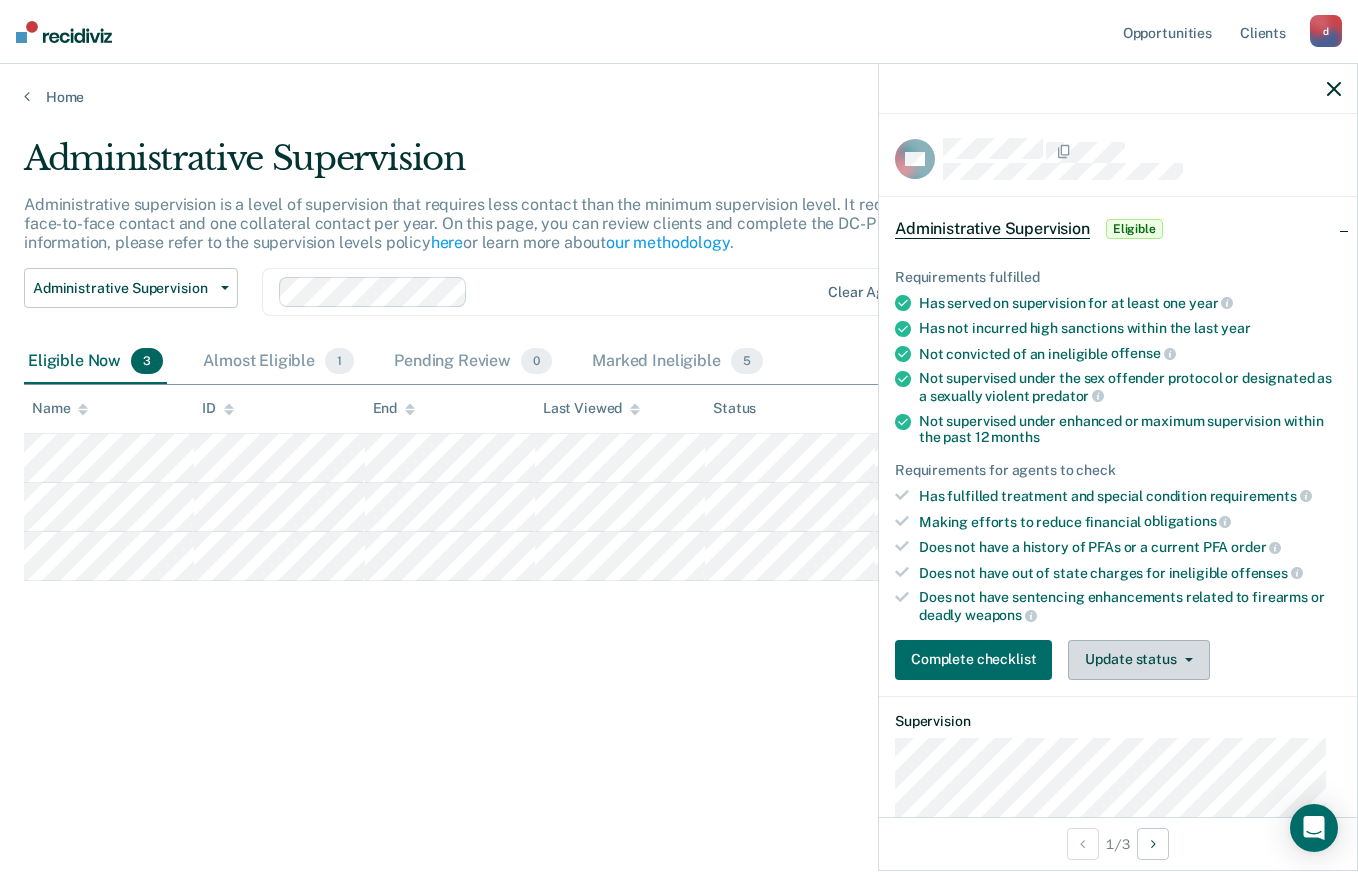 click on "Update status" at bounding box center [1138, 660] 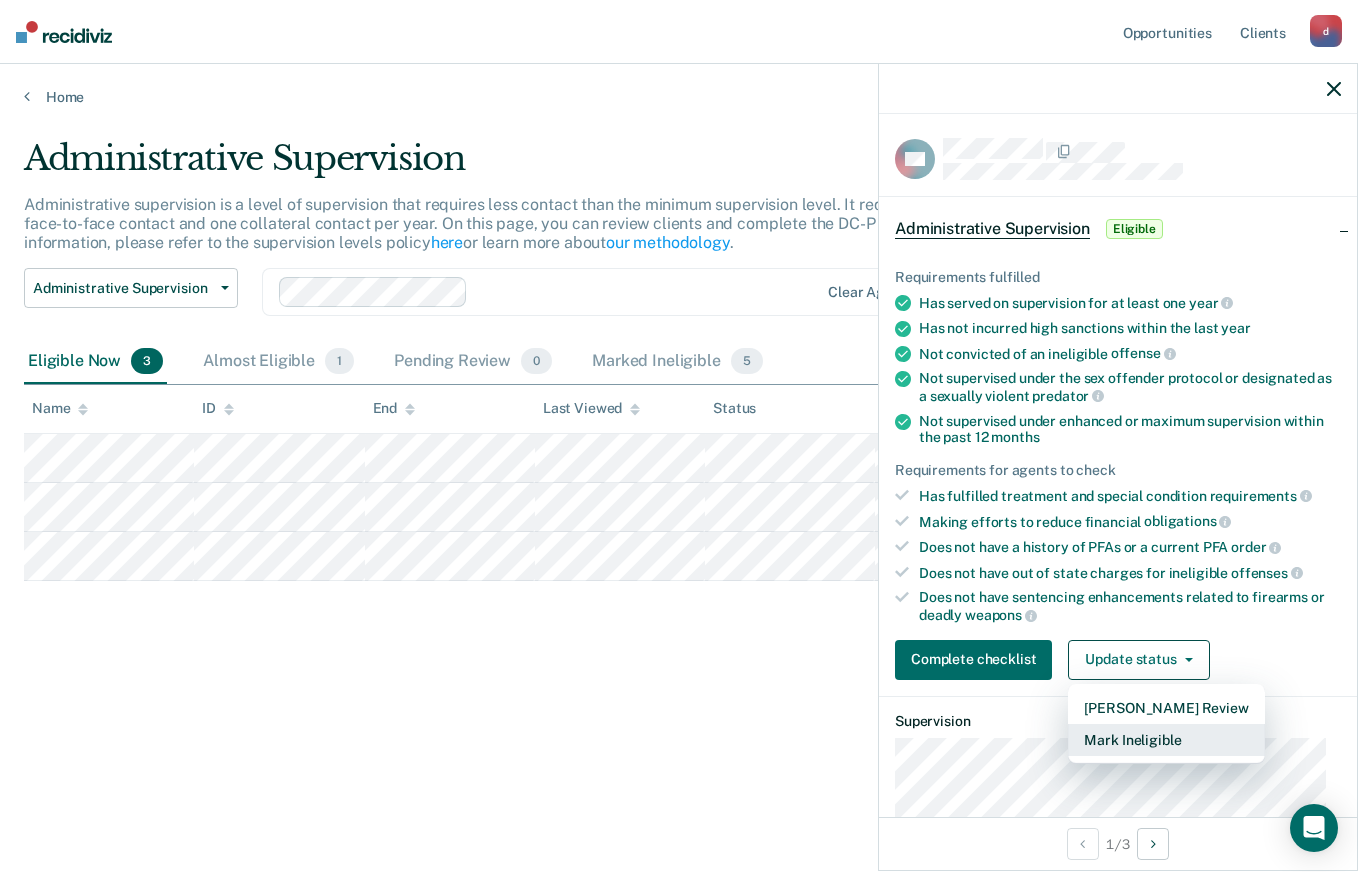 click on "Mark Ineligible" at bounding box center (1166, 740) 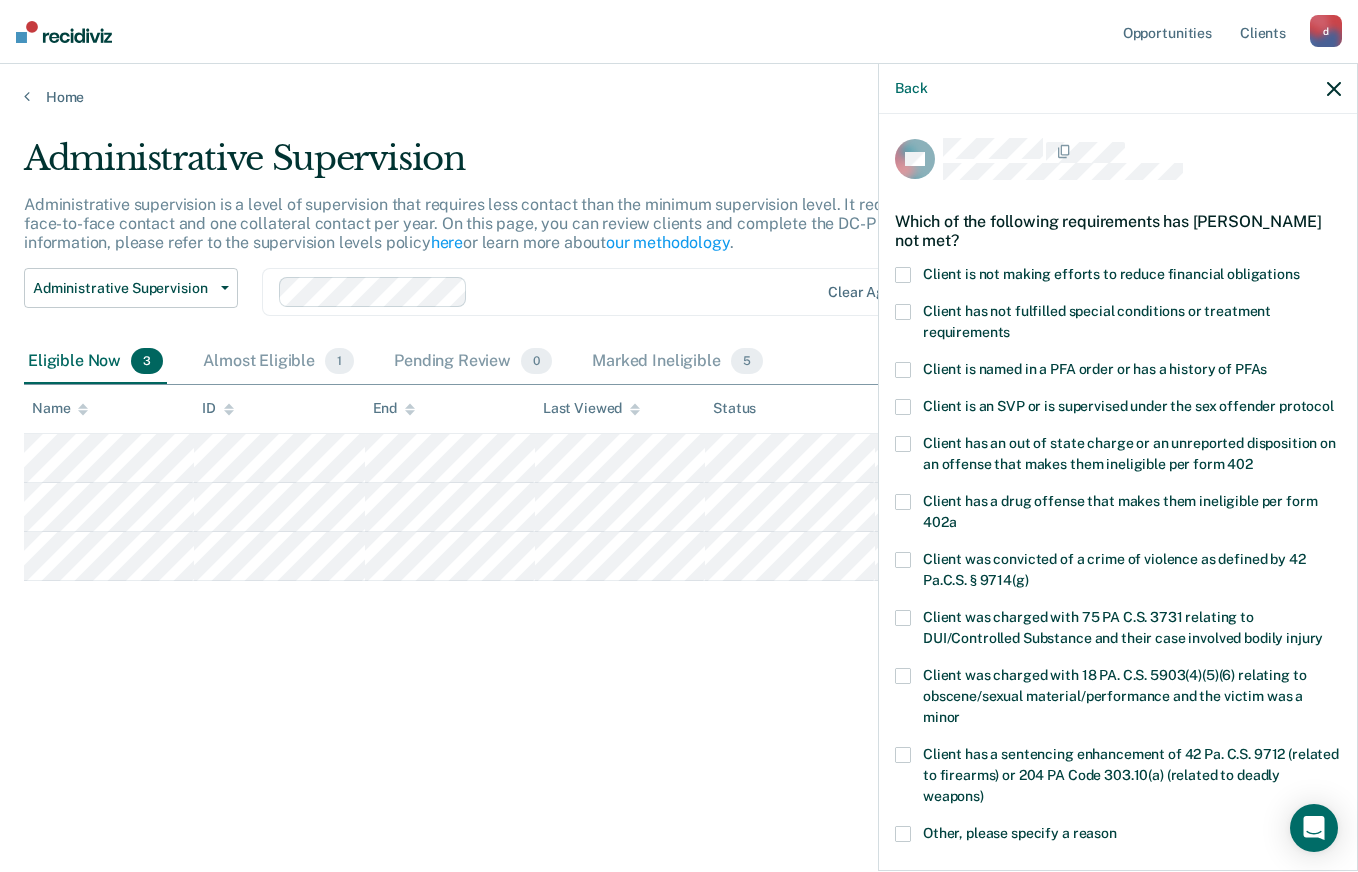click at bounding box center [903, 275] 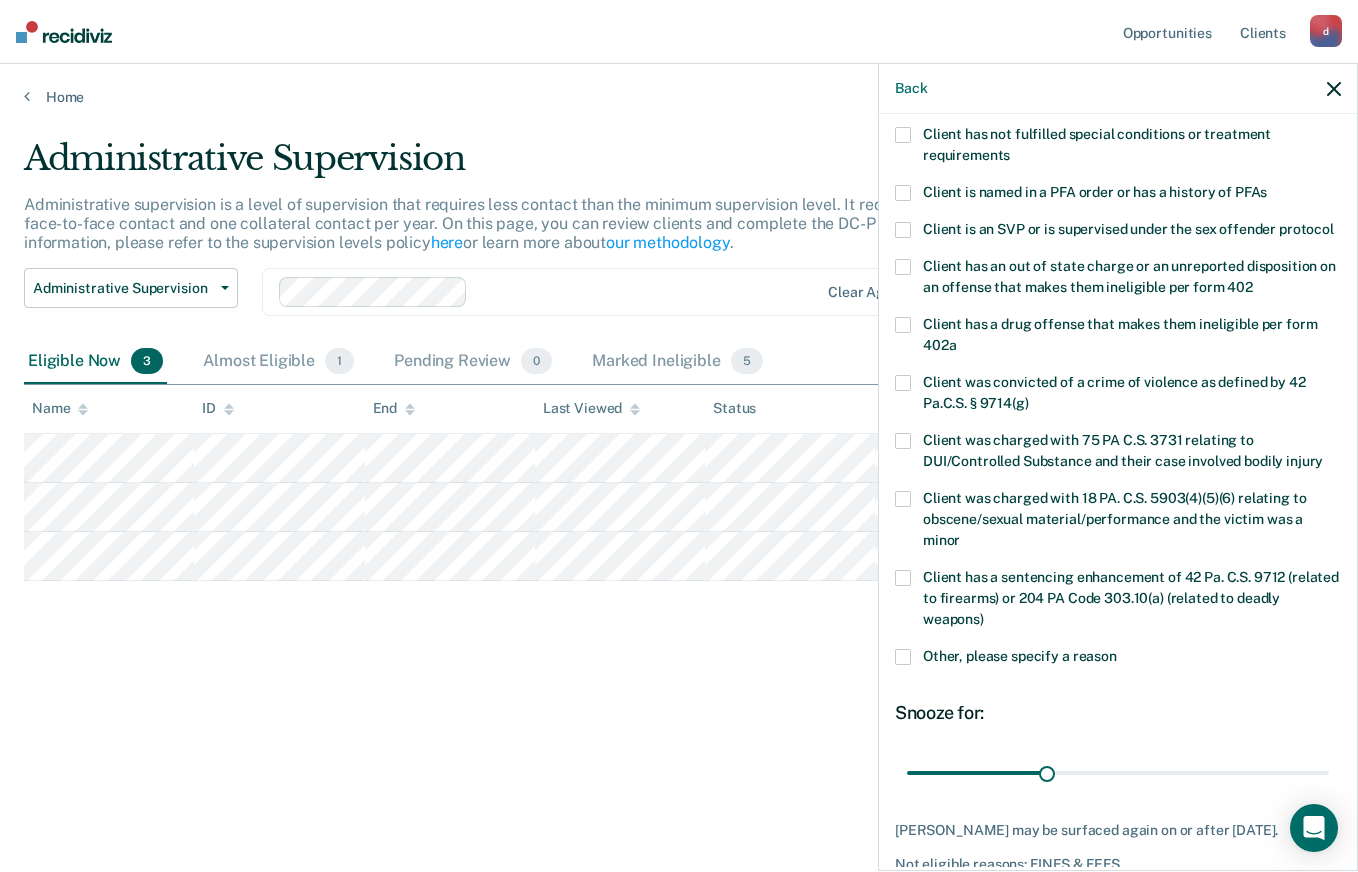 scroll, scrollTop: 294, scrollLeft: 0, axis: vertical 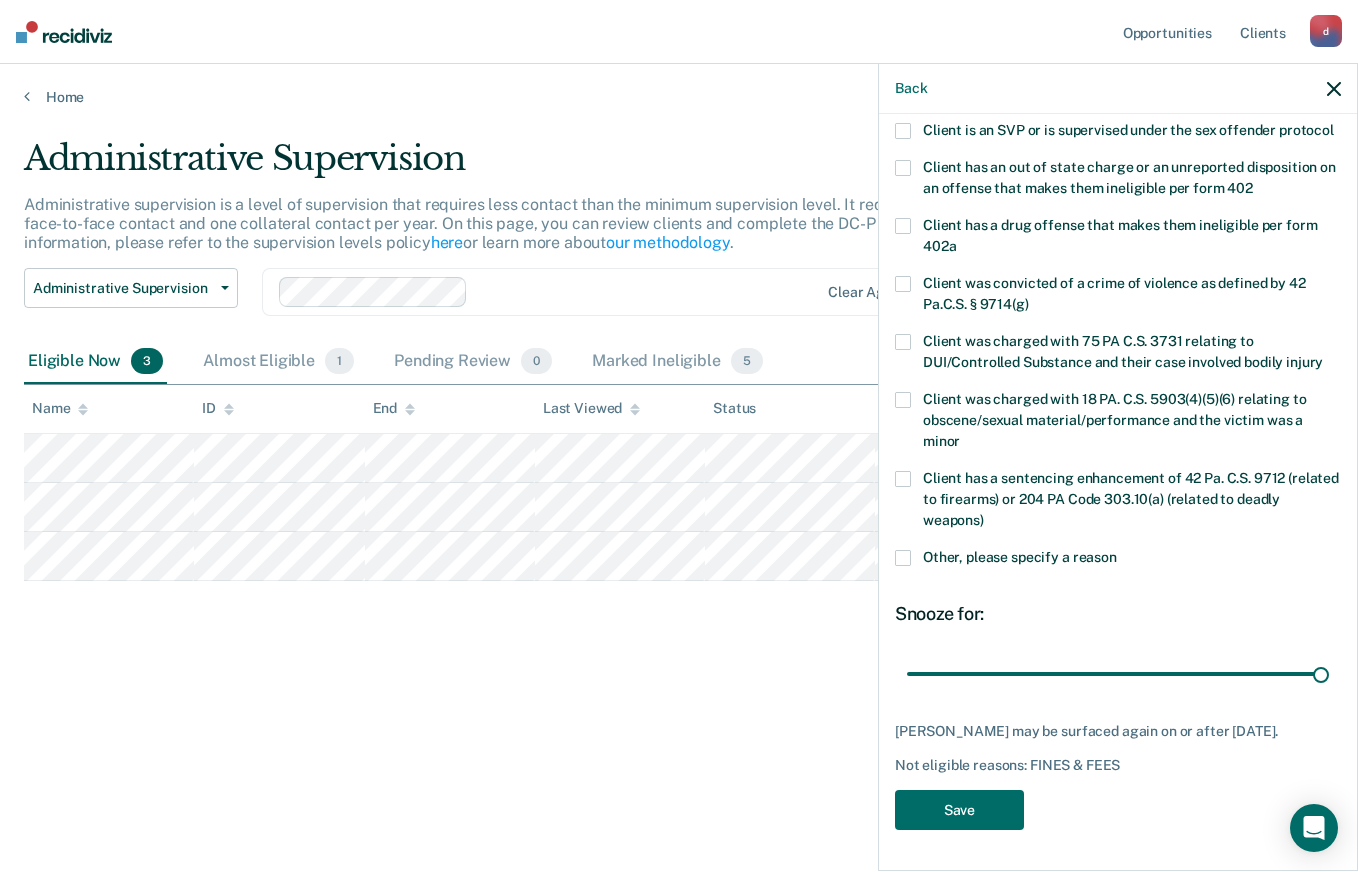 type on "90" 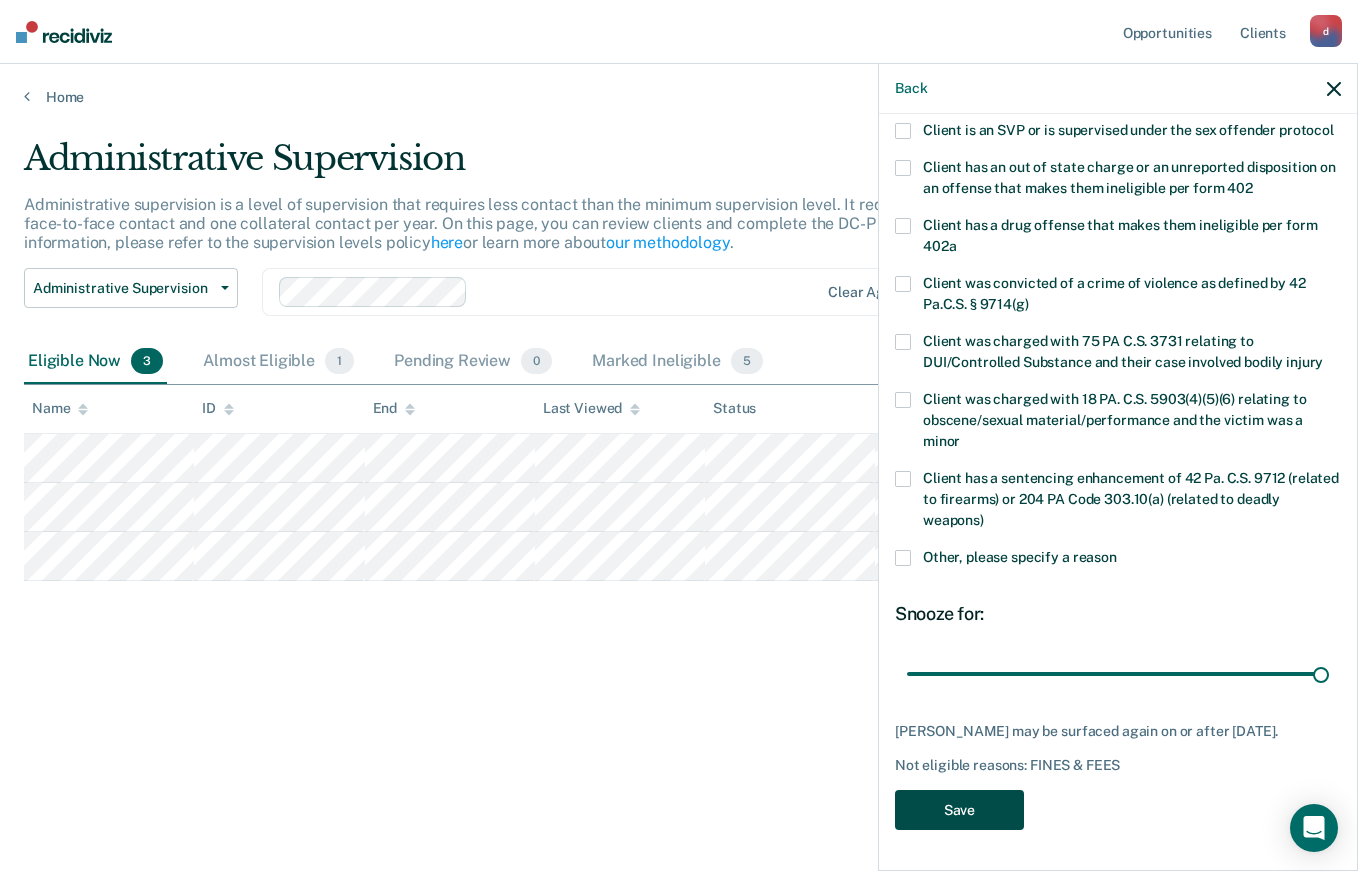 click on "Save" at bounding box center (959, 810) 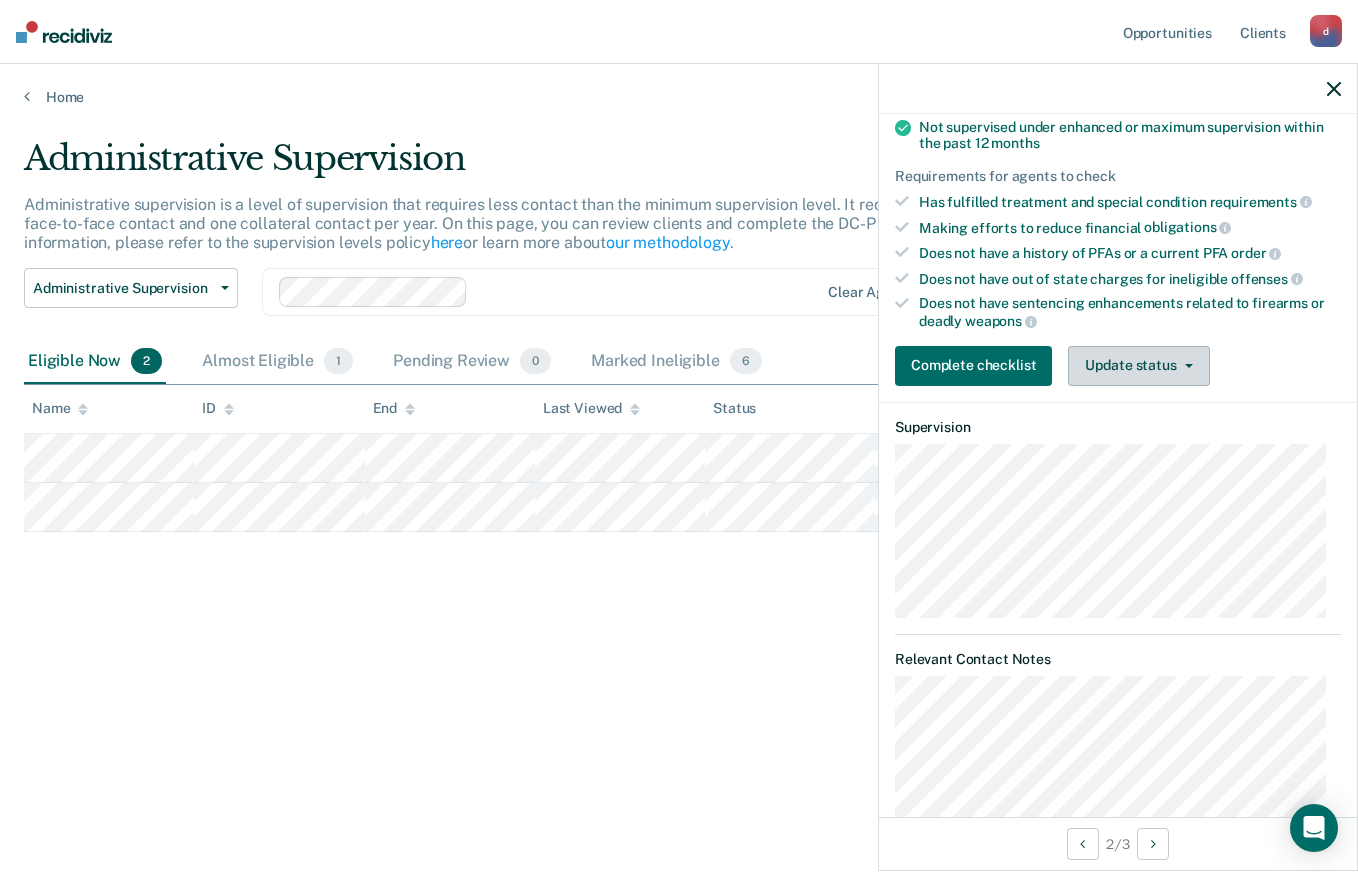 click on "Update status" at bounding box center (1138, 366) 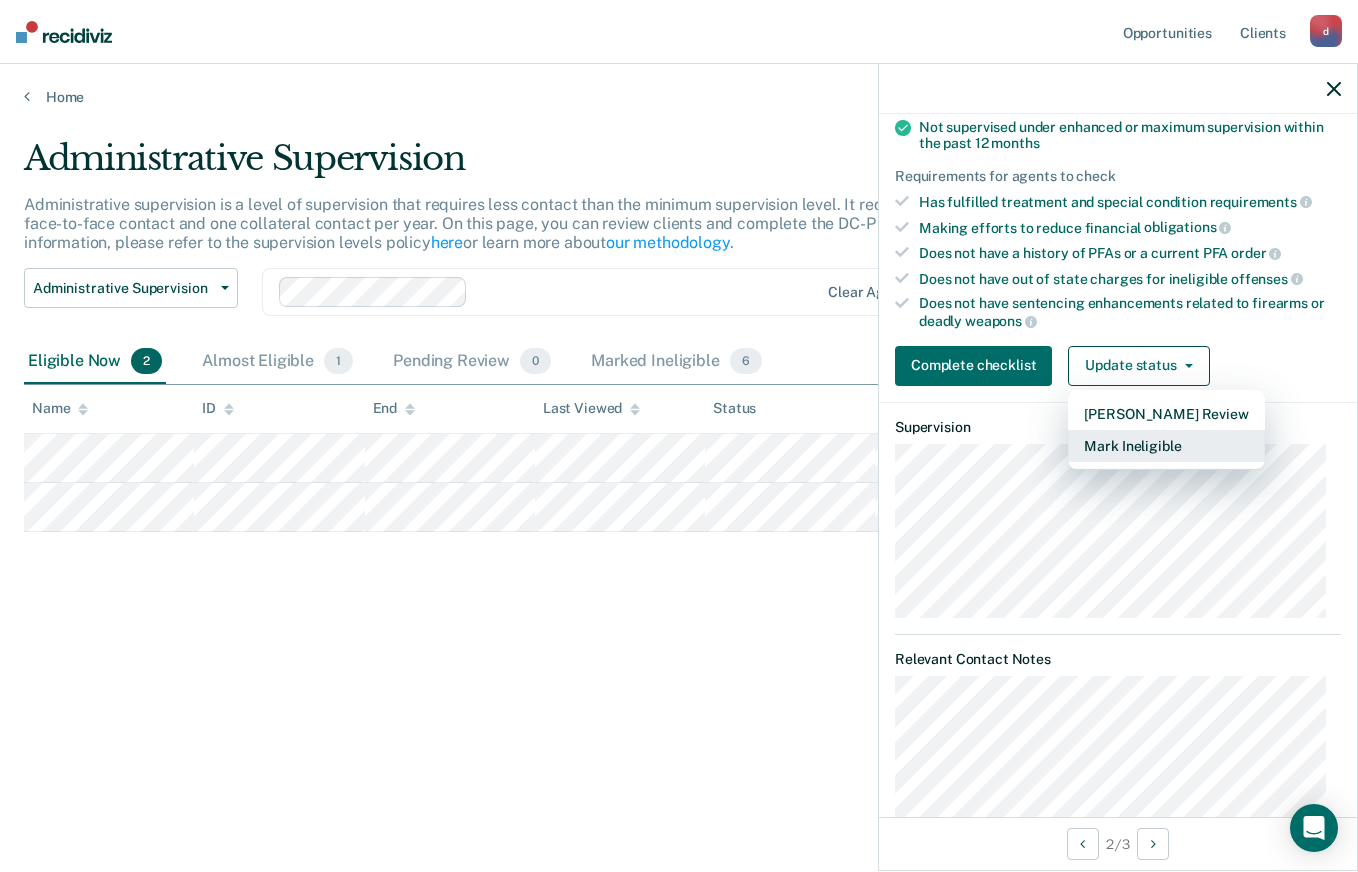 click on "Mark Ineligible" at bounding box center [1166, 446] 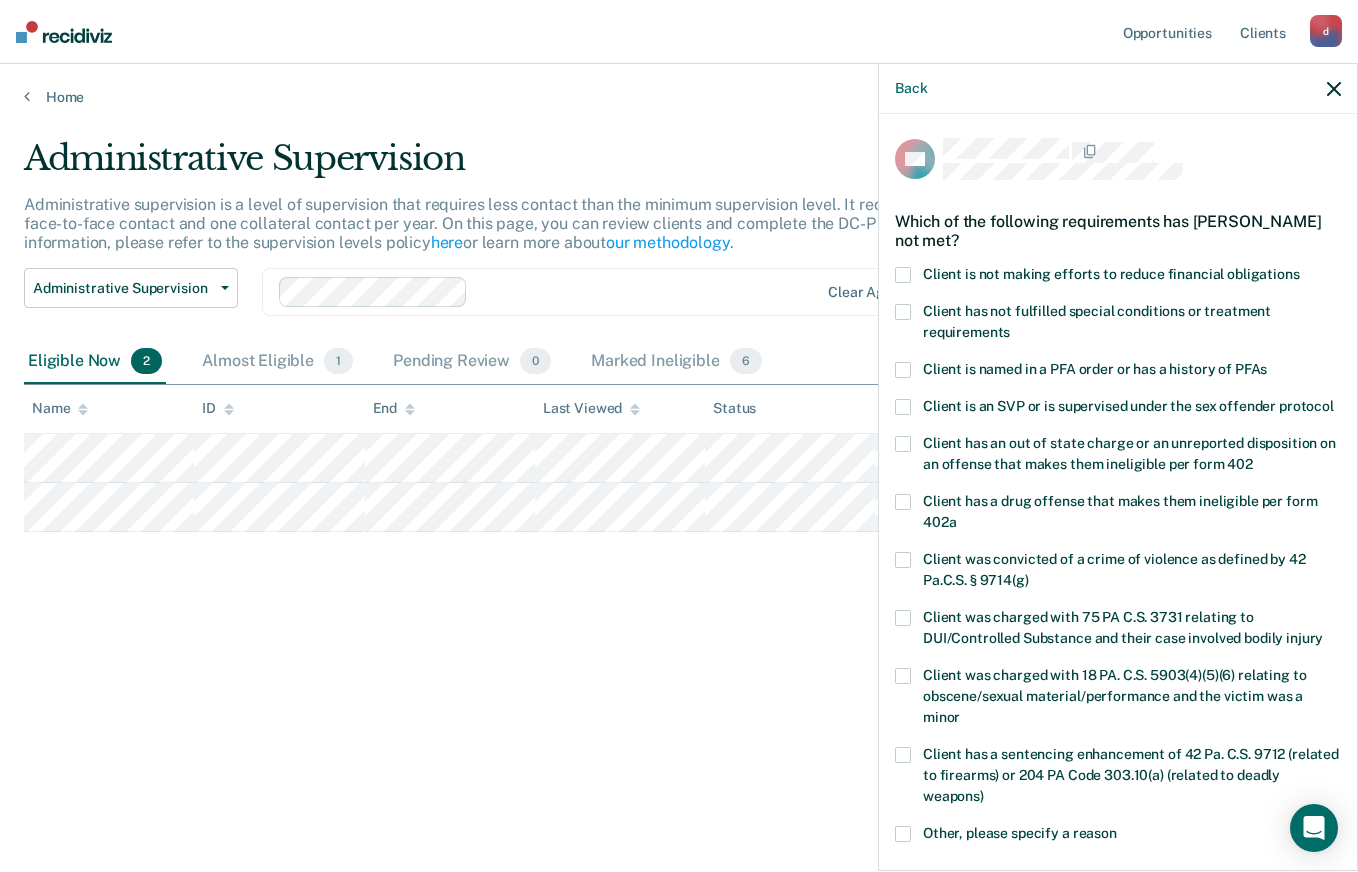 scroll, scrollTop: 3, scrollLeft: 0, axis: vertical 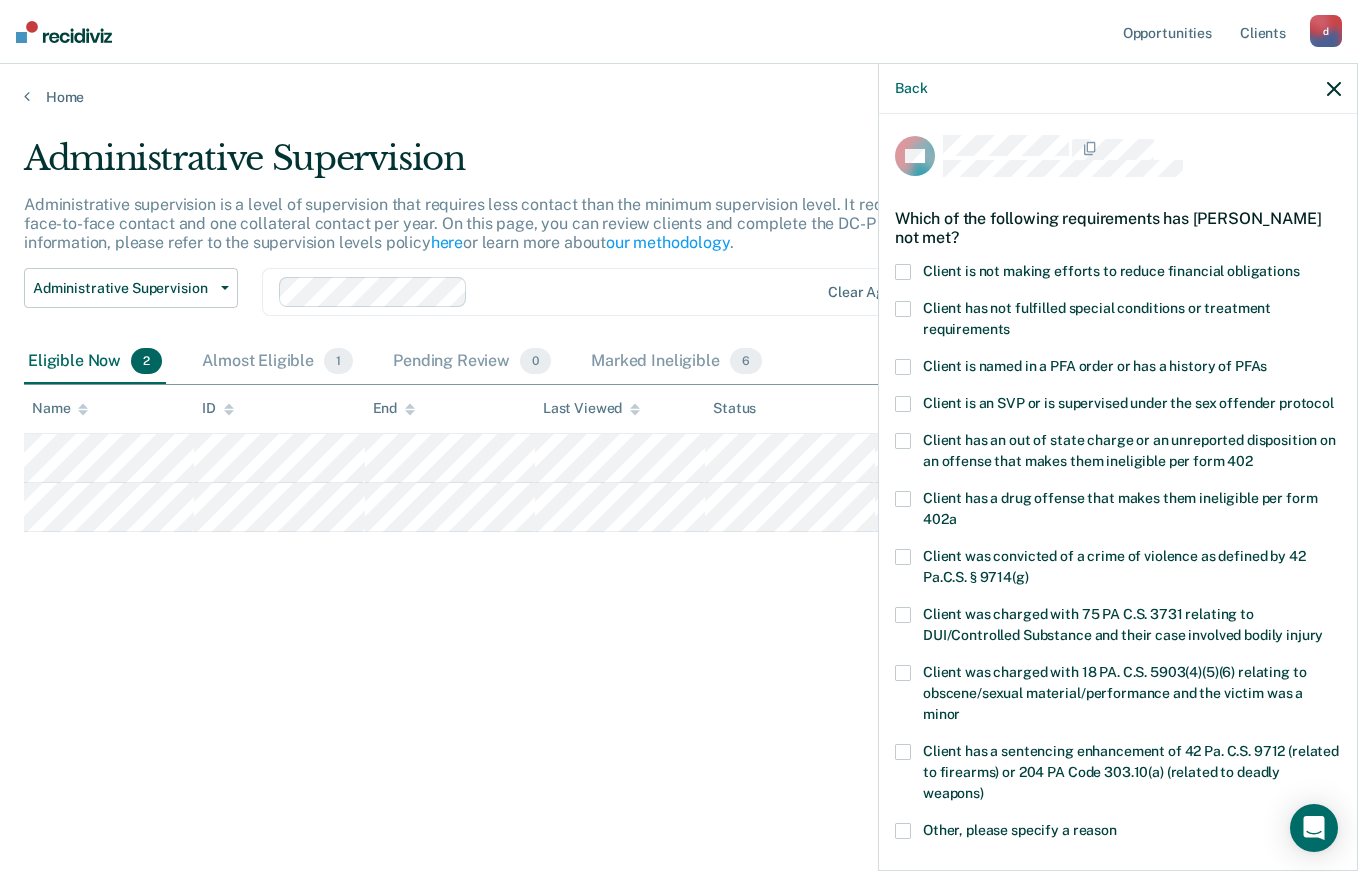 click at bounding box center [903, 272] 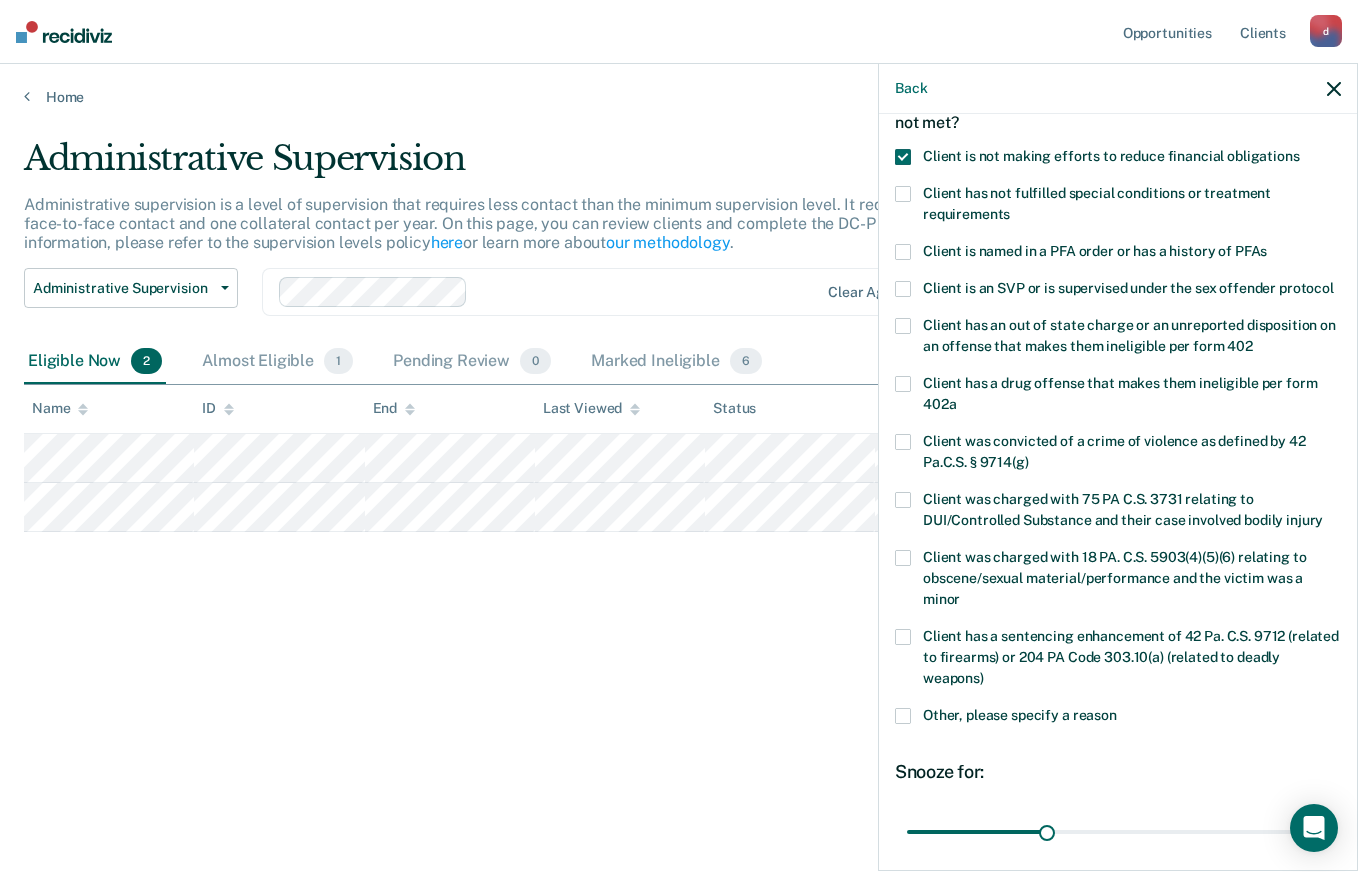 scroll, scrollTop: 294, scrollLeft: 0, axis: vertical 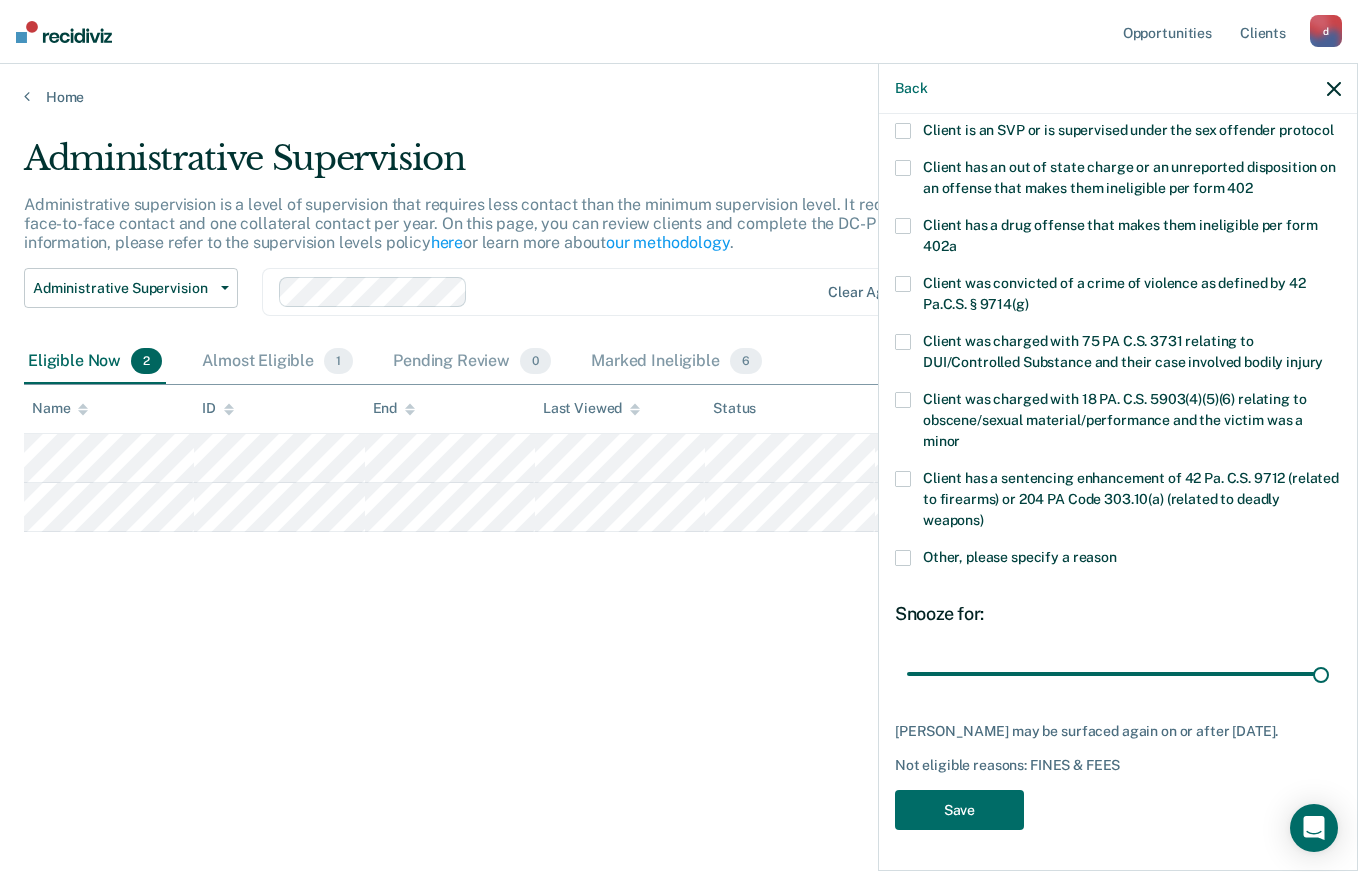 type on "90" 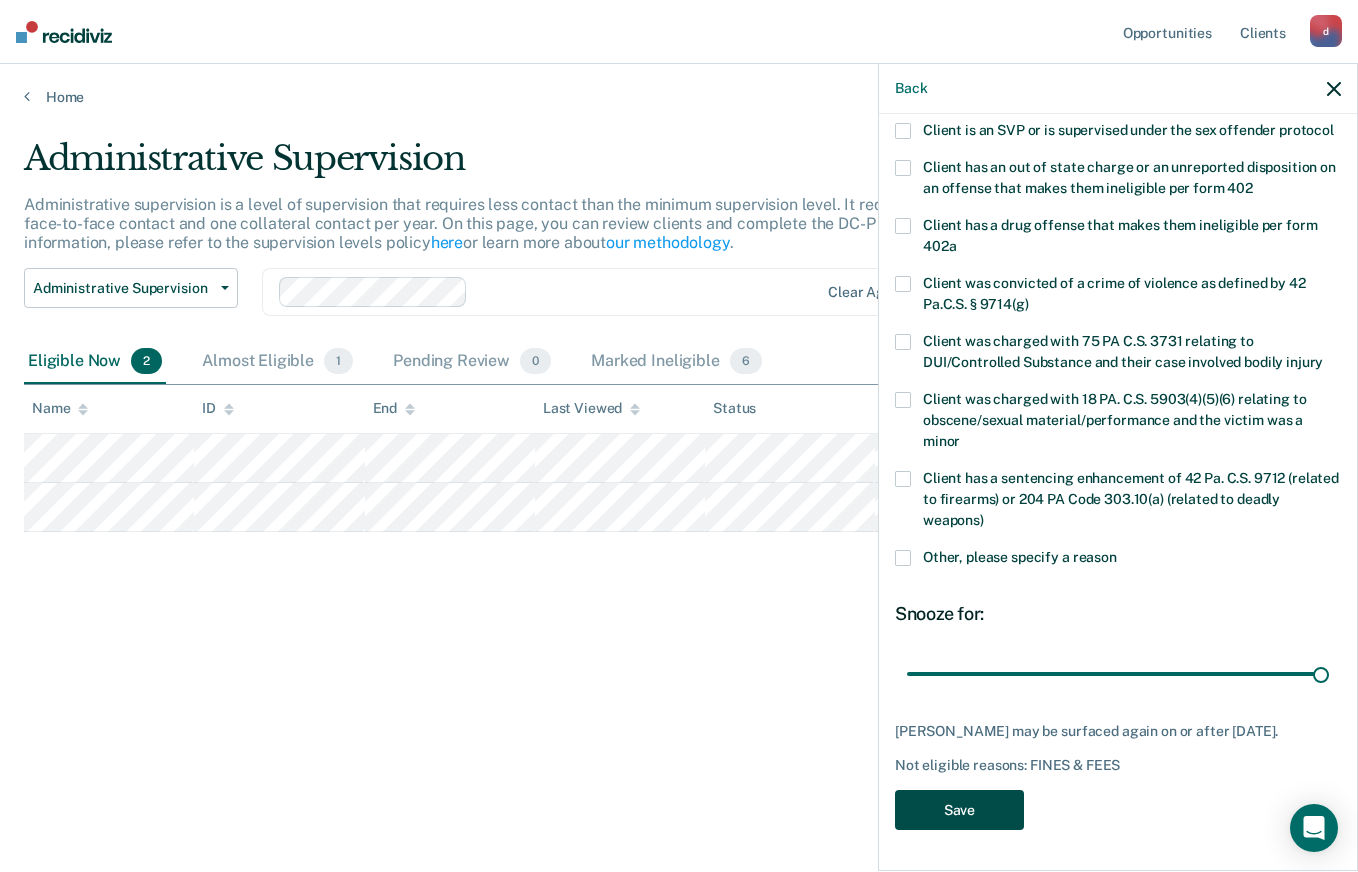 click on "Save" at bounding box center (959, 810) 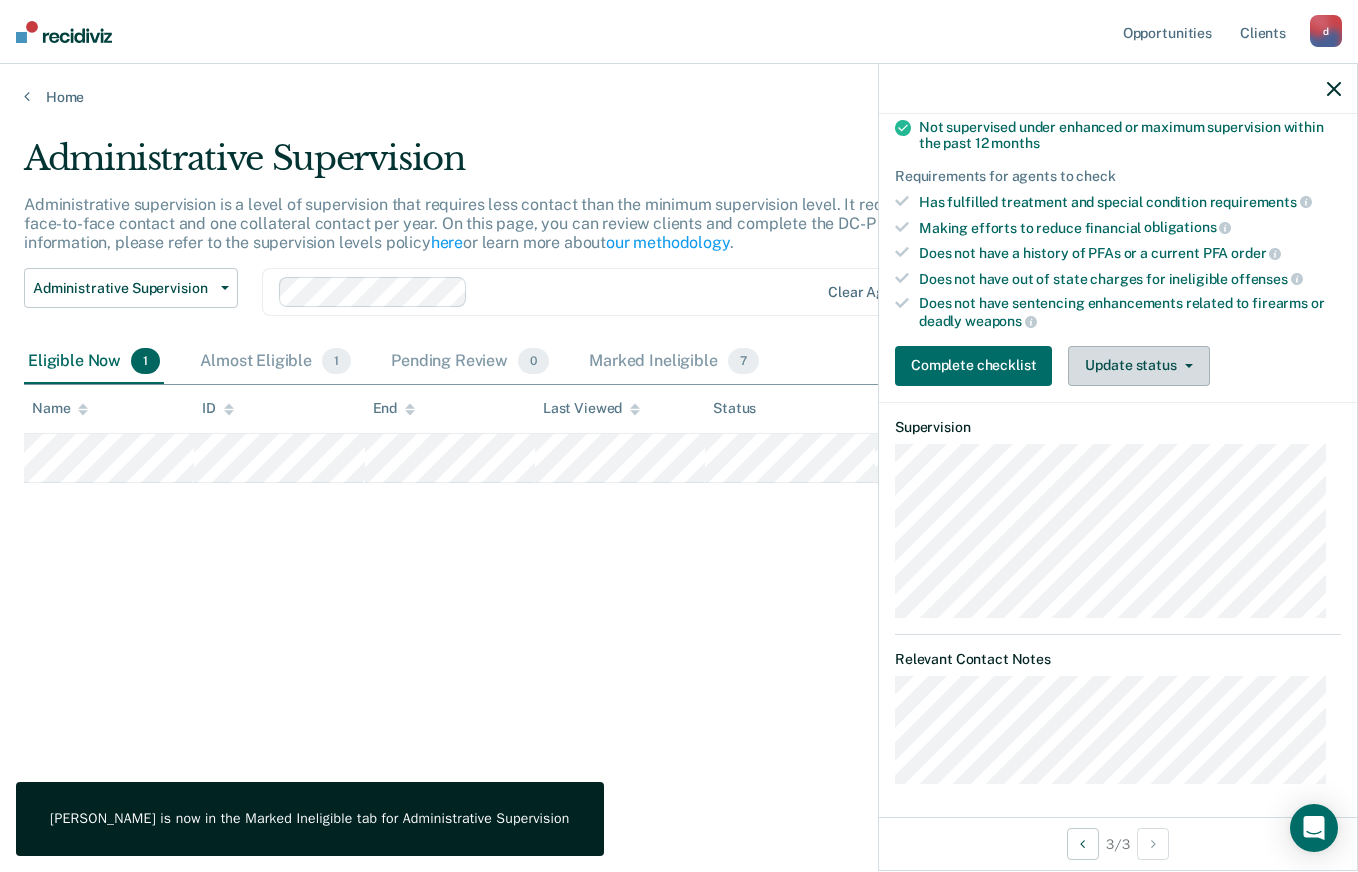 click 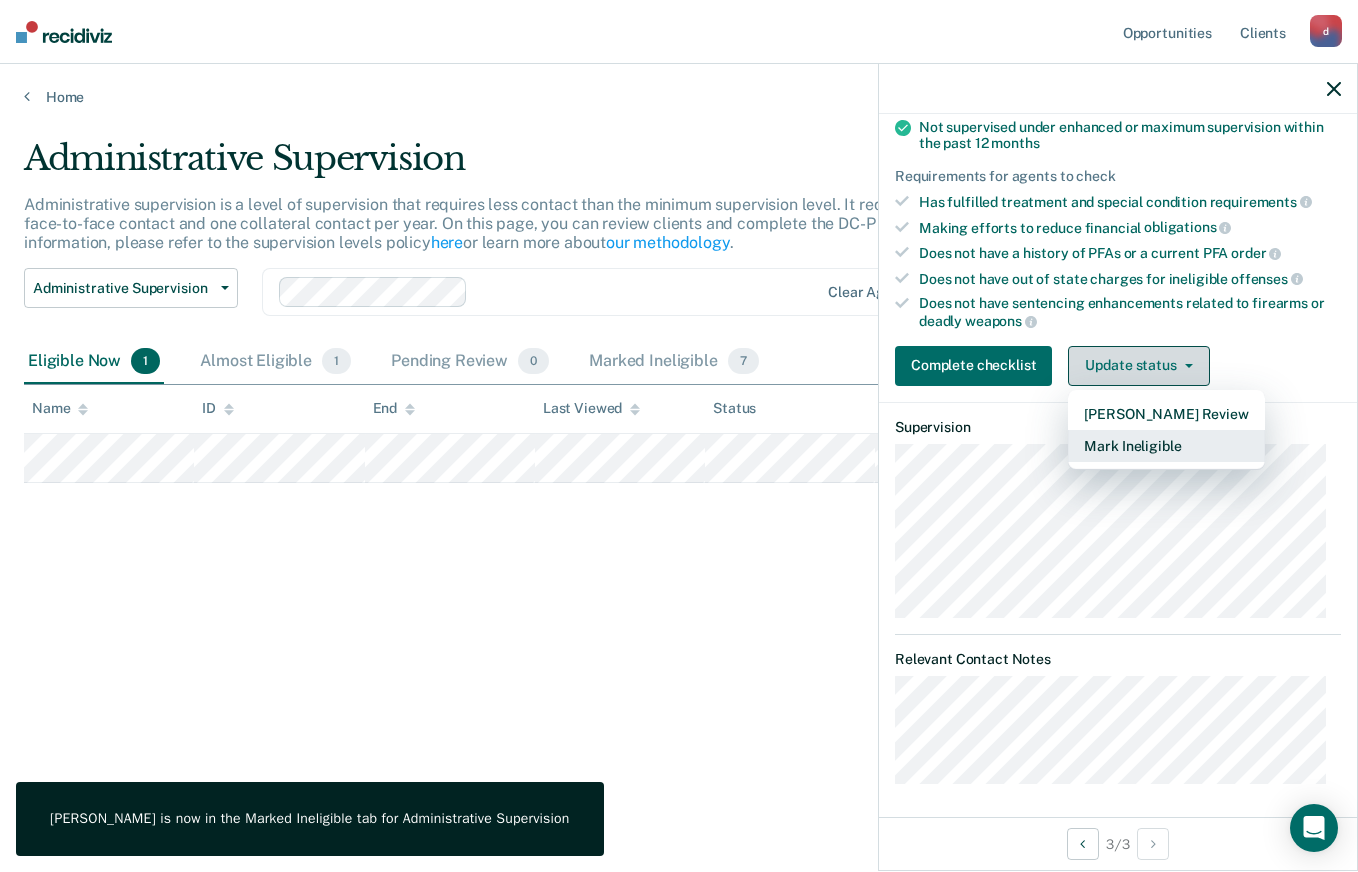 click on "Mark Ineligible" at bounding box center [1166, 446] 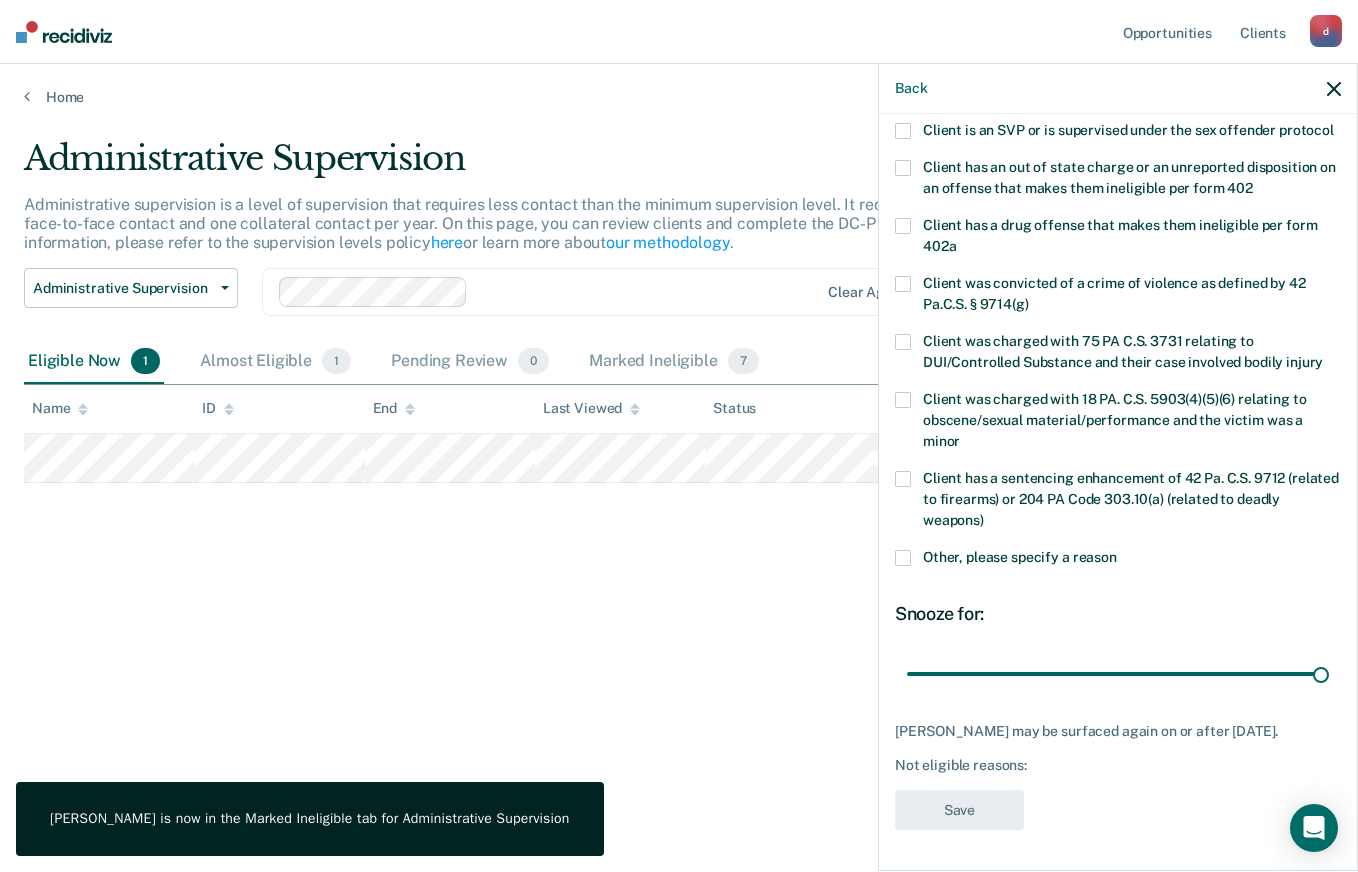 type on "90" 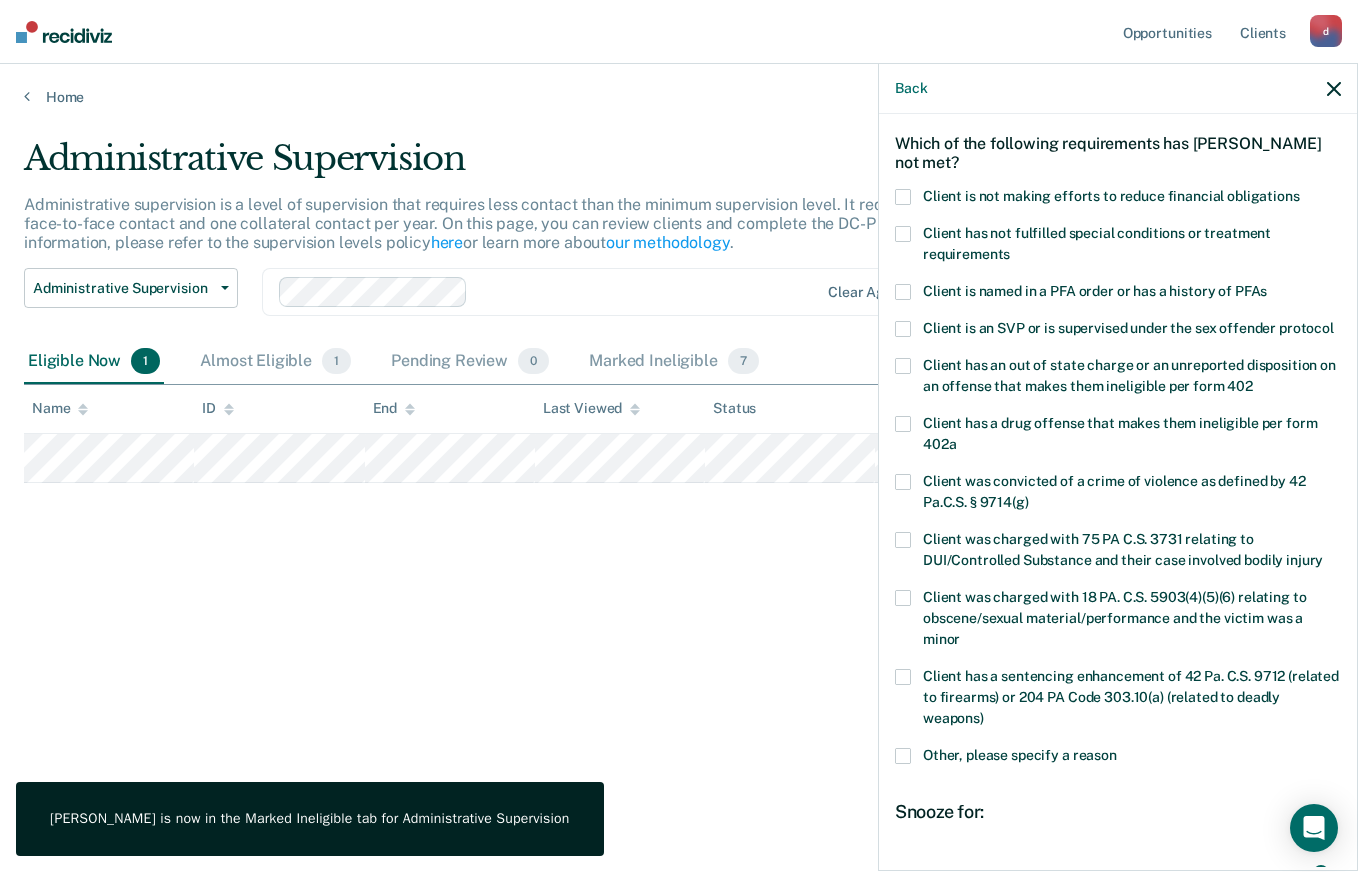 scroll, scrollTop: 0, scrollLeft: 0, axis: both 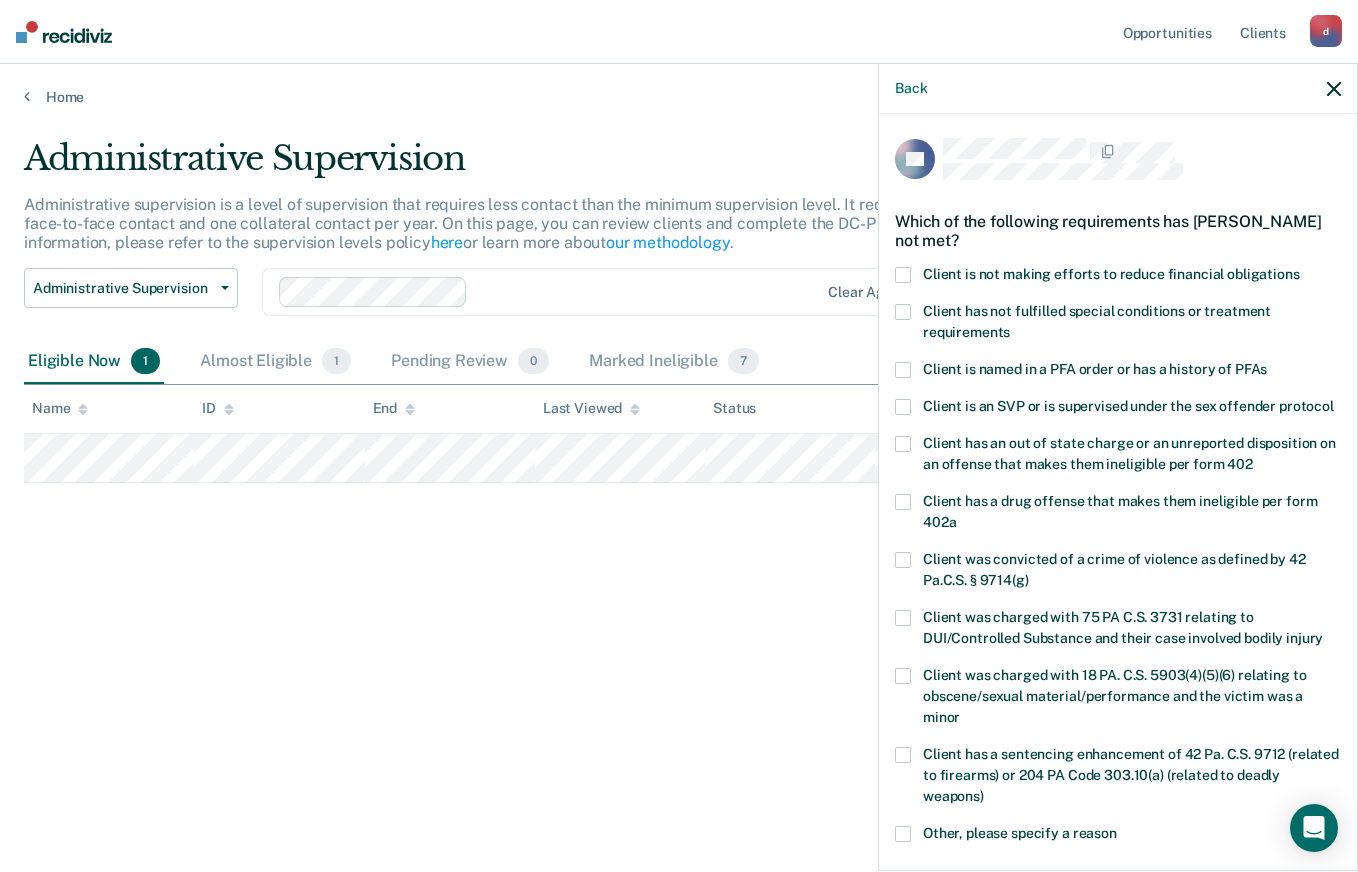 click on "Client is not making efforts to reduce financial obligations" at bounding box center [1118, 277] 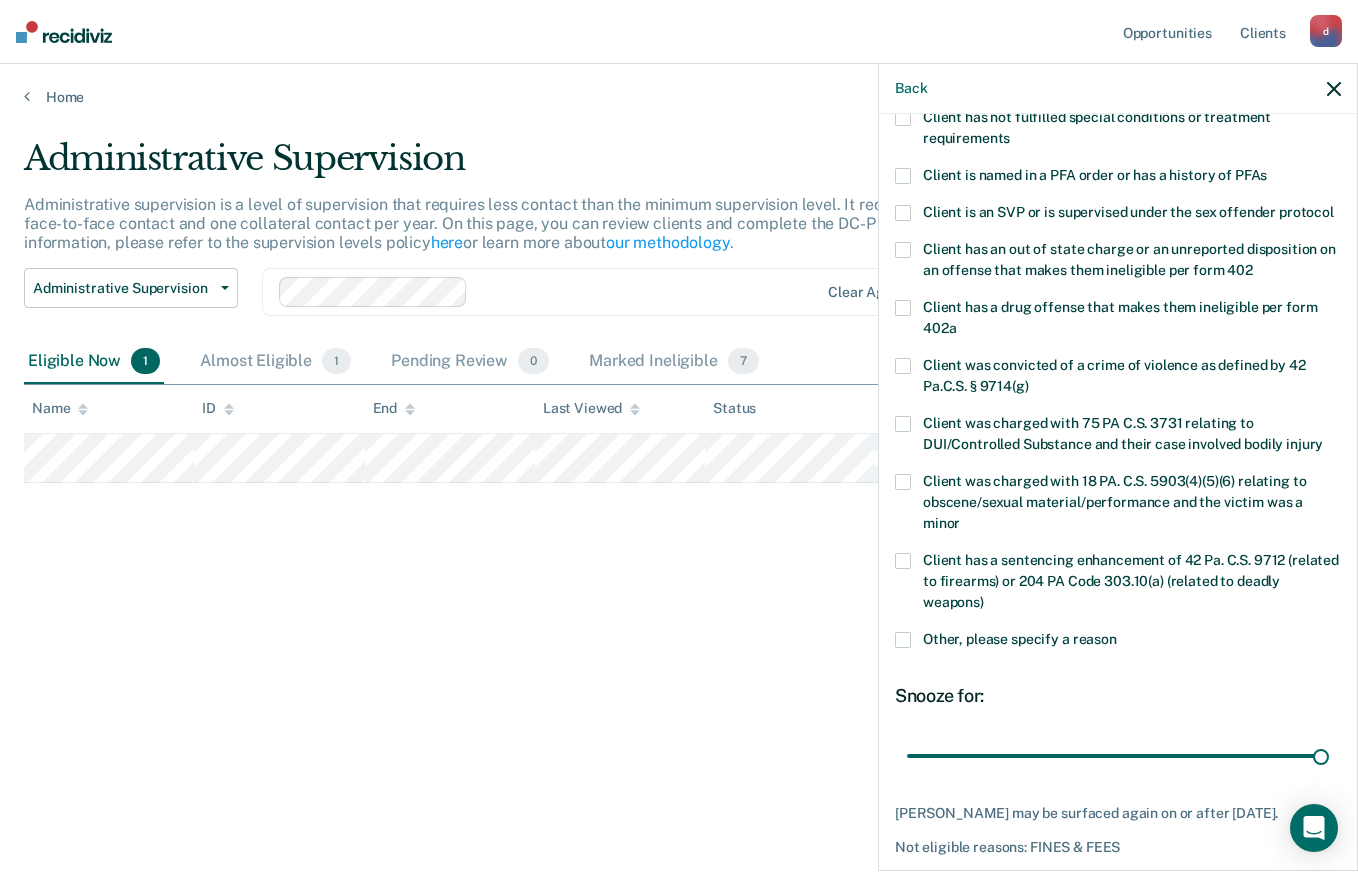 scroll, scrollTop: 311, scrollLeft: 0, axis: vertical 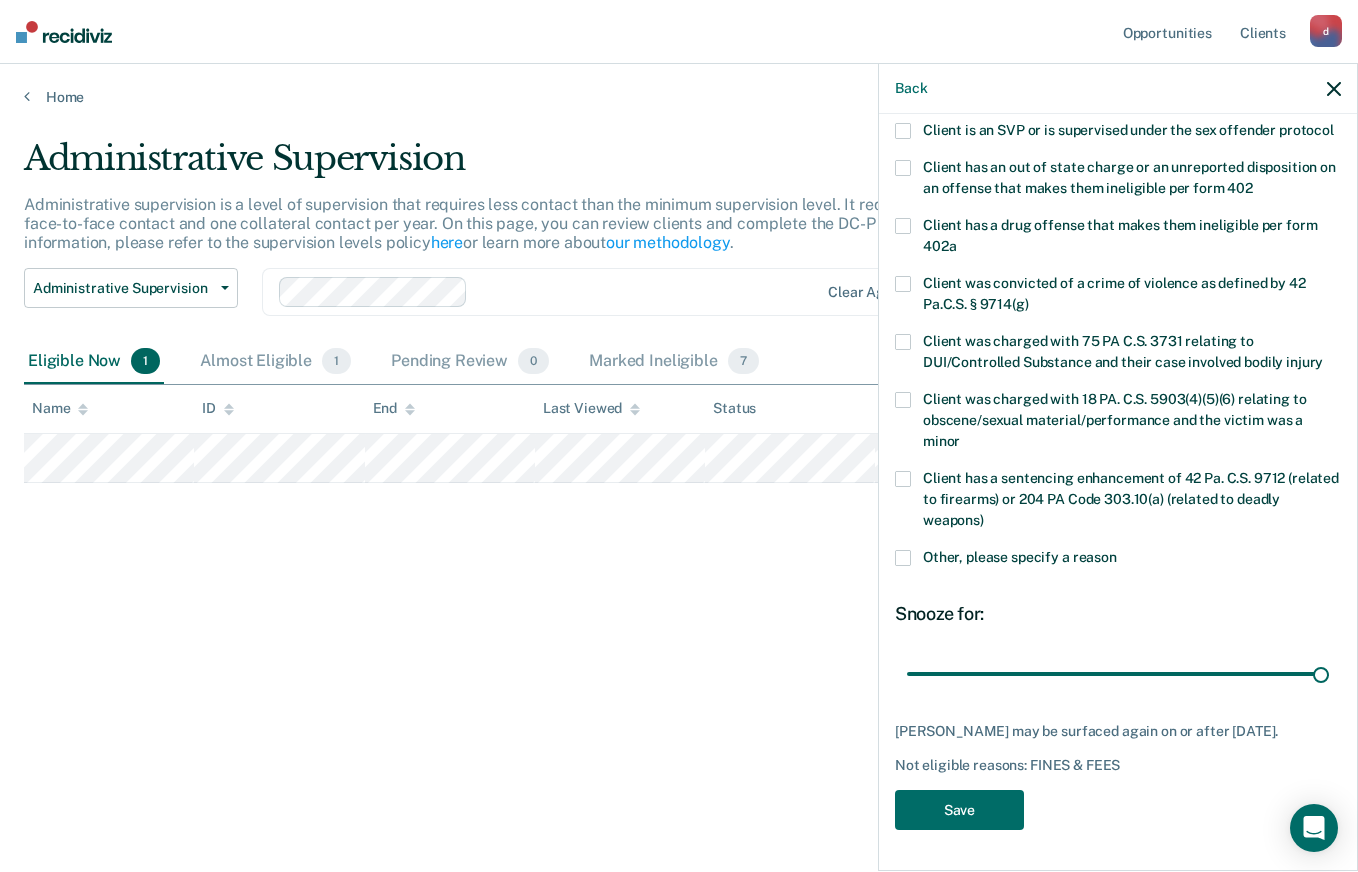 click at bounding box center (903, 558) 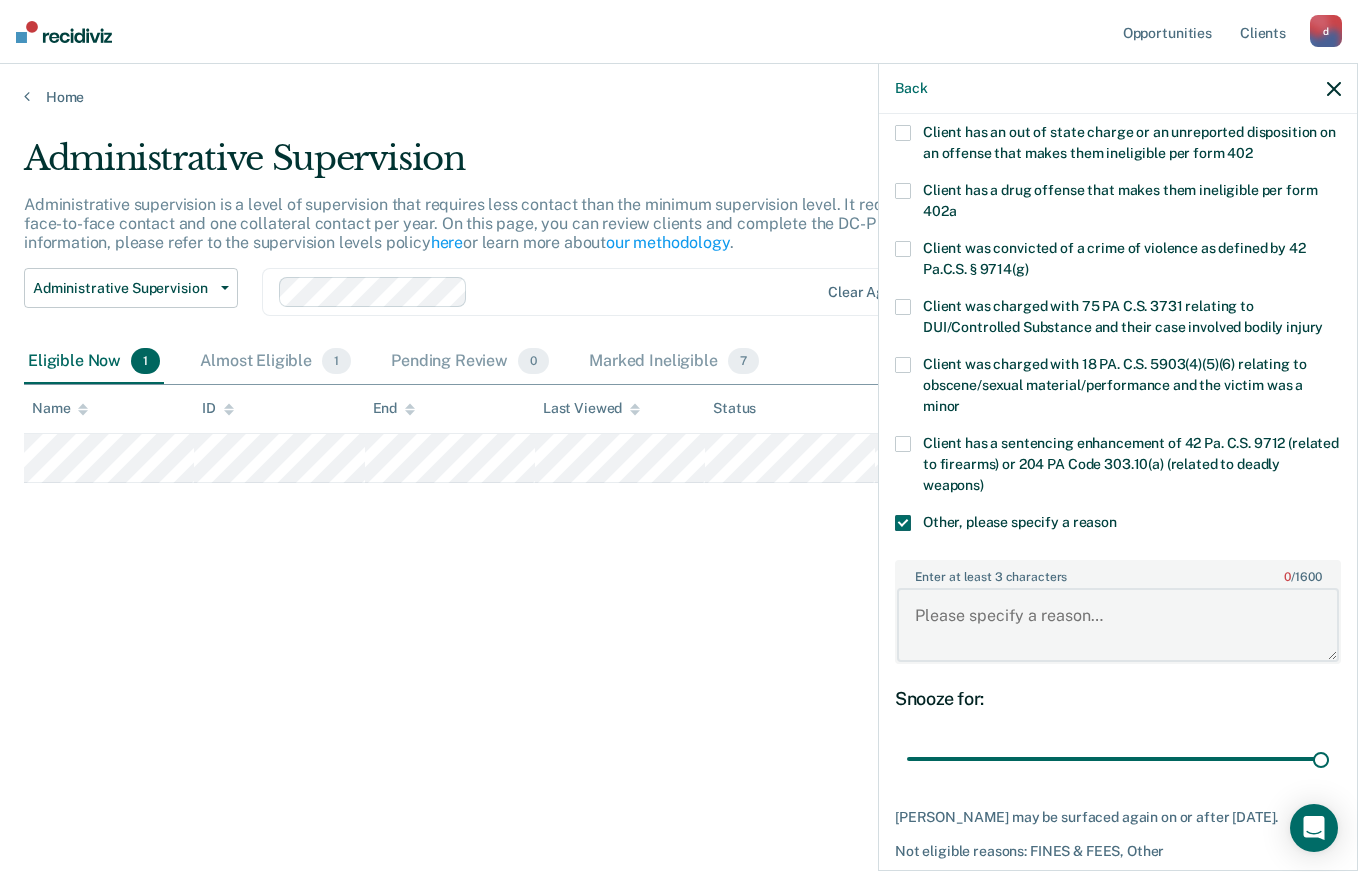click on "Enter at least 3 characters 0  /  1600" at bounding box center (1118, 625) 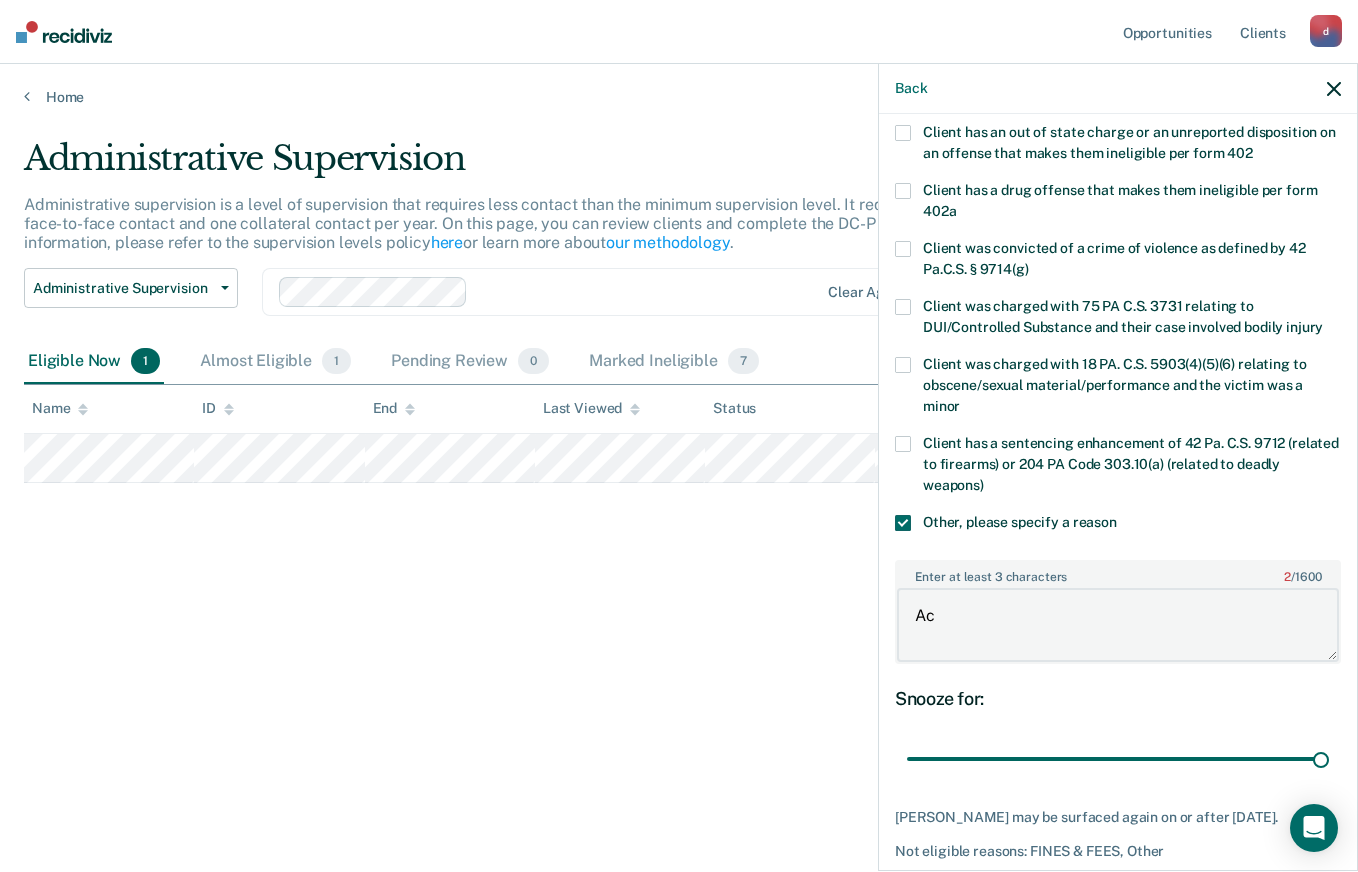 type on "A" 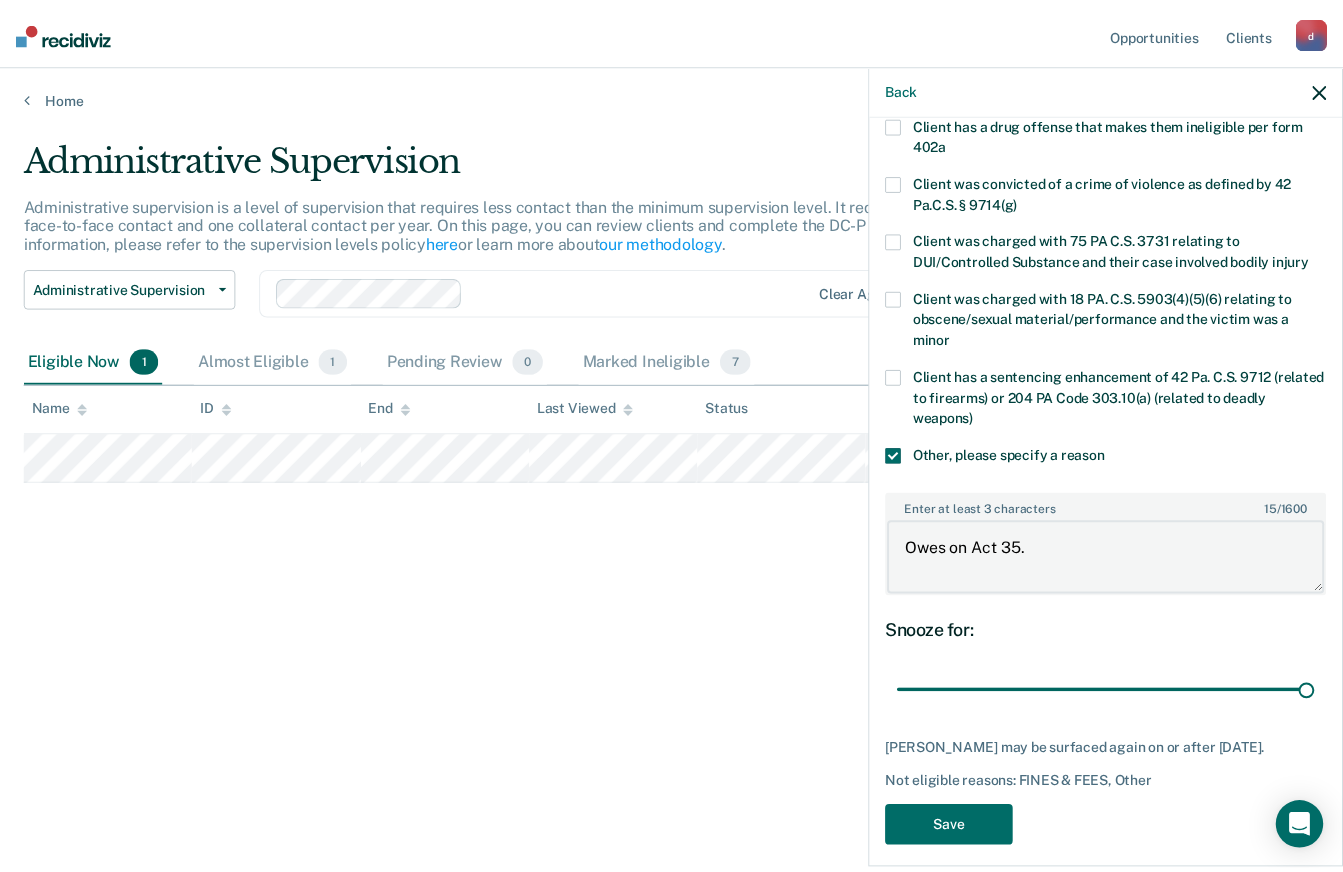 scroll, scrollTop: 432, scrollLeft: 0, axis: vertical 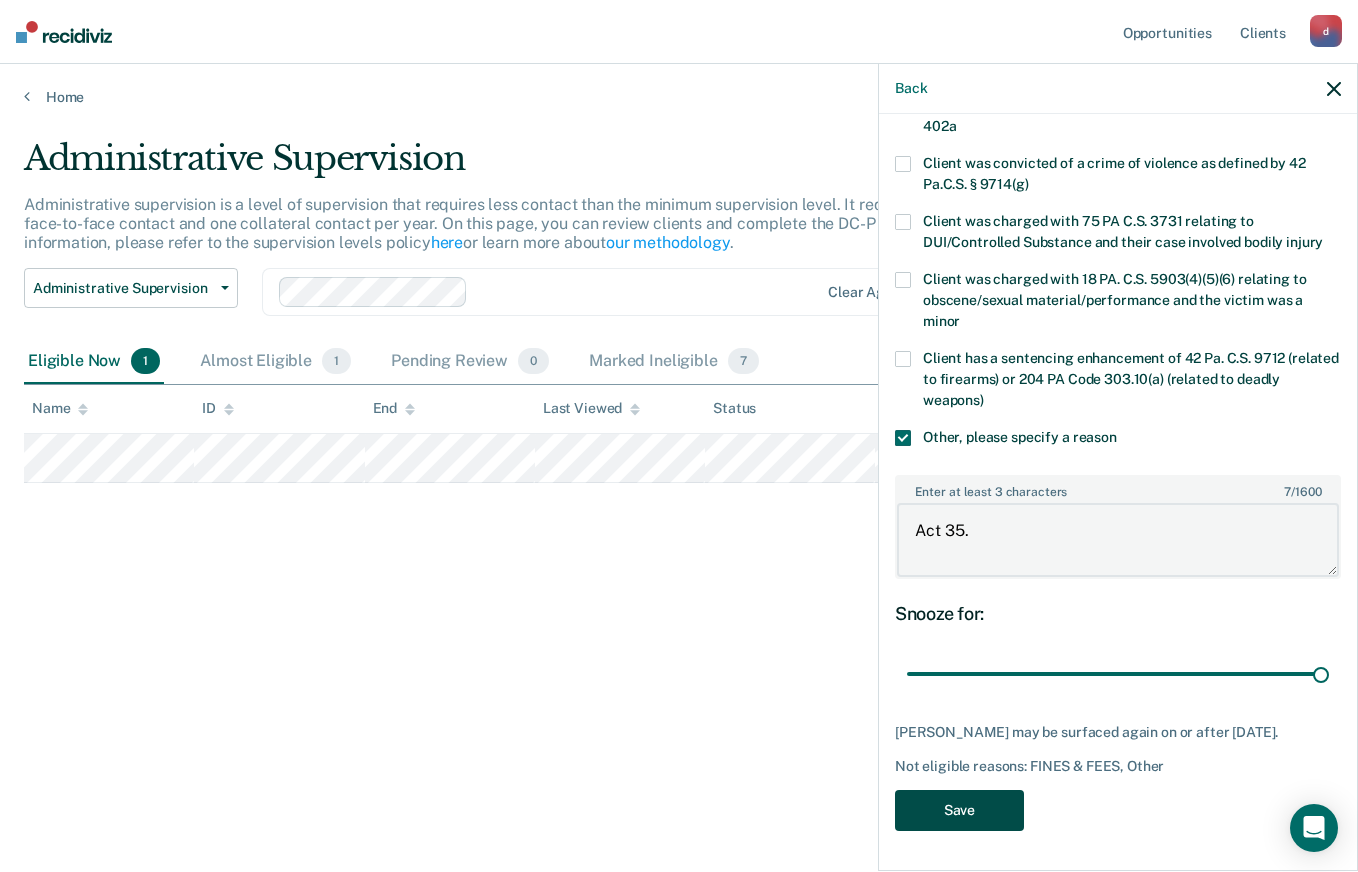 type on "Act 35." 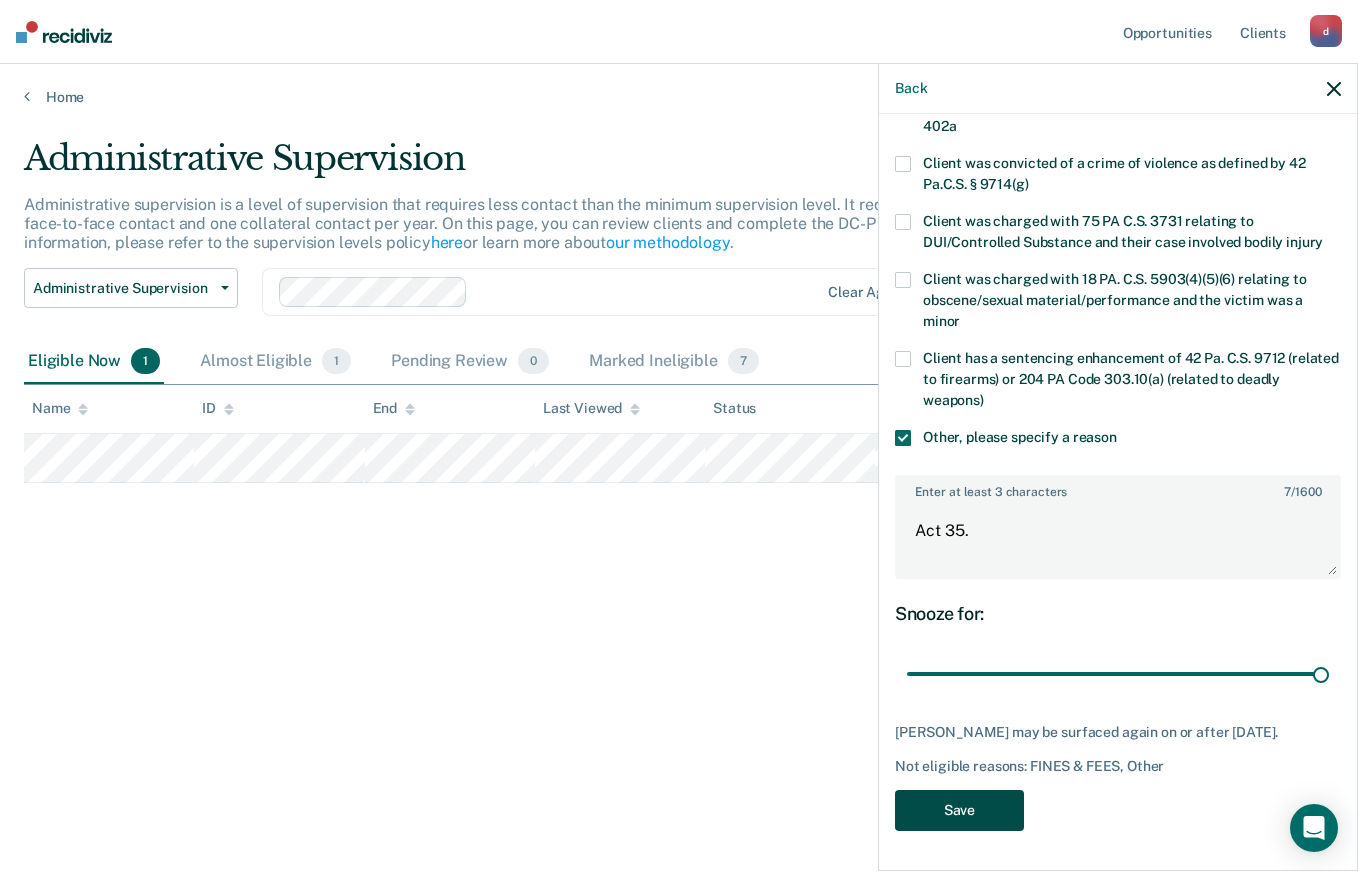 click on "Save" at bounding box center (959, 810) 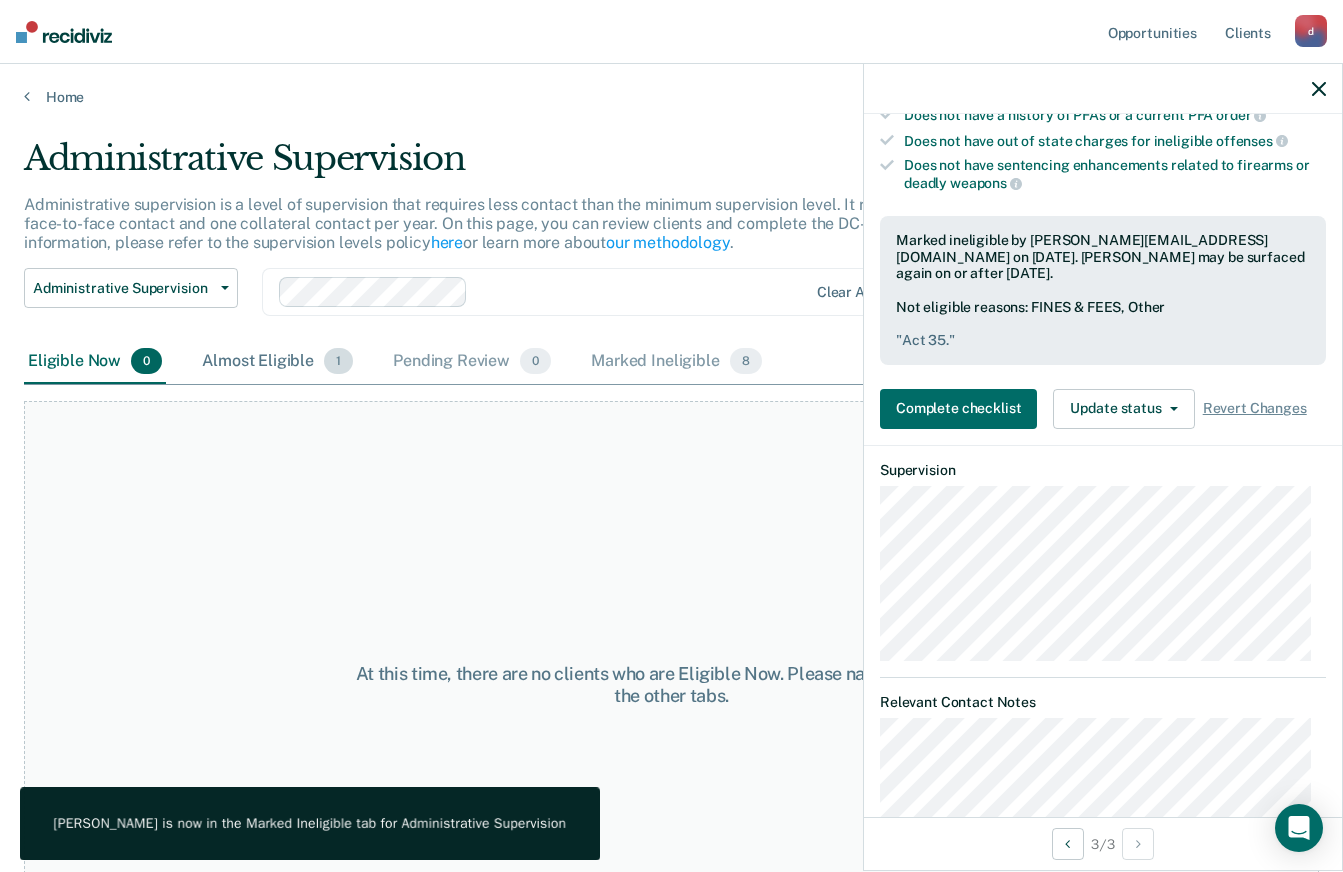 click on "1" at bounding box center [338, 361] 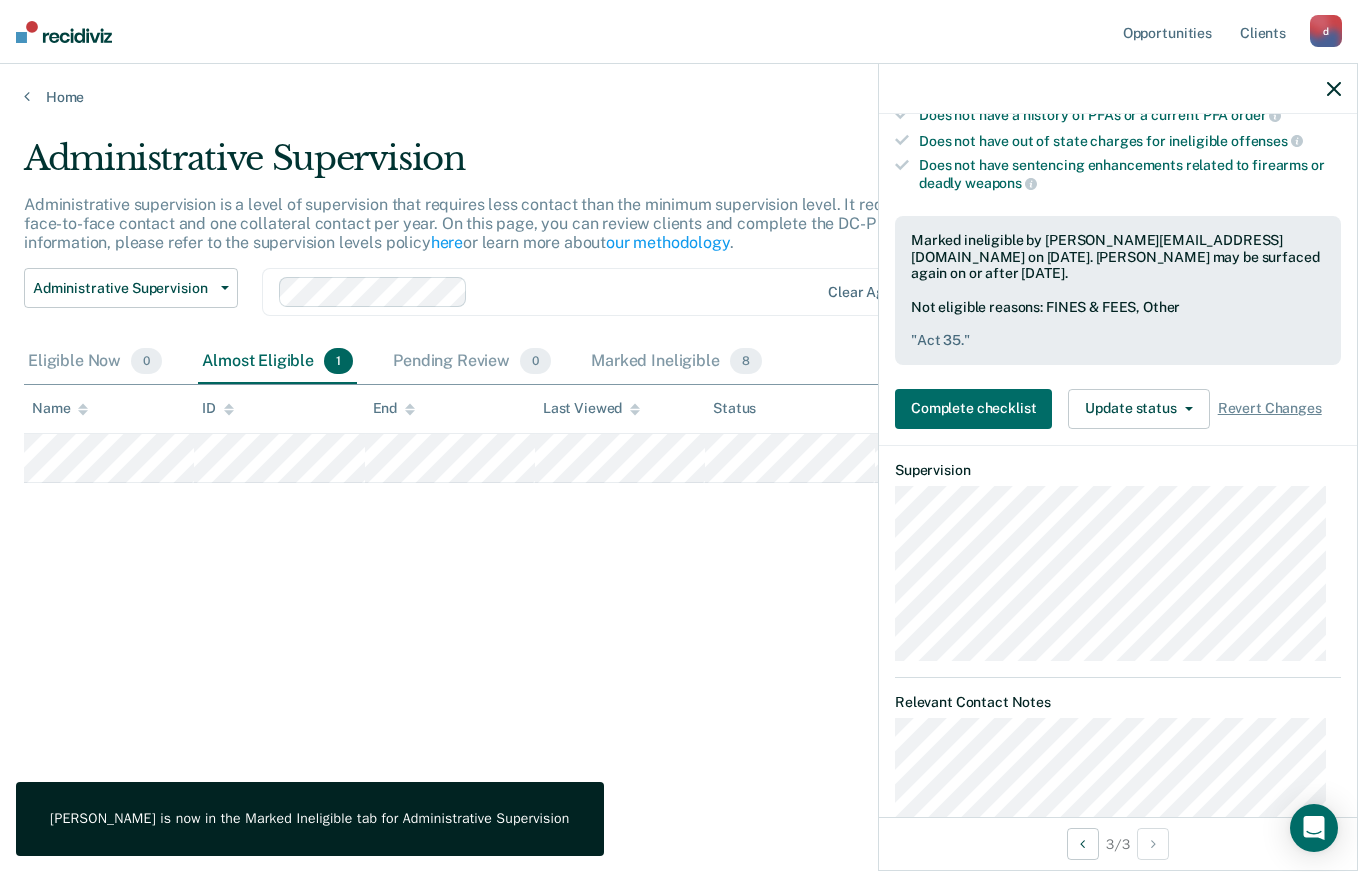 click on "Administrative Supervision   Administrative supervision is a level of supervision that requires less contact than the minimum supervision level. It requires at least one face-to-face contact and one collateral contact per year. On this page, you can review clients and complete the DC-P 402 form. For more information, please refer to the supervision levels policy  here  or learn more about  our methodology . Administrative Supervision Administrative Supervision Special Circumstances Supervision Clear   agents Eligible Now 0 Almost Eligible 1 Pending Review 0 Marked Ineligible 8
To pick up a draggable item, press the space bar.
While dragging, use the arrow keys to move the item.
Press space again to drop the item in its new position, or press escape to cancel.
Name ID End Last Viewed Status Assigned to" at bounding box center [679, 430] 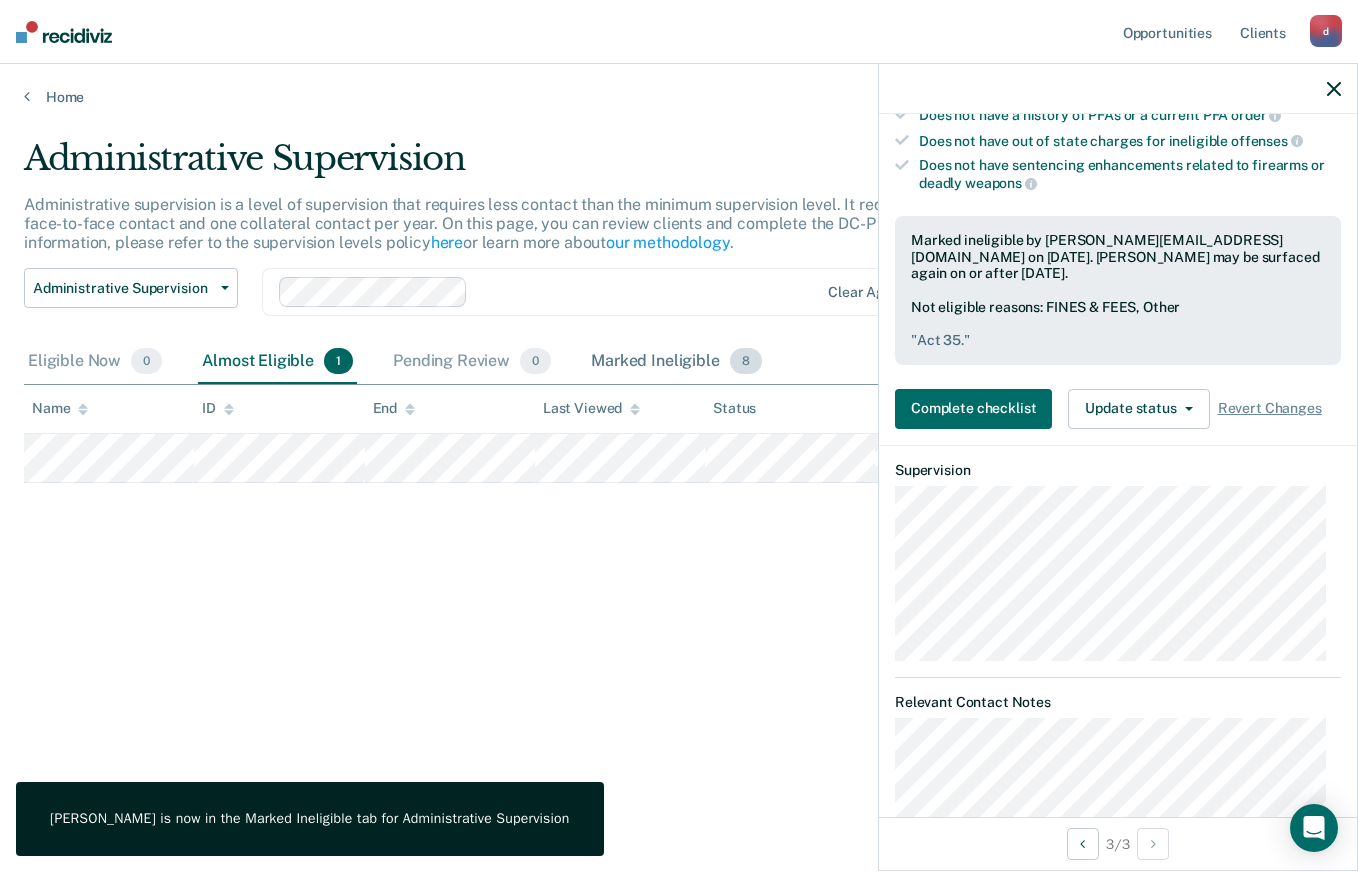 click on "Marked Ineligible 8" at bounding box center (676, 362) 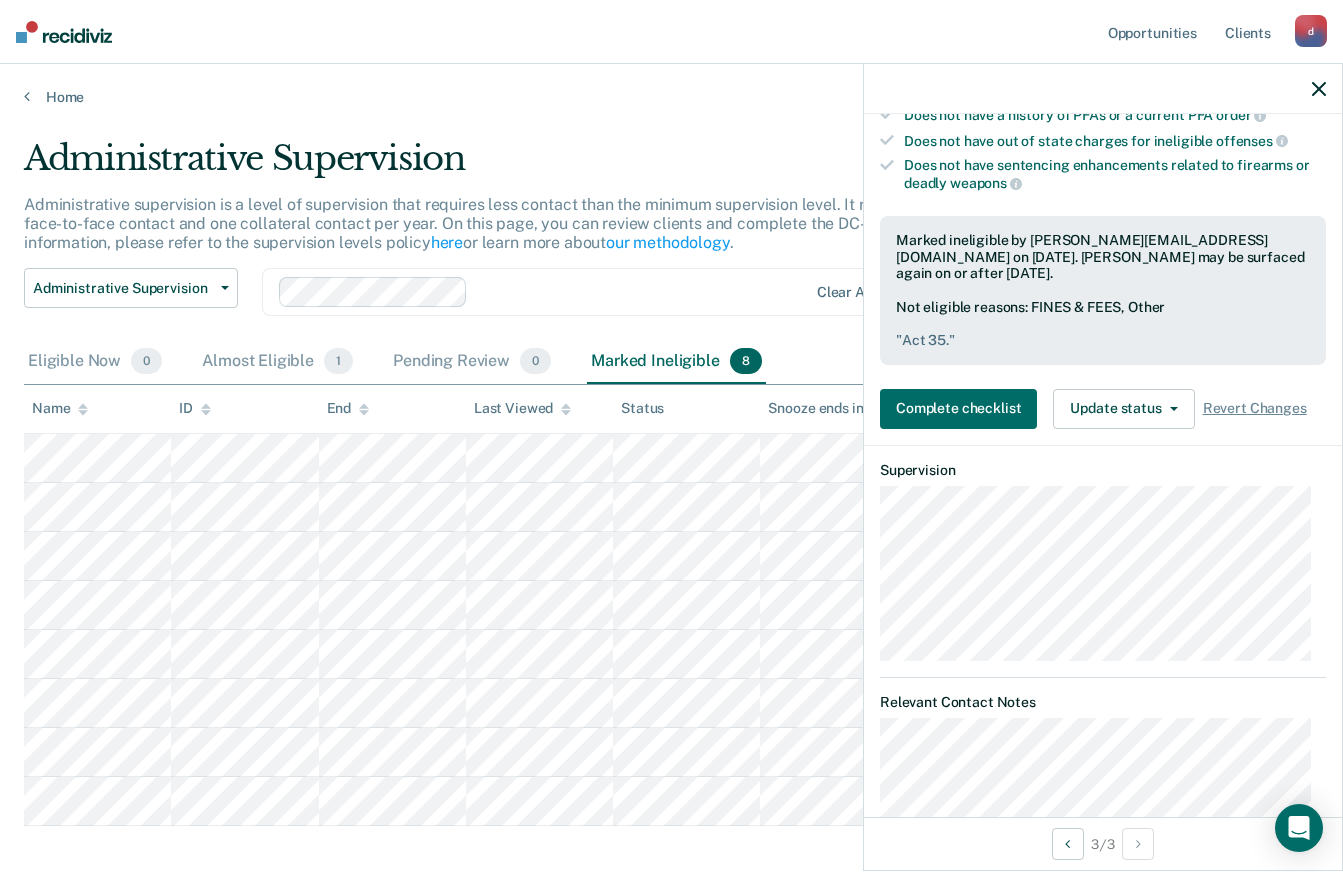 click 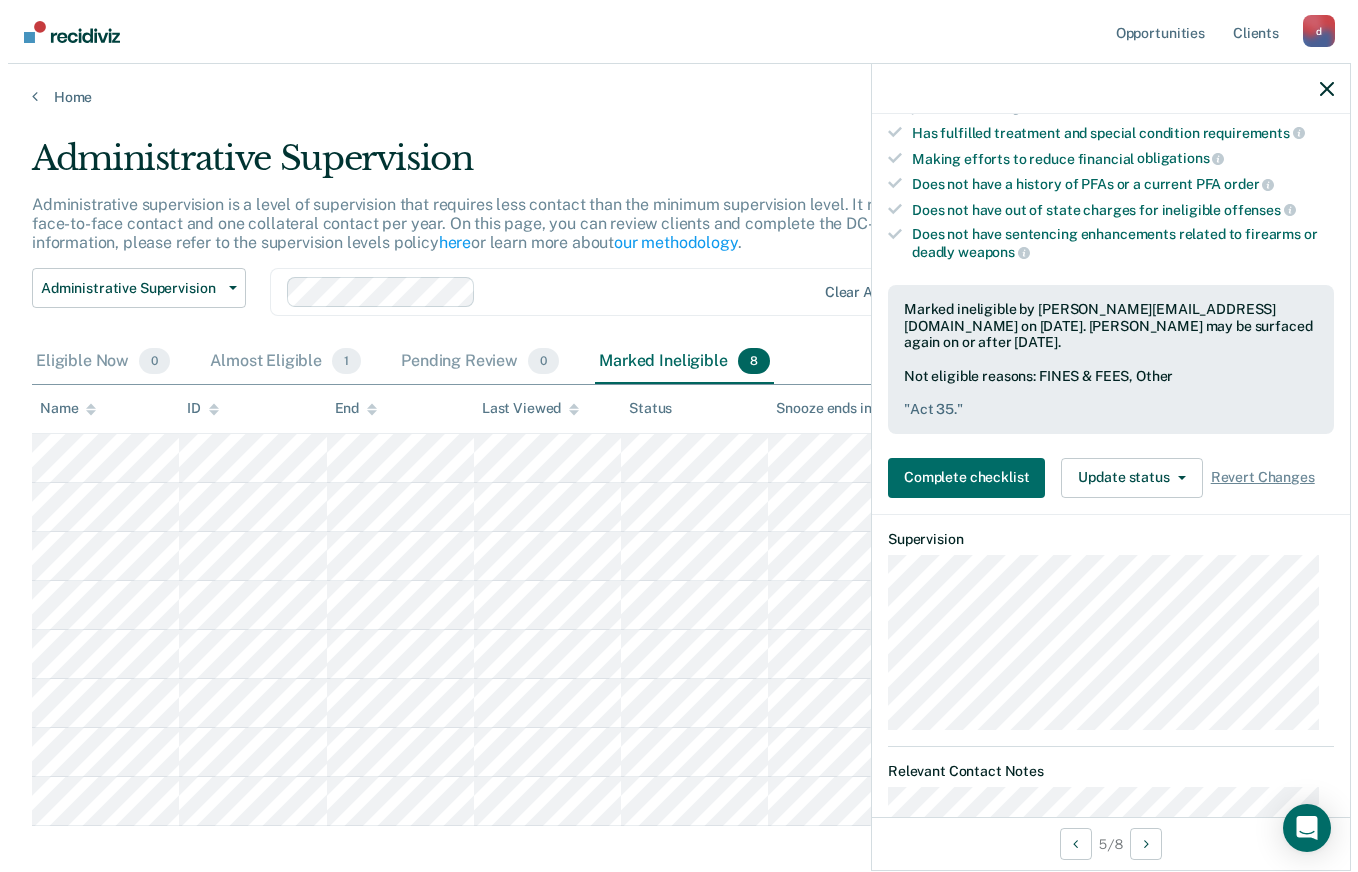 scroll, scrollTop: 364, scrollLeft: 0, axis: vertical 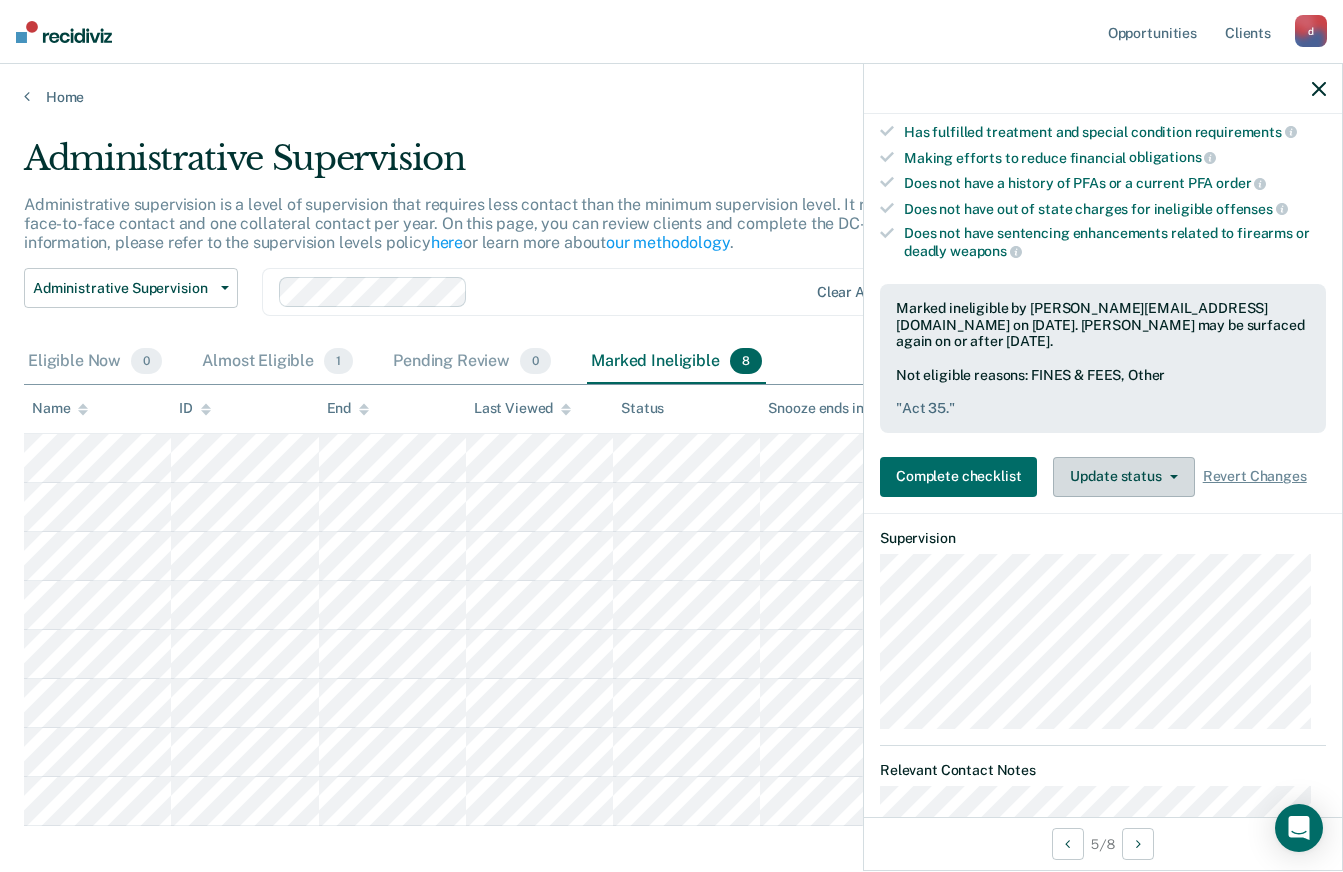 click 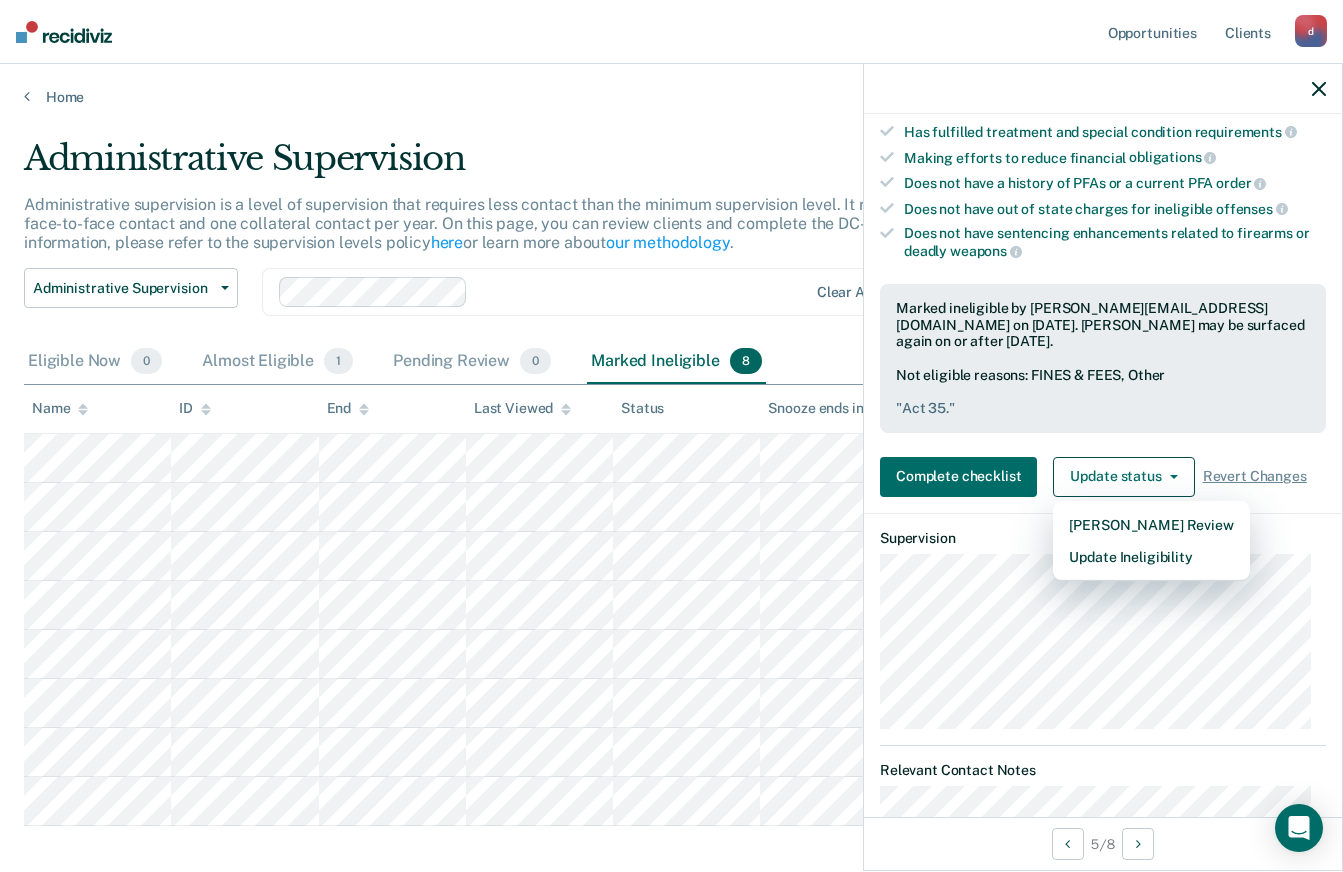 click on "Not eligible reasons: FINES & FEES, Other " Act 35. "" at bounding box center (1103, 392) 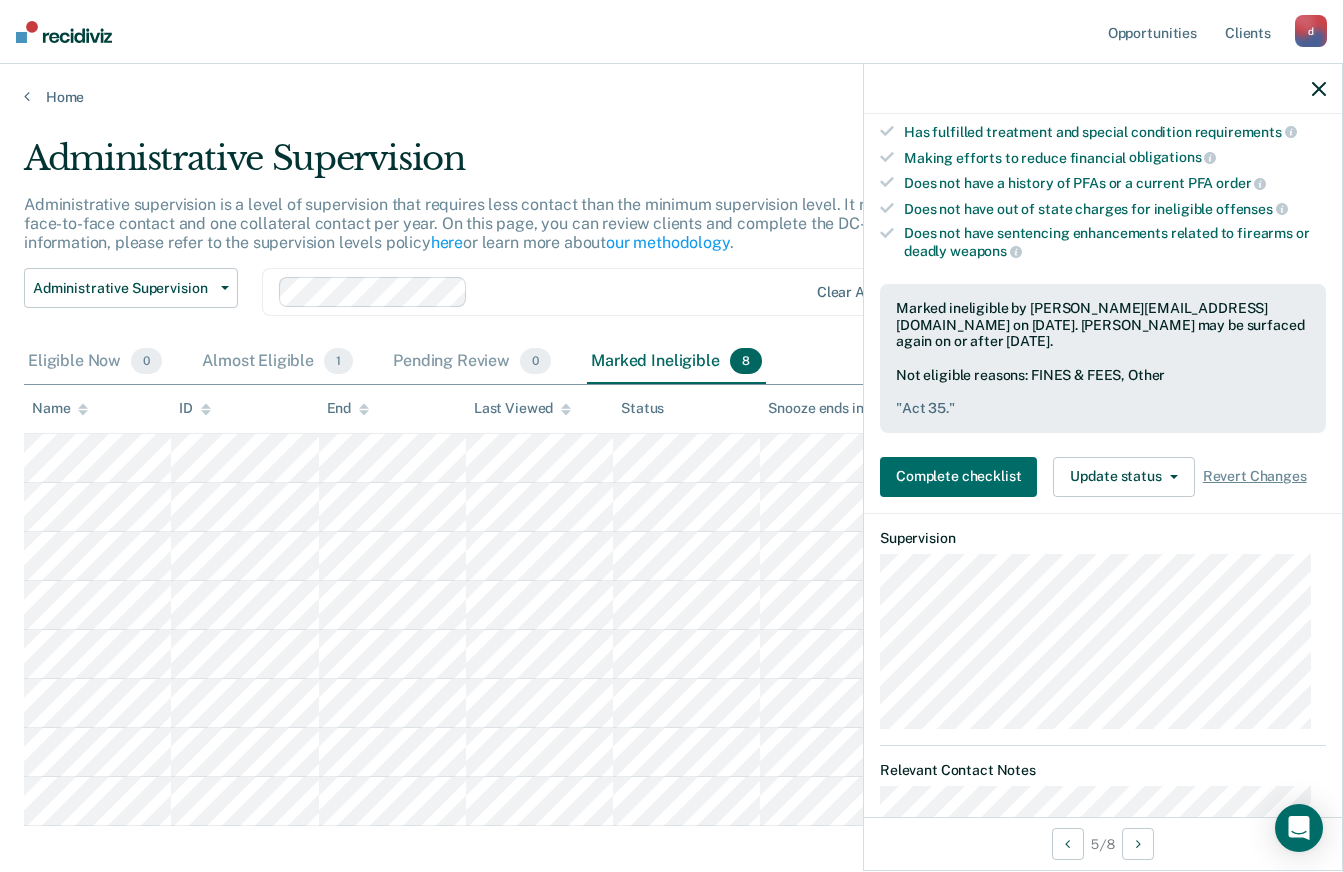 click 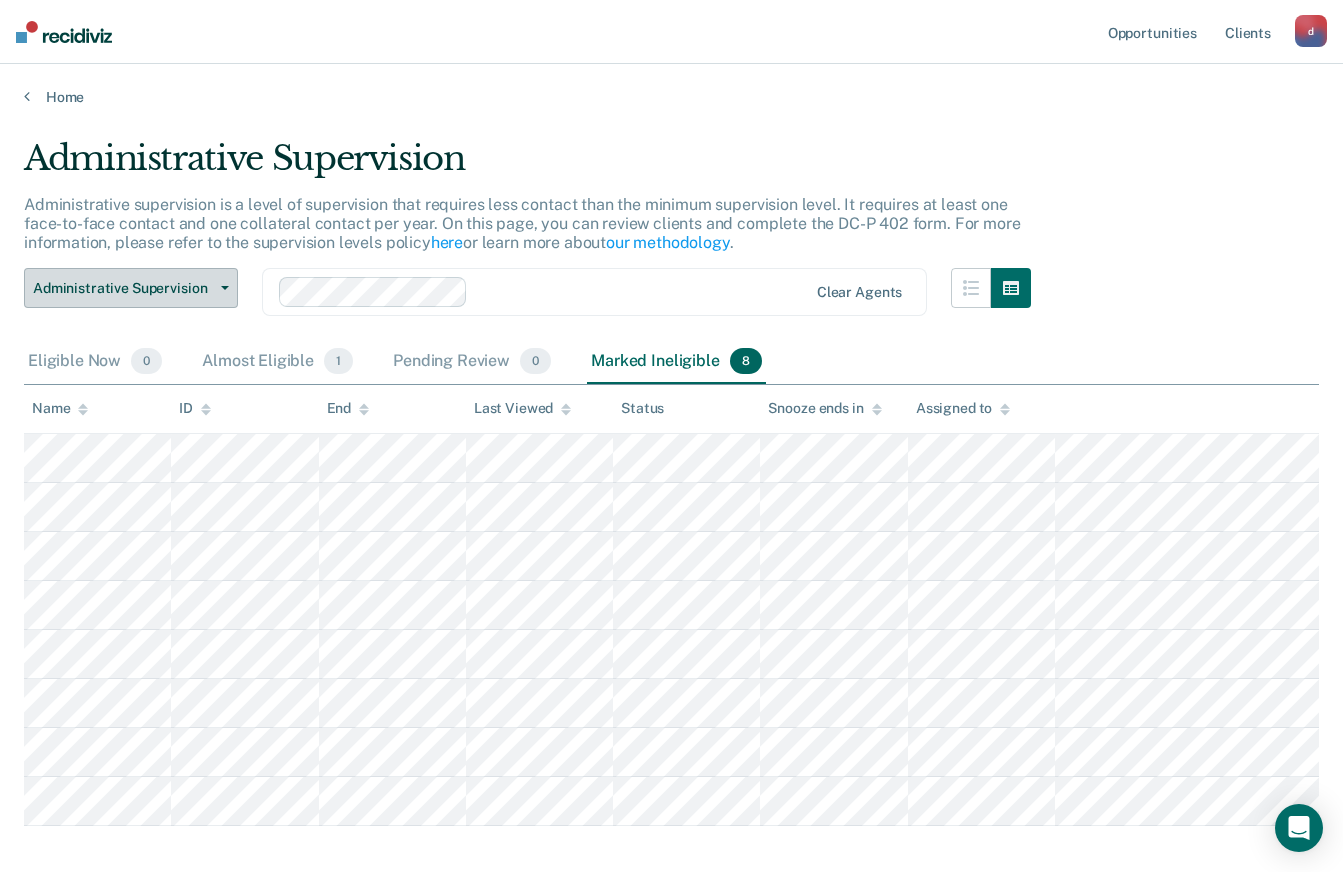 click on "Administrative Supervision" at bounding box center [123, 288] 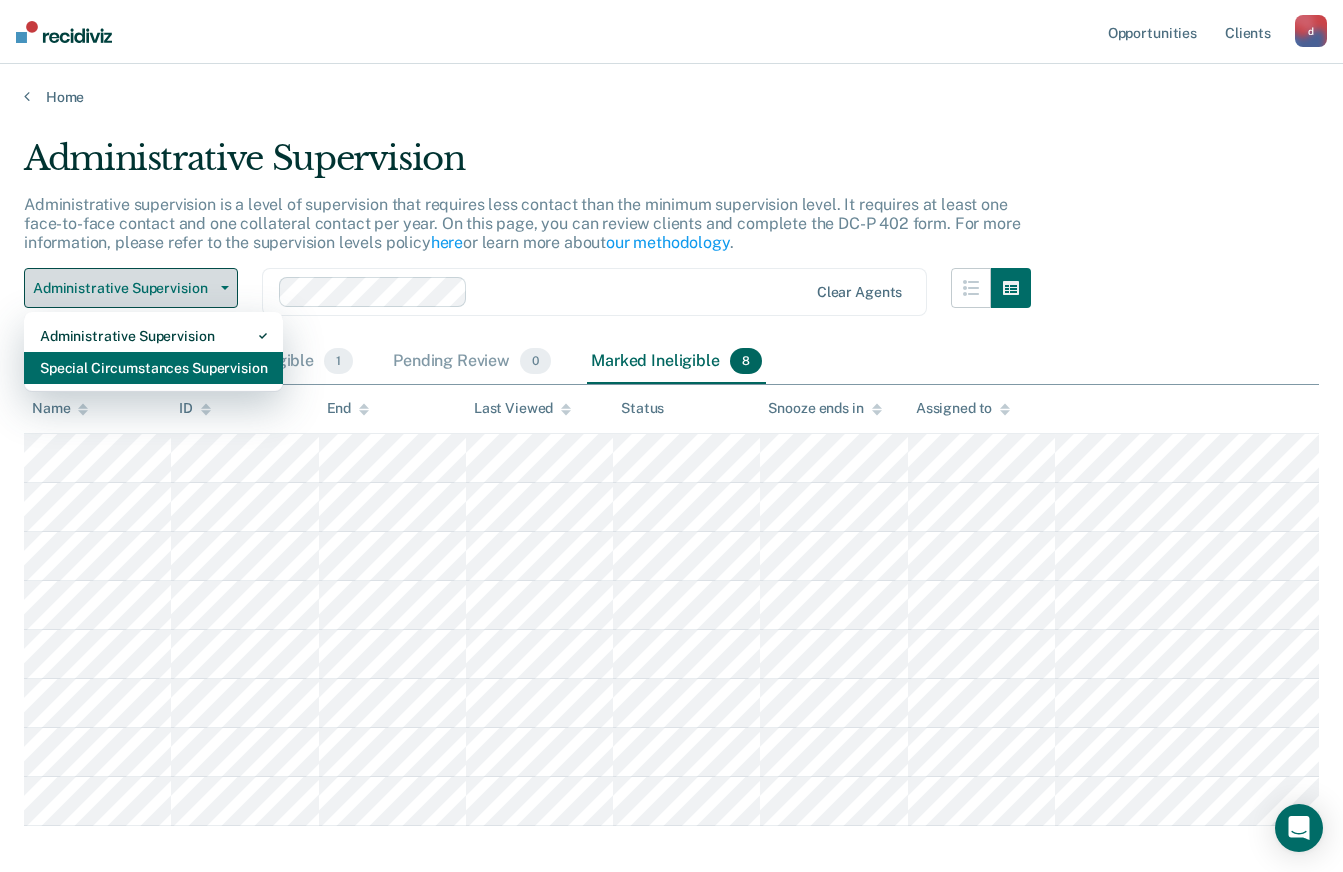click on "Special Circumstances Supervision" at bounding box center (153, 368) 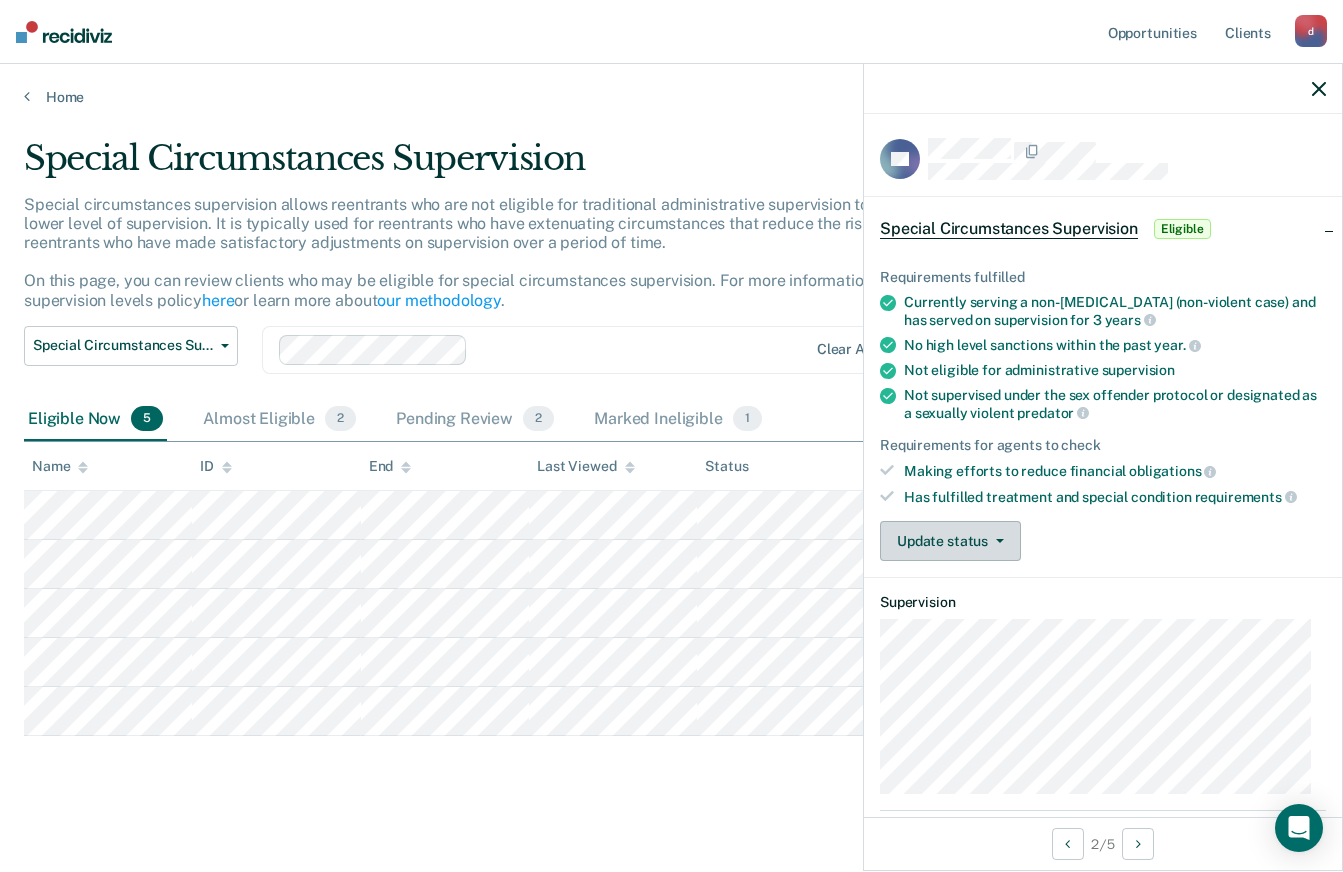 click 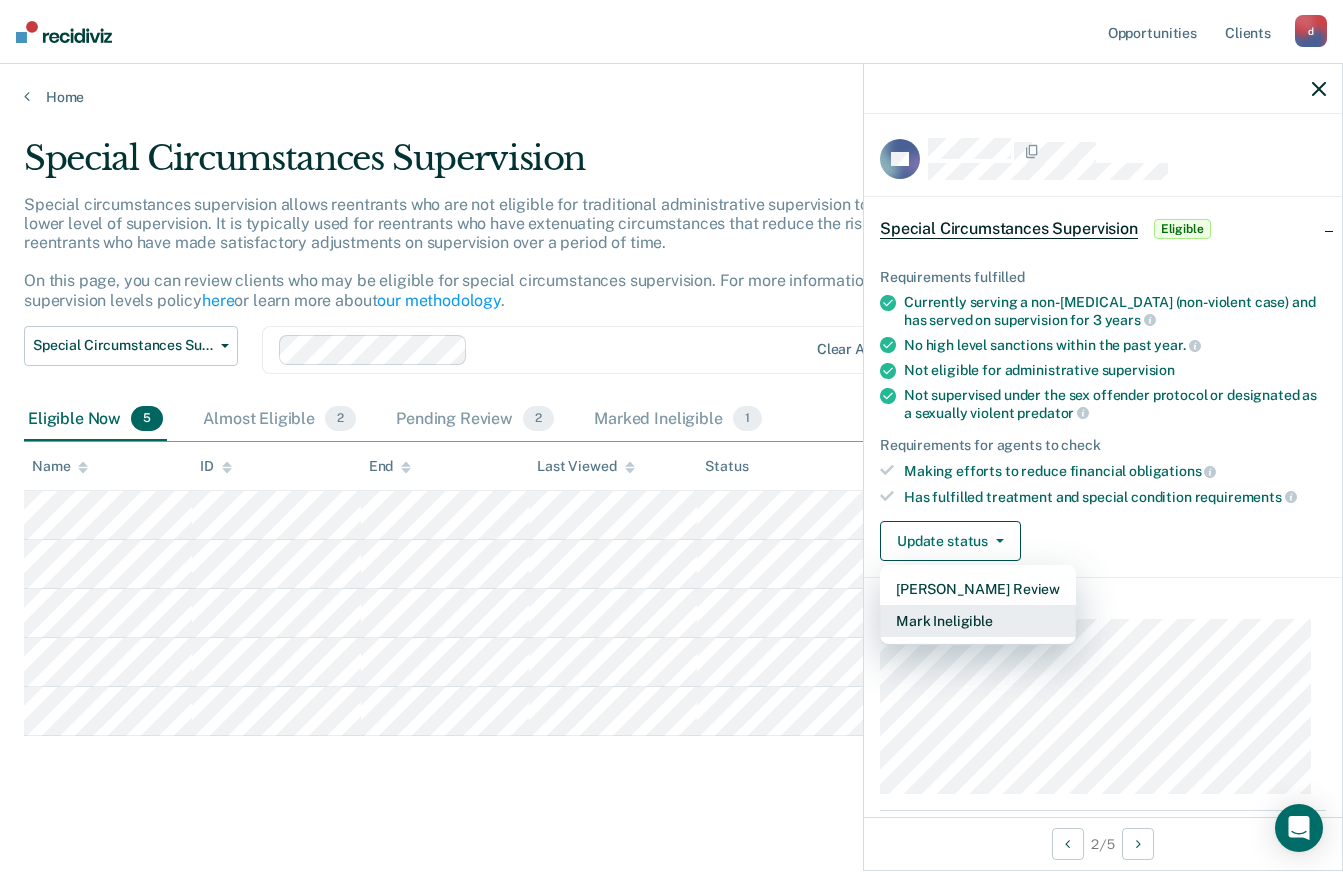click on "Mark Ineligible" at bounding box center (978, 621) 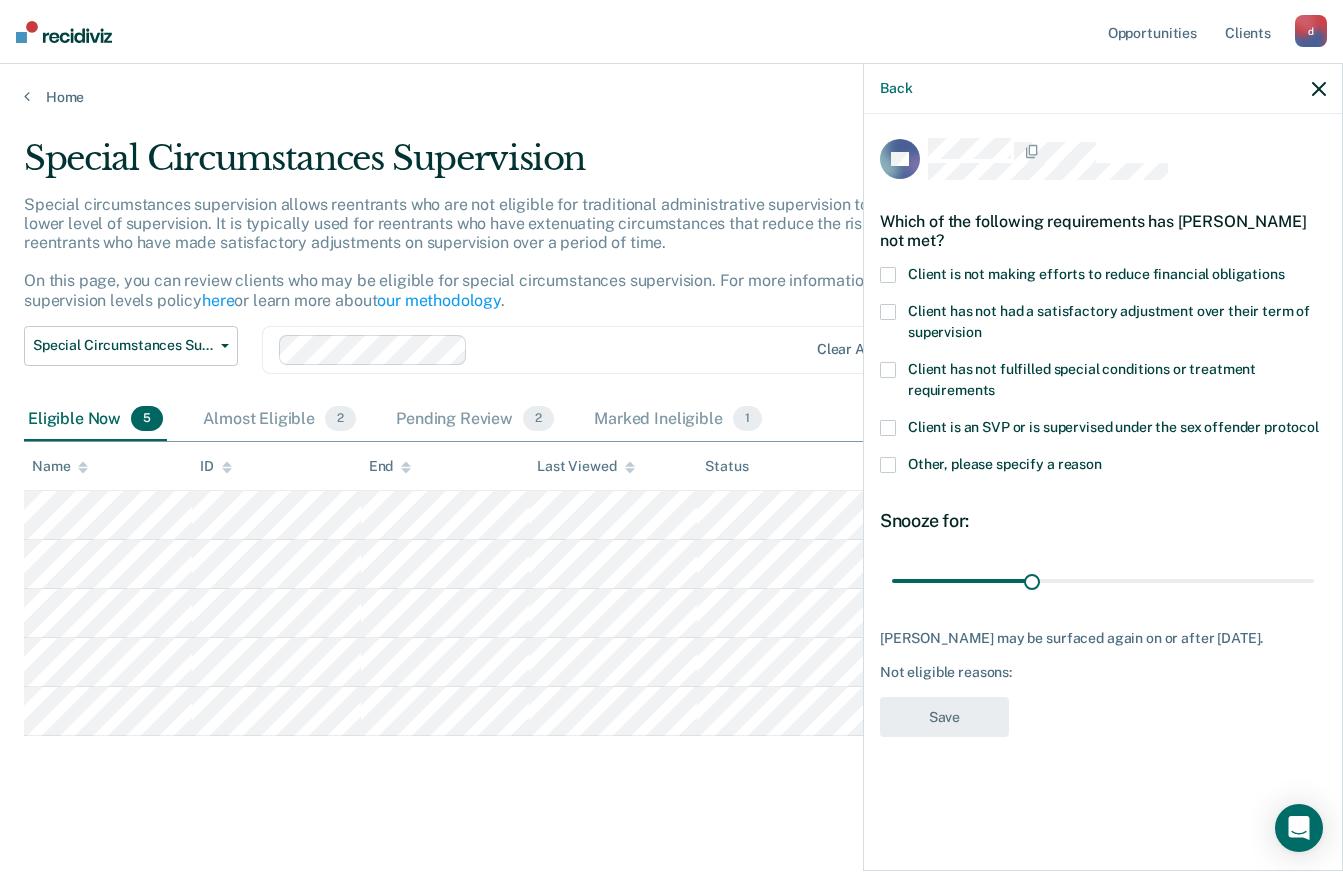 click at bounding box center [888, 275] 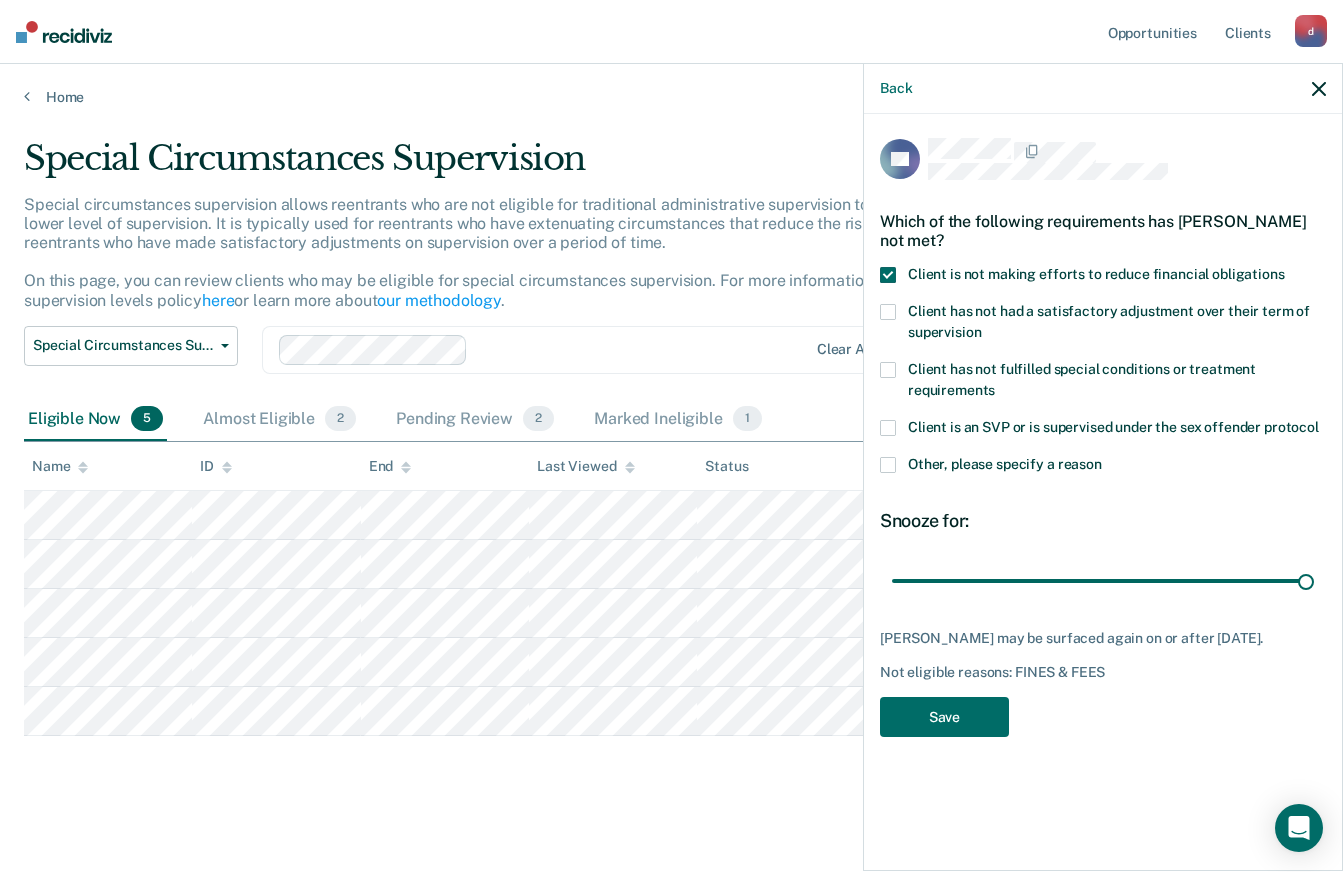 type on "90" 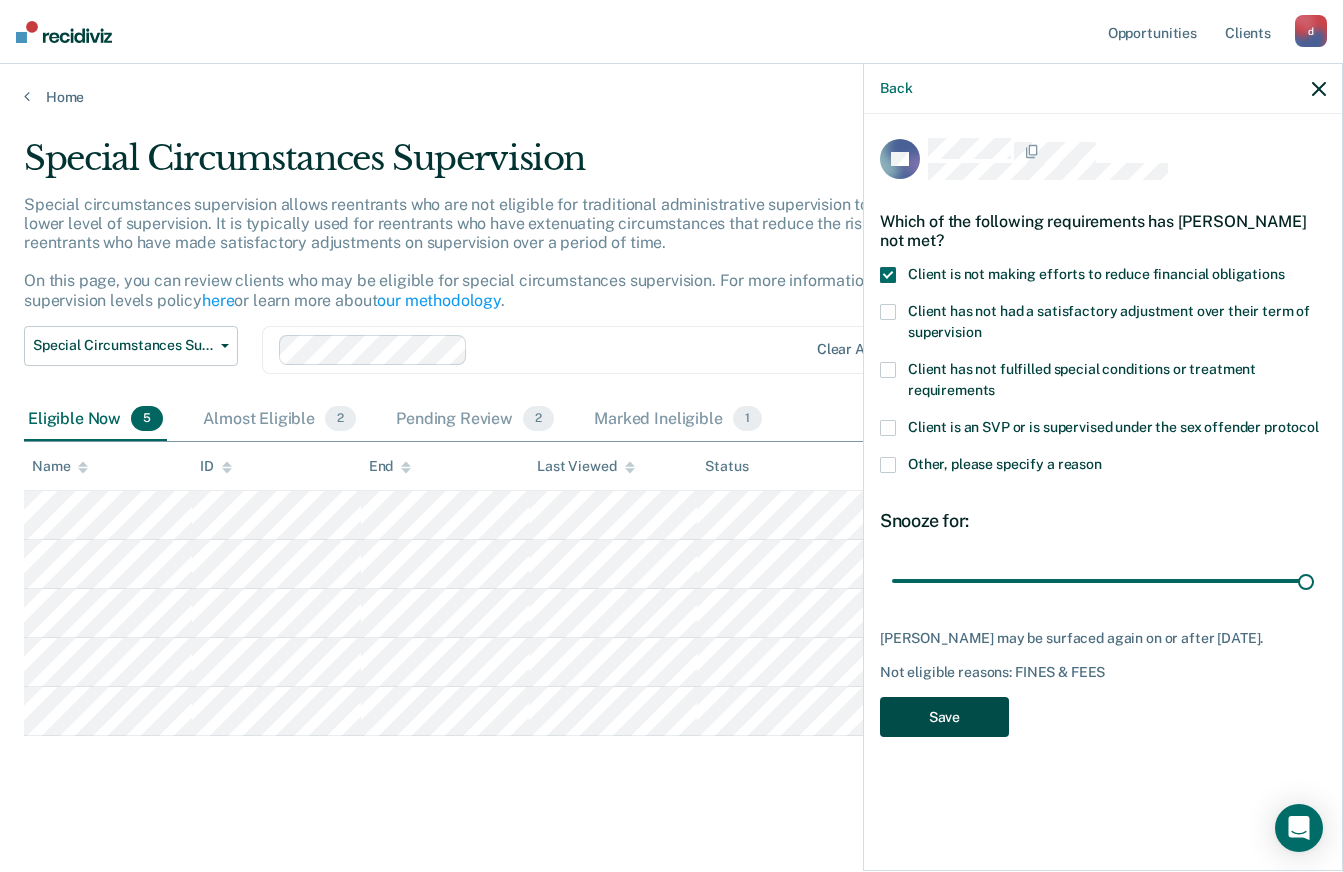 click on "Save" at bounding box center [944, 717] 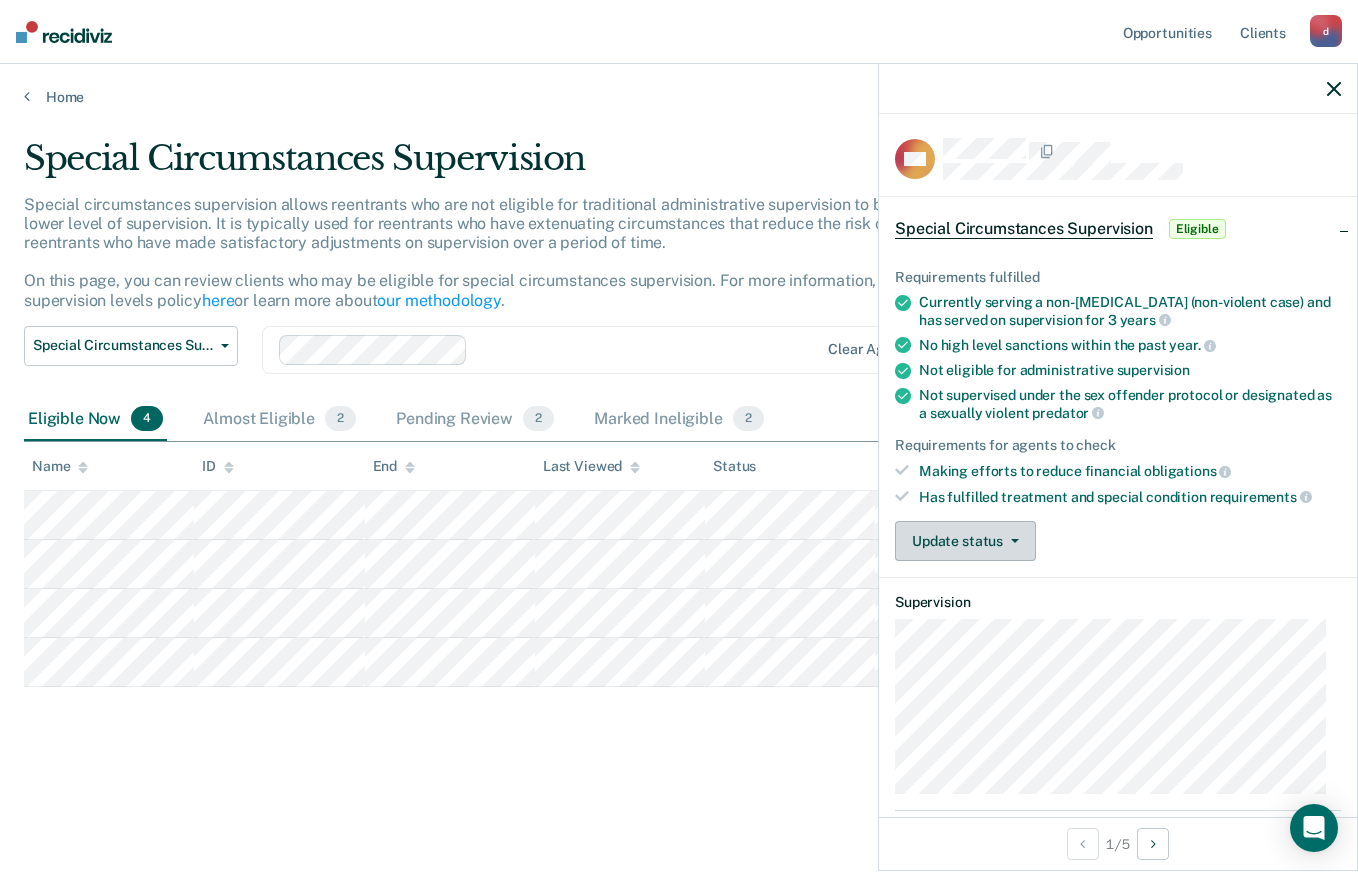 click 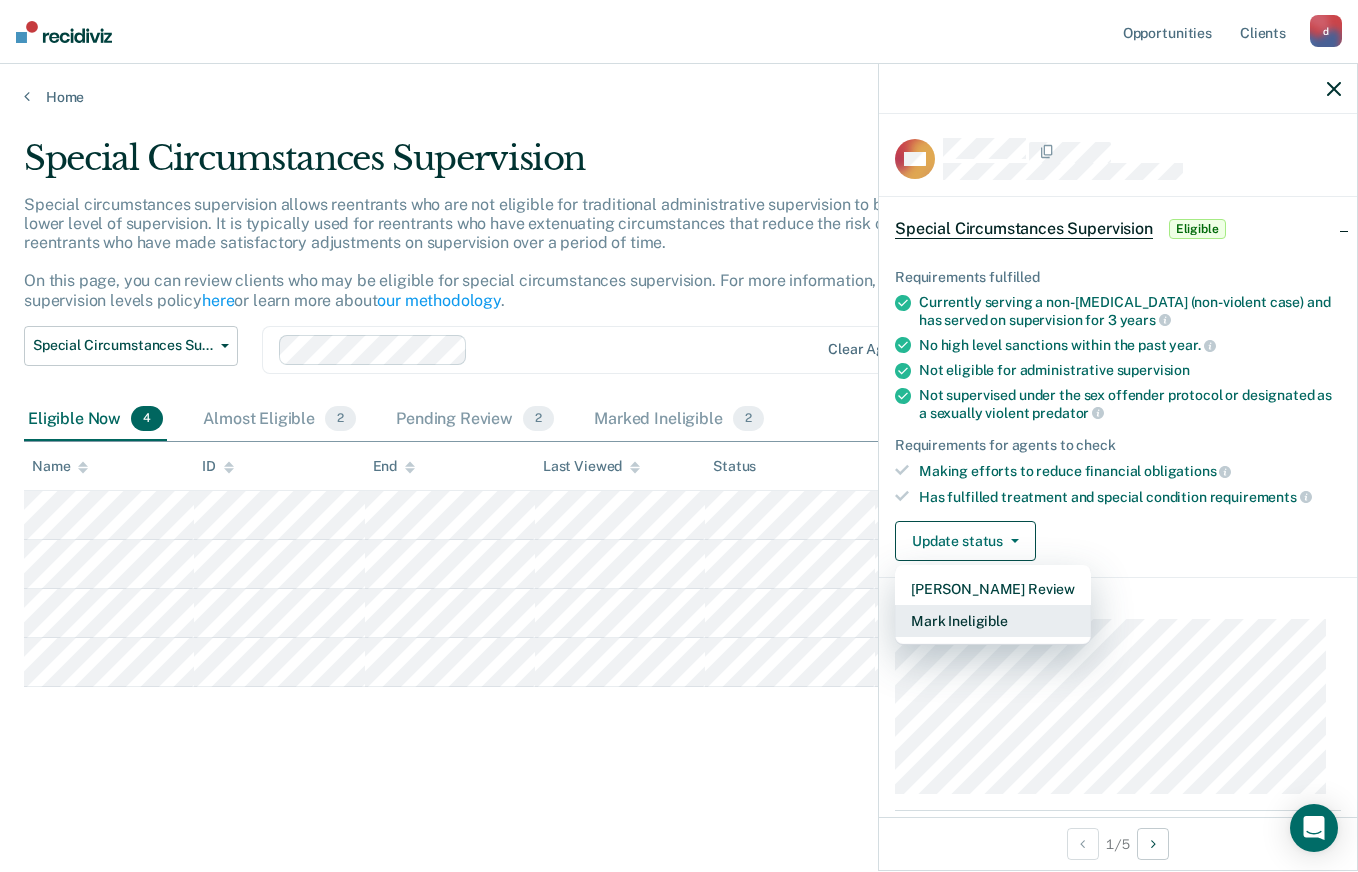 click on "Mark Ineligible" at bounding box center (993, 621) 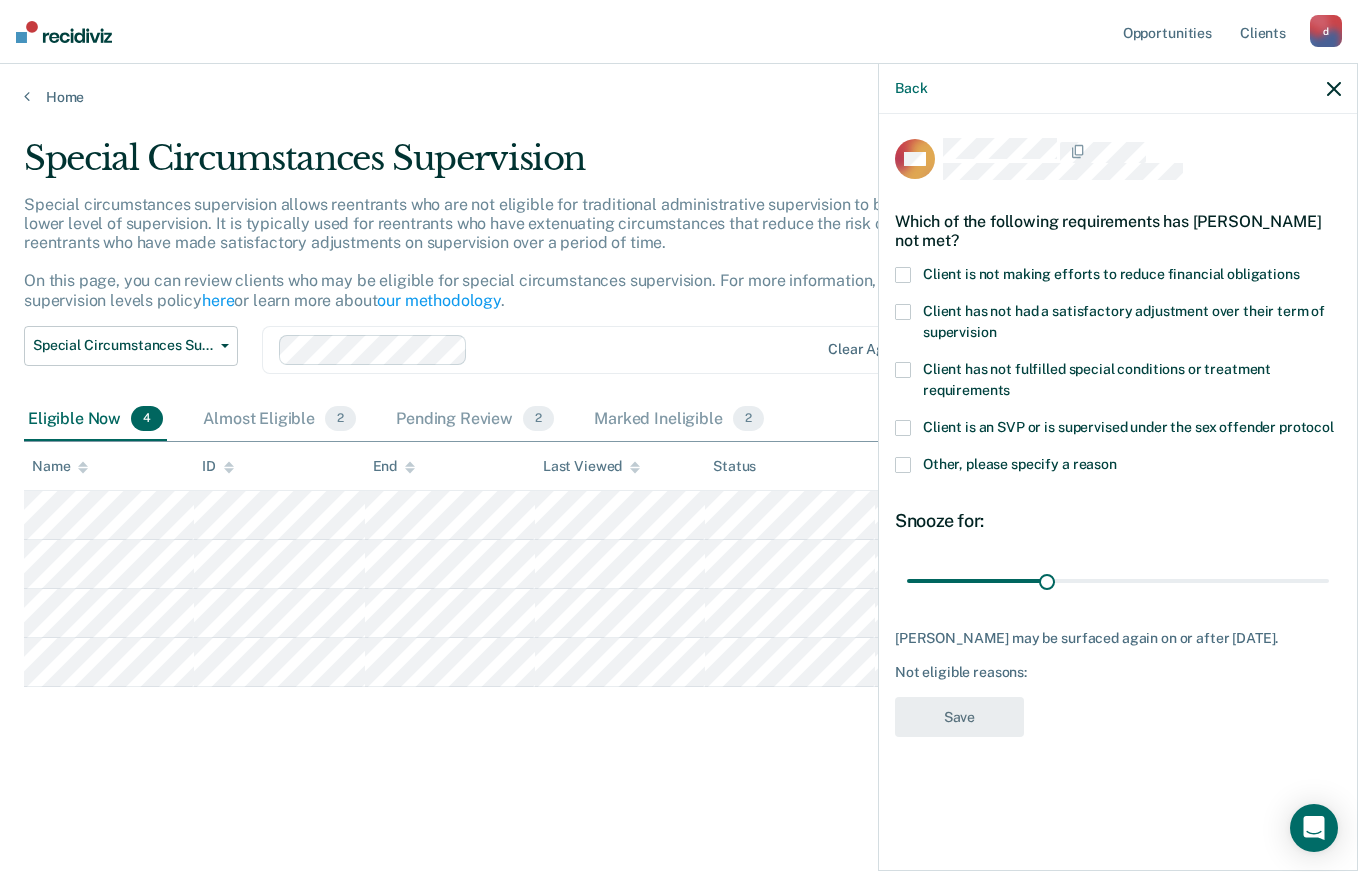 click at bounding box center [903, 312] 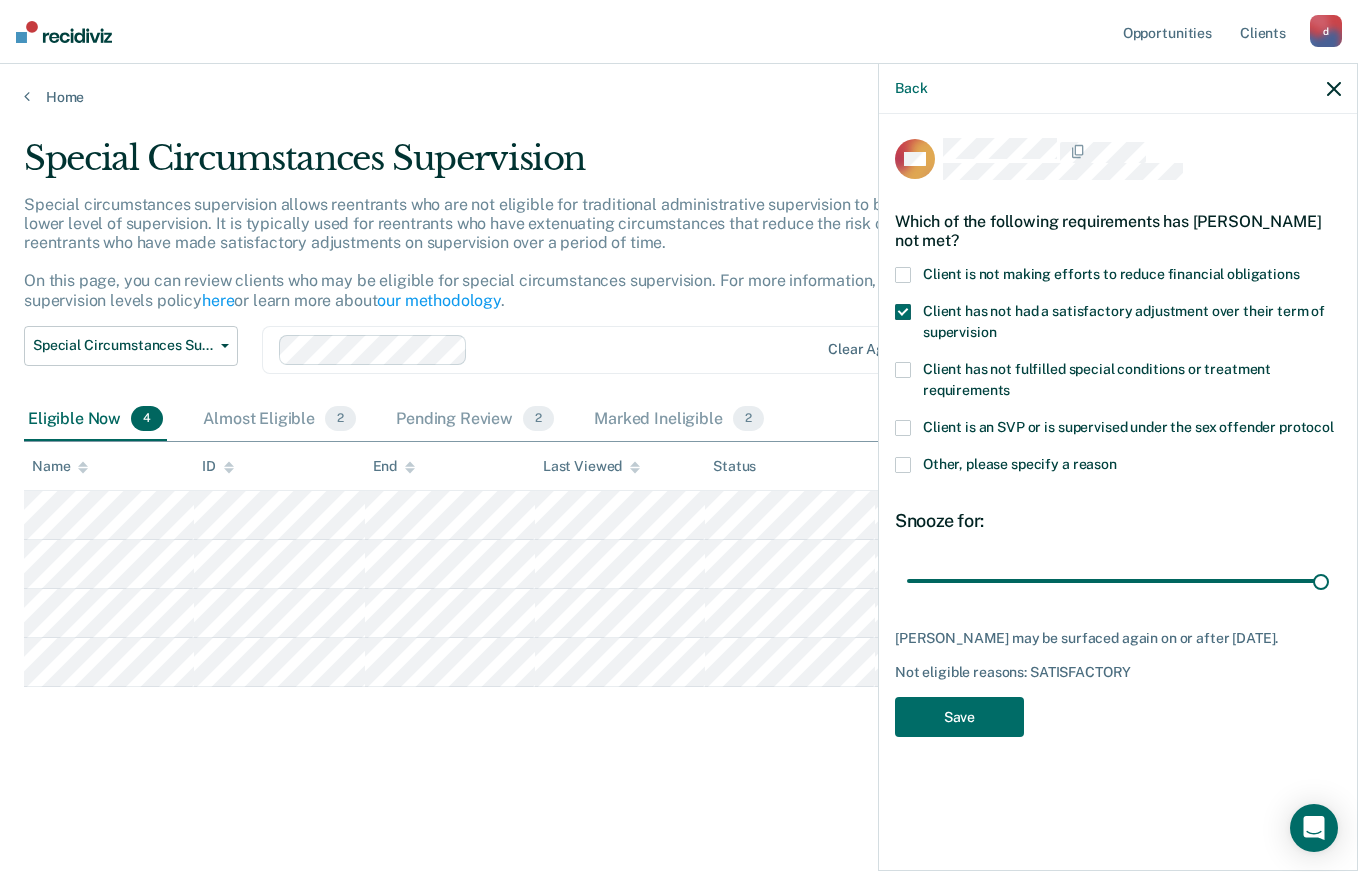 type on "90" 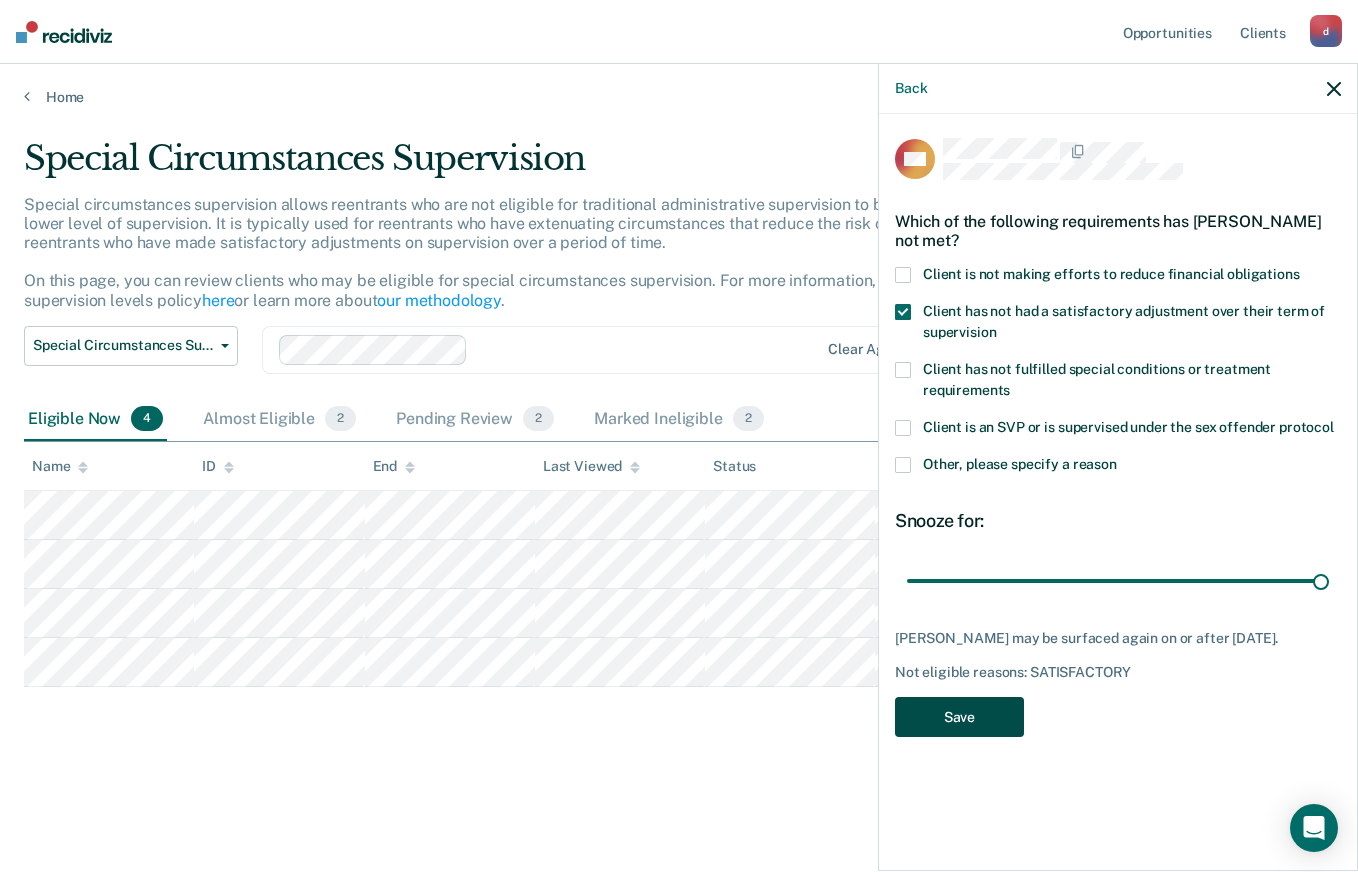 click on "Save" at bounding box center (959, 717) 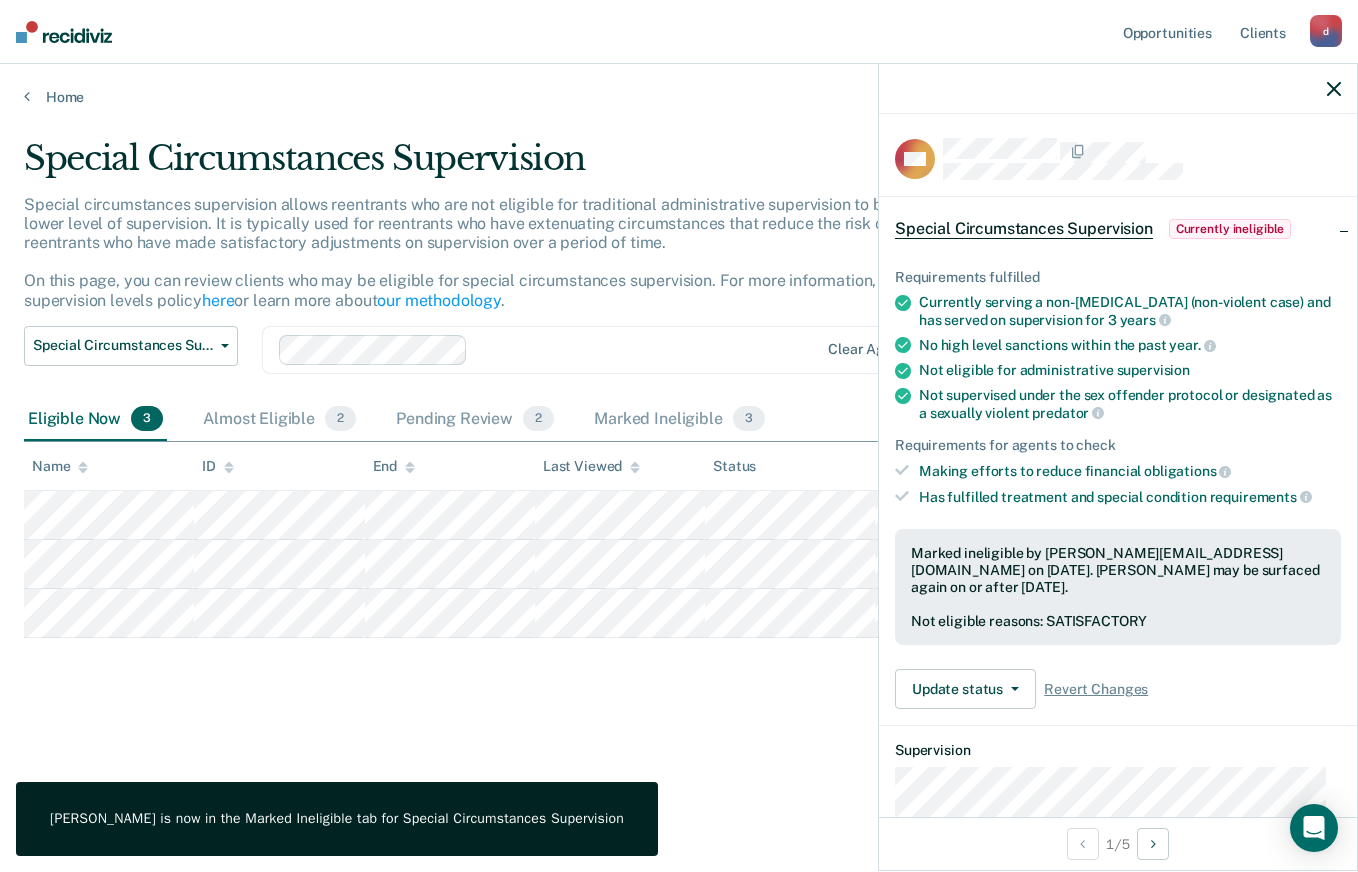 click on "Special Circumstances Supervision   Special circumstances supervision allows reentrants who are not eligible for traditional administrative supervision to be supervised at a lower level of supervision. It is typically used for reentrants who have extenuating circumstances that reduce the risk of re-offending or reentrants who have made satisfactory adjustments on supervision over a period of time. On this page, you can review clients who may be eligible for special circumstances supervision. For more information, please refer to the supervision levels policy  here  or learn more about  our methodology .  Special Circumstances Supervision Administrative Supervision Special Circumstances Supervision Clear   agents Eligible Now 3 Almost Eligible 2 Pending Review 2 Marked Ineligible 3
To pick up a draggable item, press the space bar.
While dragging, use the arrow keys to move the item.
Press space again to drop the item in its new position, or press escape to cancel.
Name ID End Last Viewed Status" at bounding box center [679, 430] 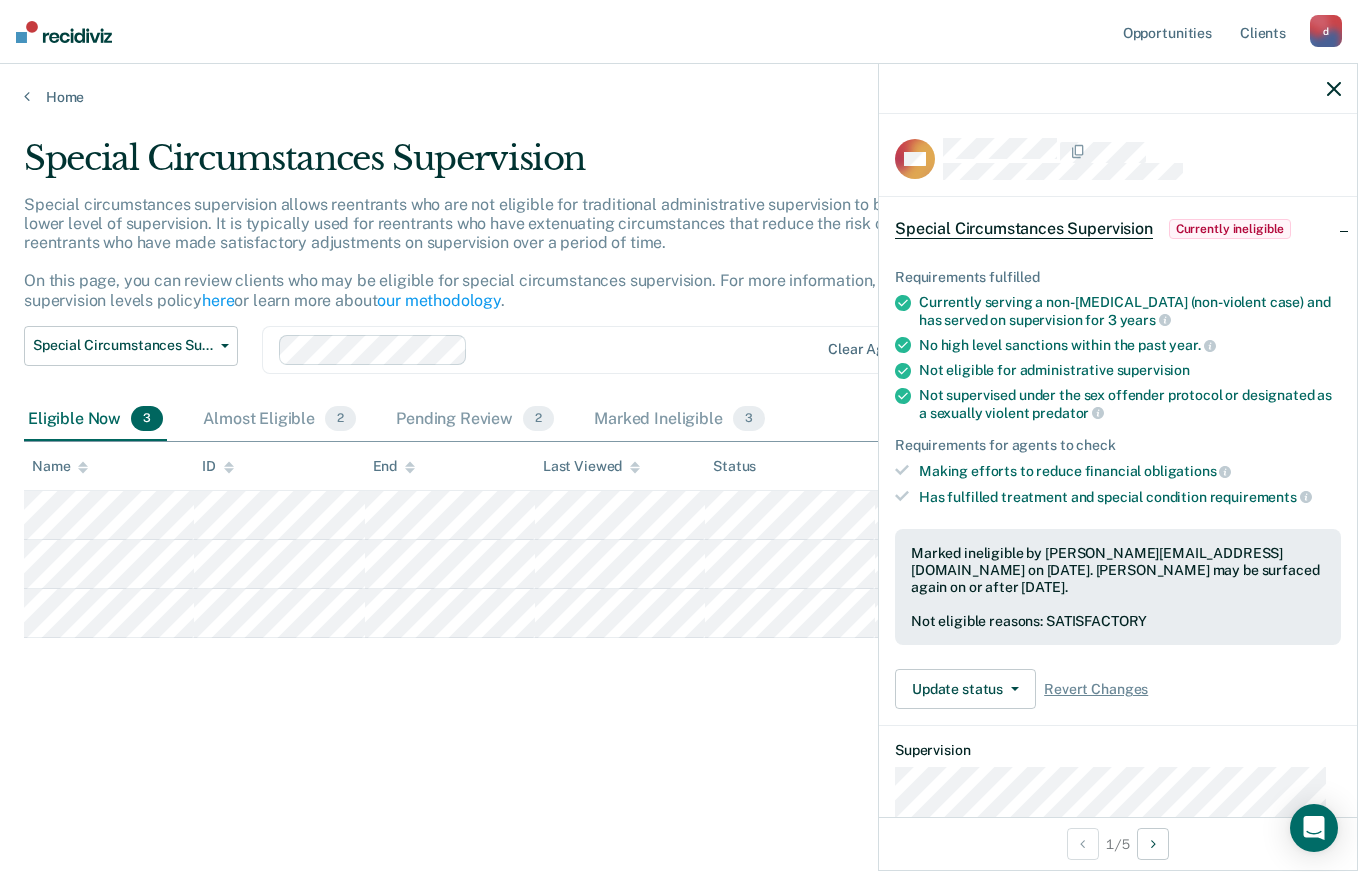 click on "Special Circumstances Supervision   Special circumstances supervision allows reentrants who are not eligible for traditional administrative supervision to be supervised at a lower level of supervision. It is typically used for reentrants who have extenuating circumstances that reduce the risk of re-offending or reentrants who have made satisfactory adjustments on supervision over a period of time. On this page, you can review clients who may be eligible for special circumstances supervision. For more information, please refer to the supervision levels policy  here  or learn more about  our methodology .  Special Circumstances Supervision Administrative Supervision Special Circumstances Supervision Clear   agents Eligible Now 3 Almost Eligible 2 Pending Review 2 Marked Ineligible 3
To pick up a draggable item, press the space bar.
While dragging, use the arrow keys to move the item.
Press space again to drop the item in its new position, or press escape to cancel.
Name ID End Last Viewed Status" at bounding box center (679, 462) 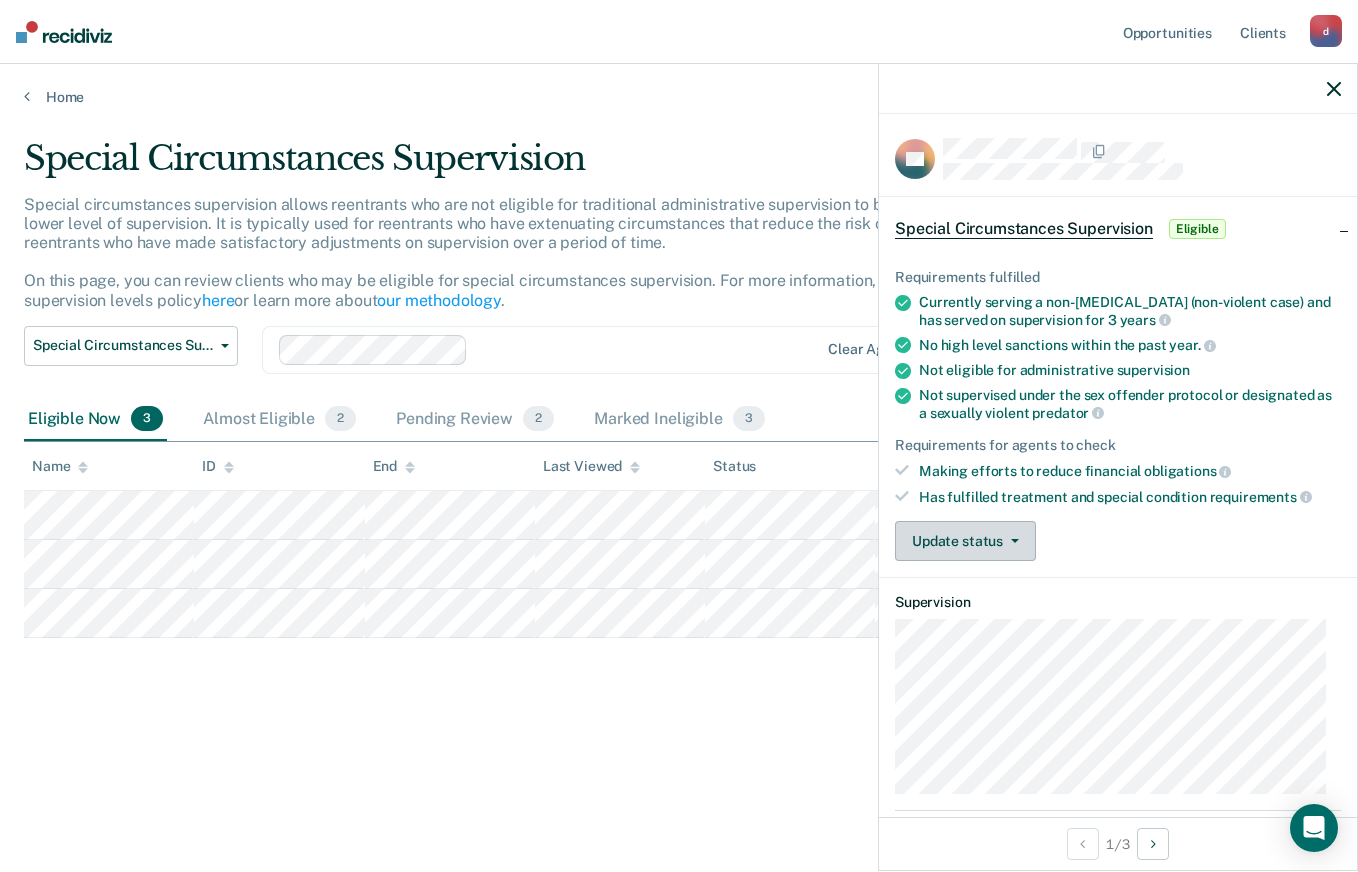 click 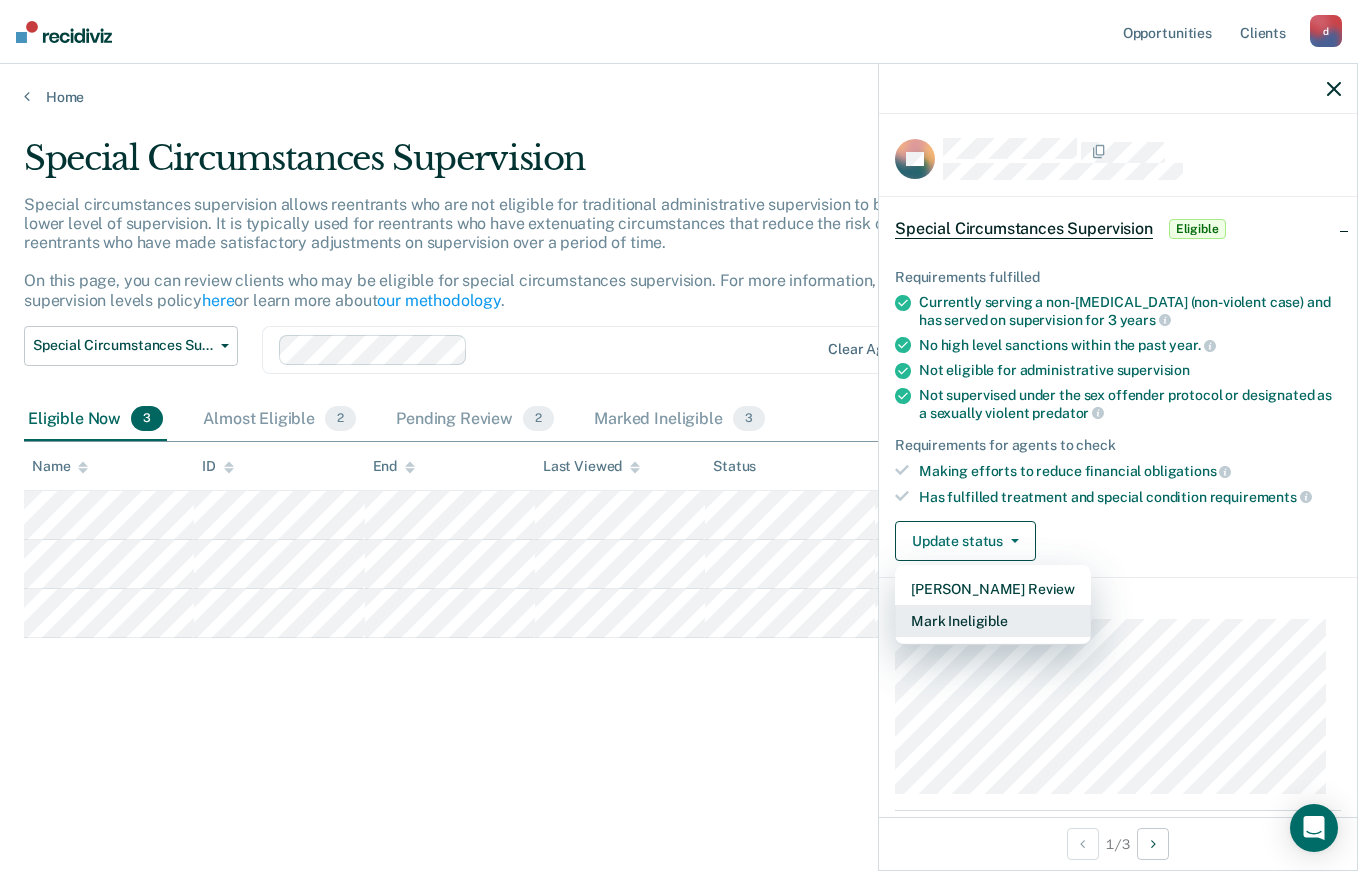 click on "Mark Ineligible" at bounding box center [993, 621] 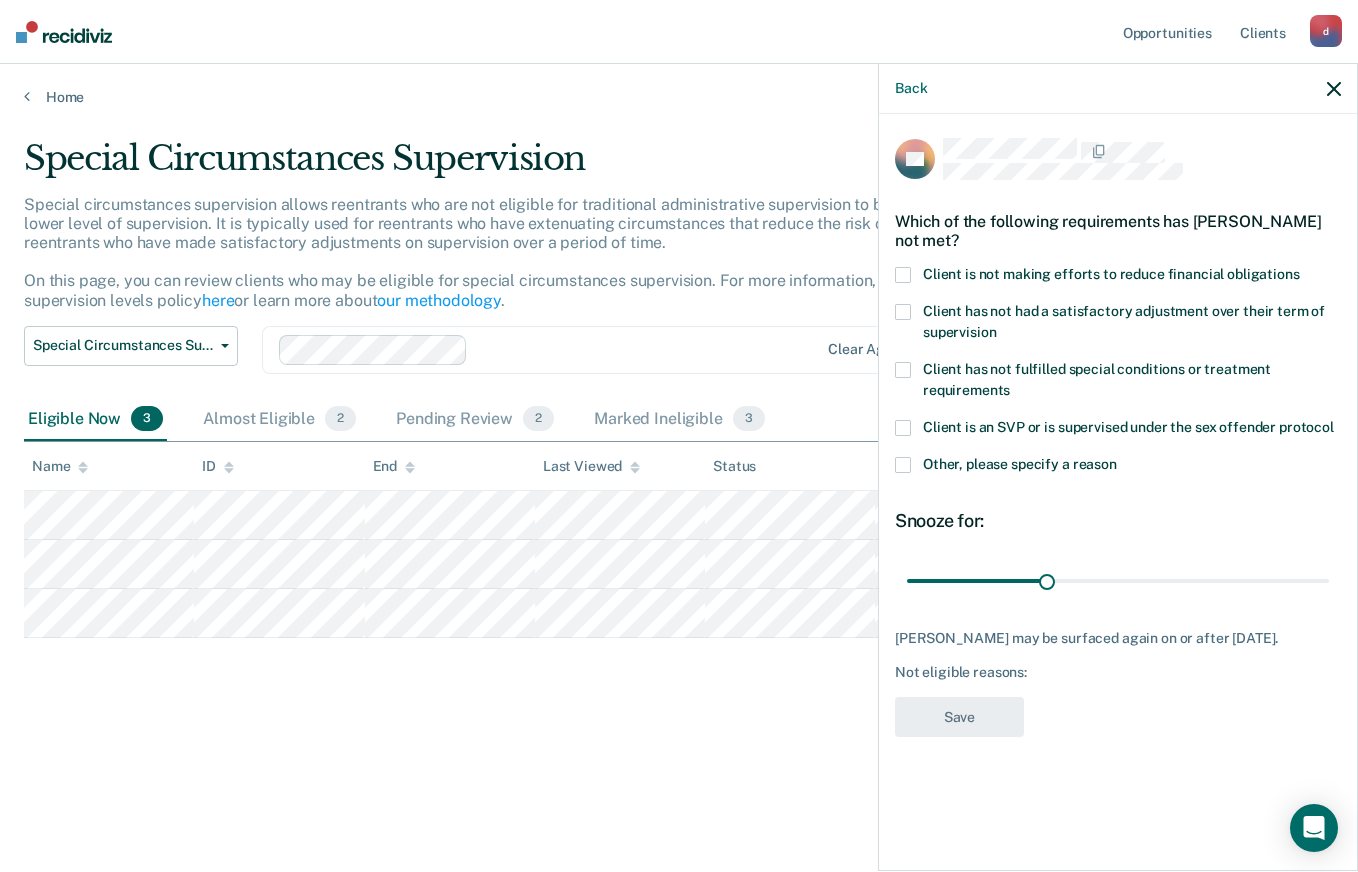 click at bounding box center [903, 275] 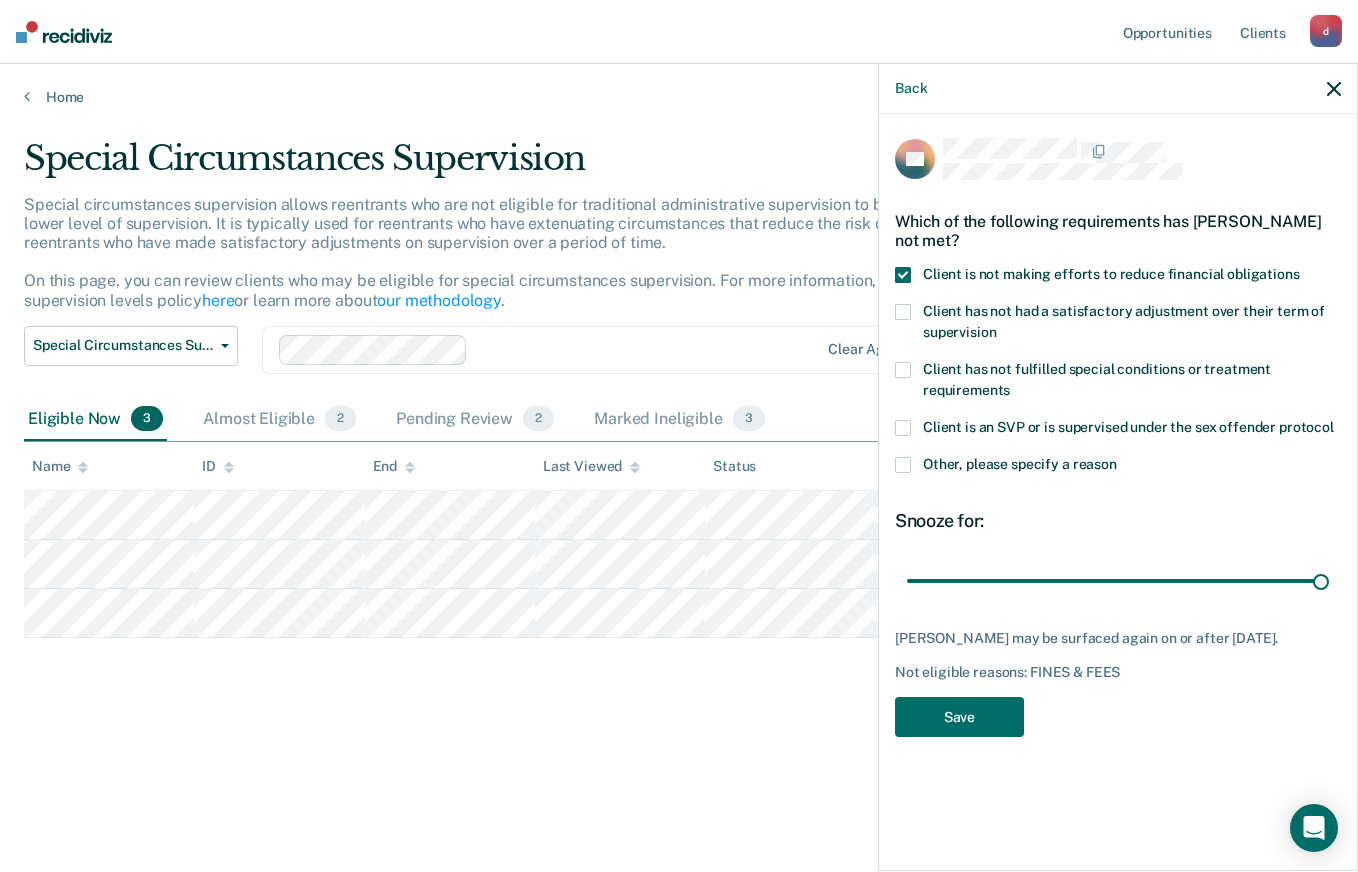 type on "90" 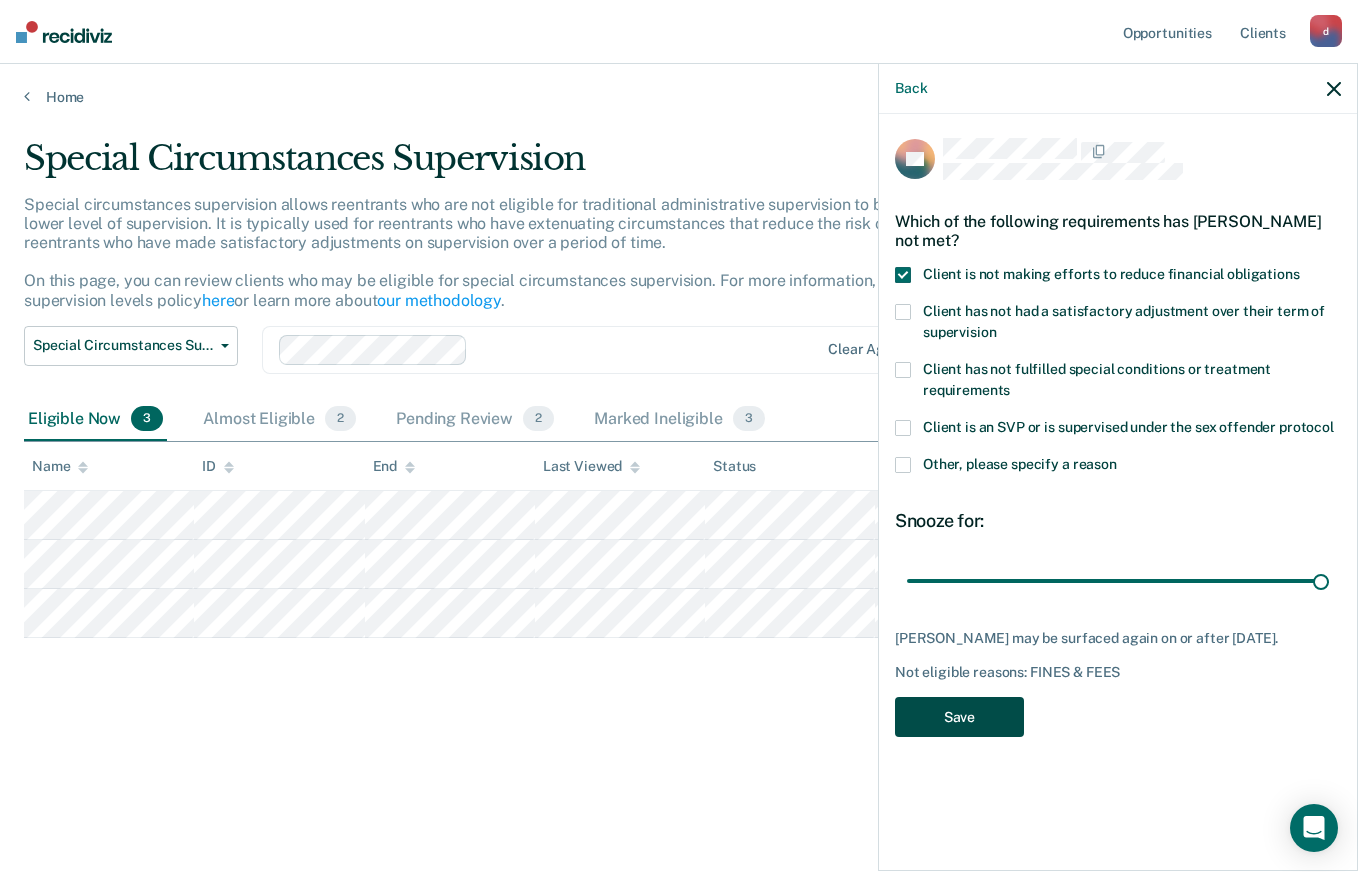 click on "Save" at bounding box center [959, 717] 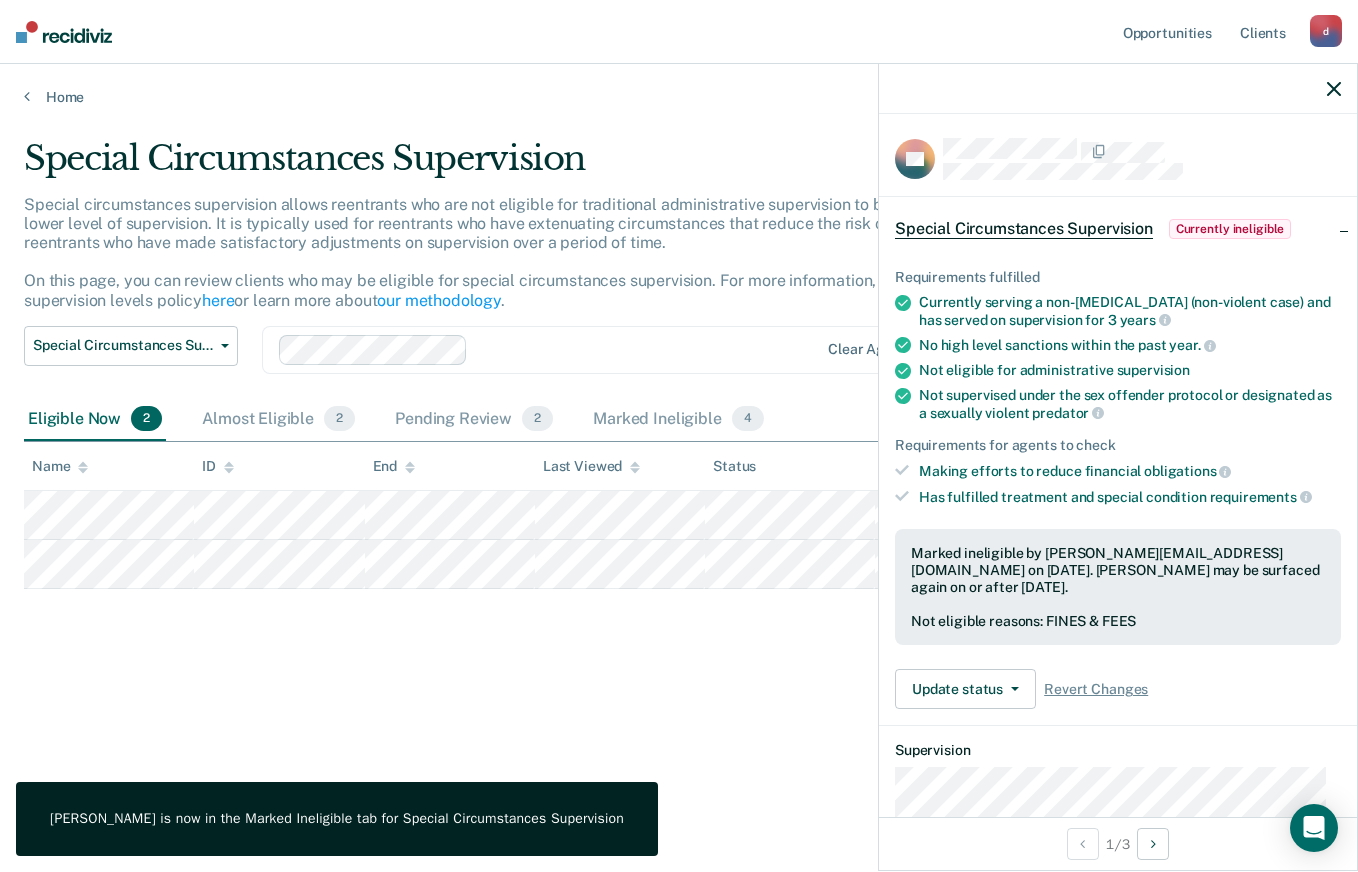 click 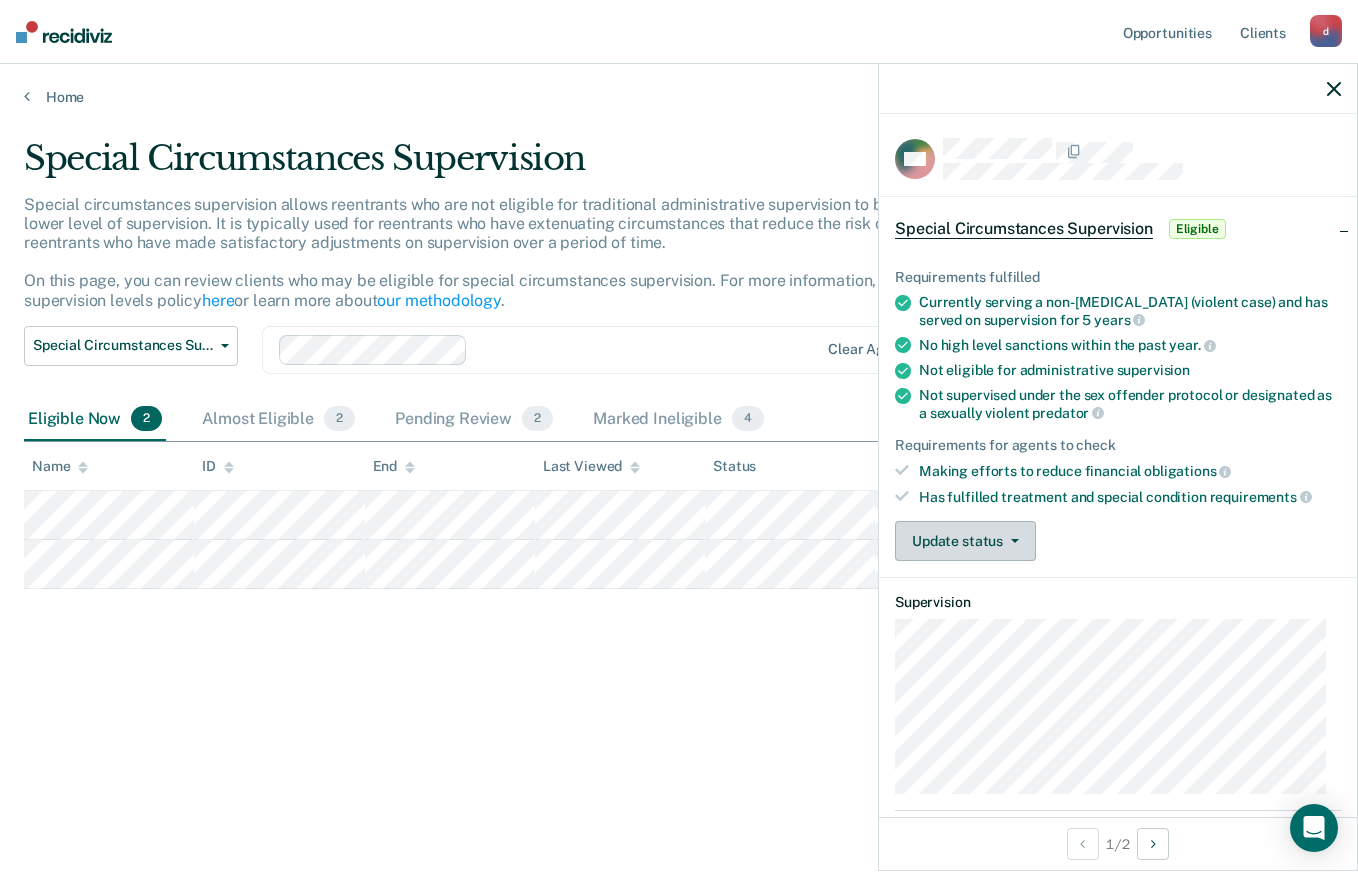 click 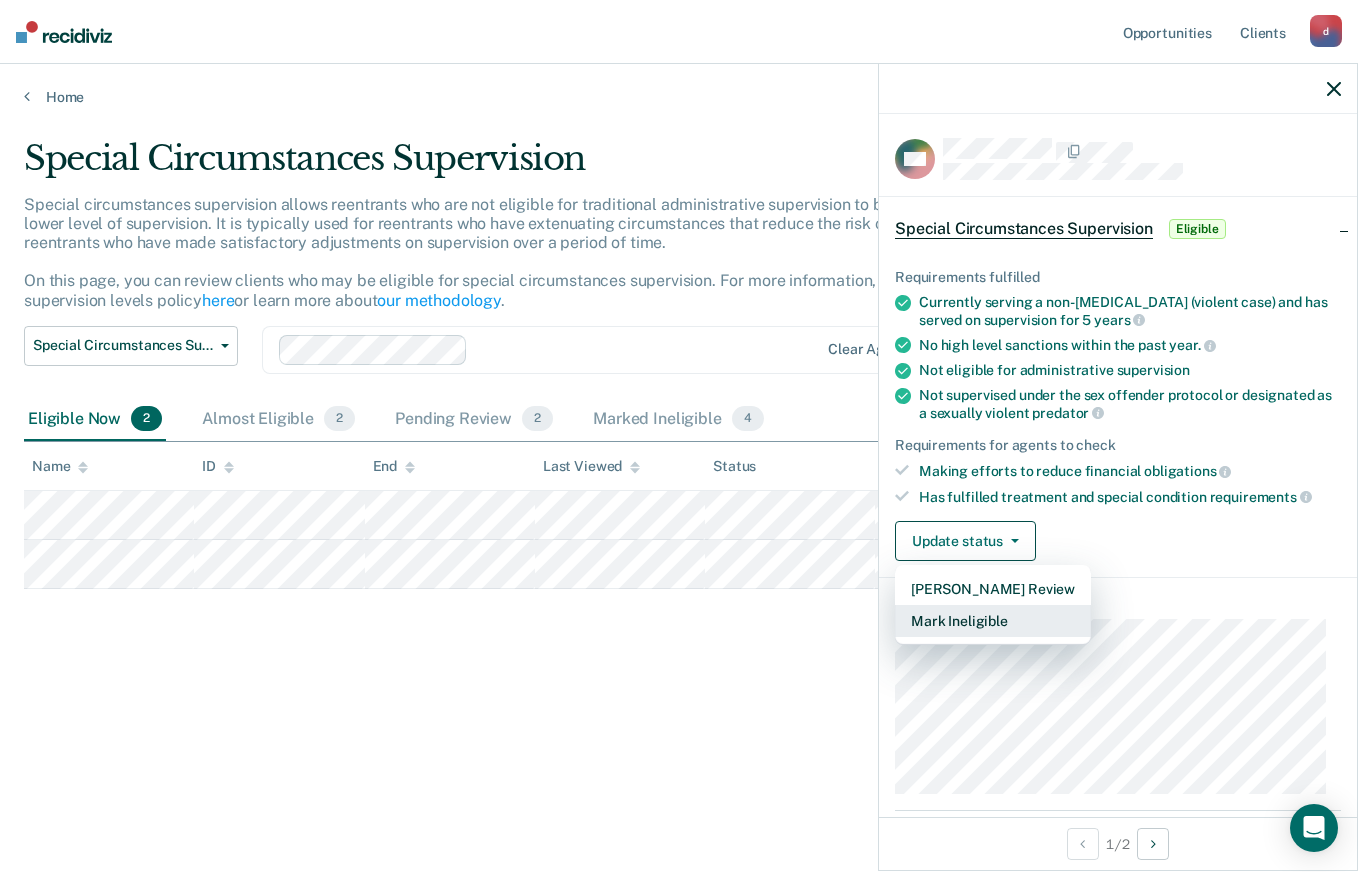 click on "Mark Ineligible" at bounding box center (993, 621) 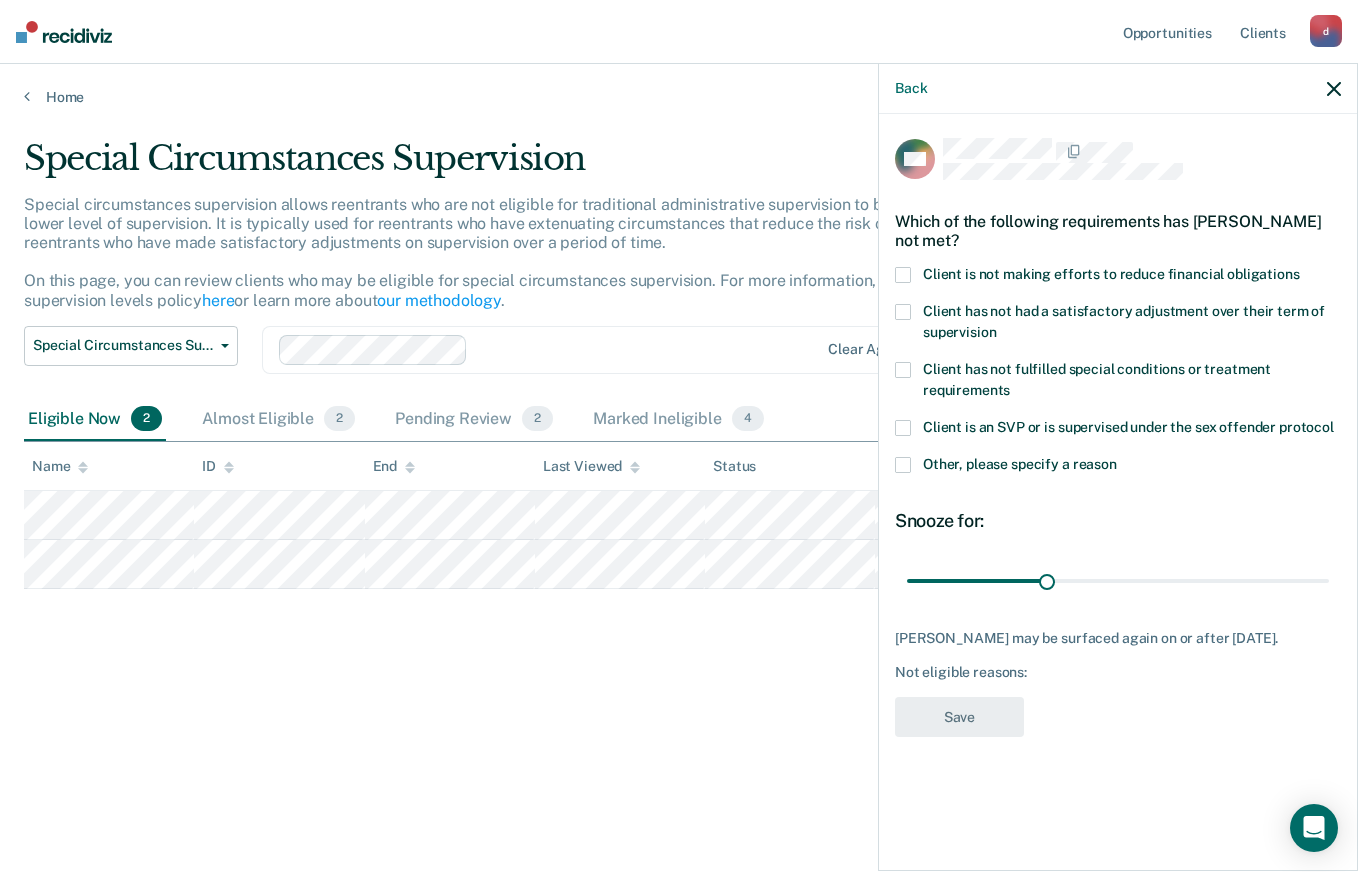 click on "Other, please specify a reason" at bounding box center (1118, 467) 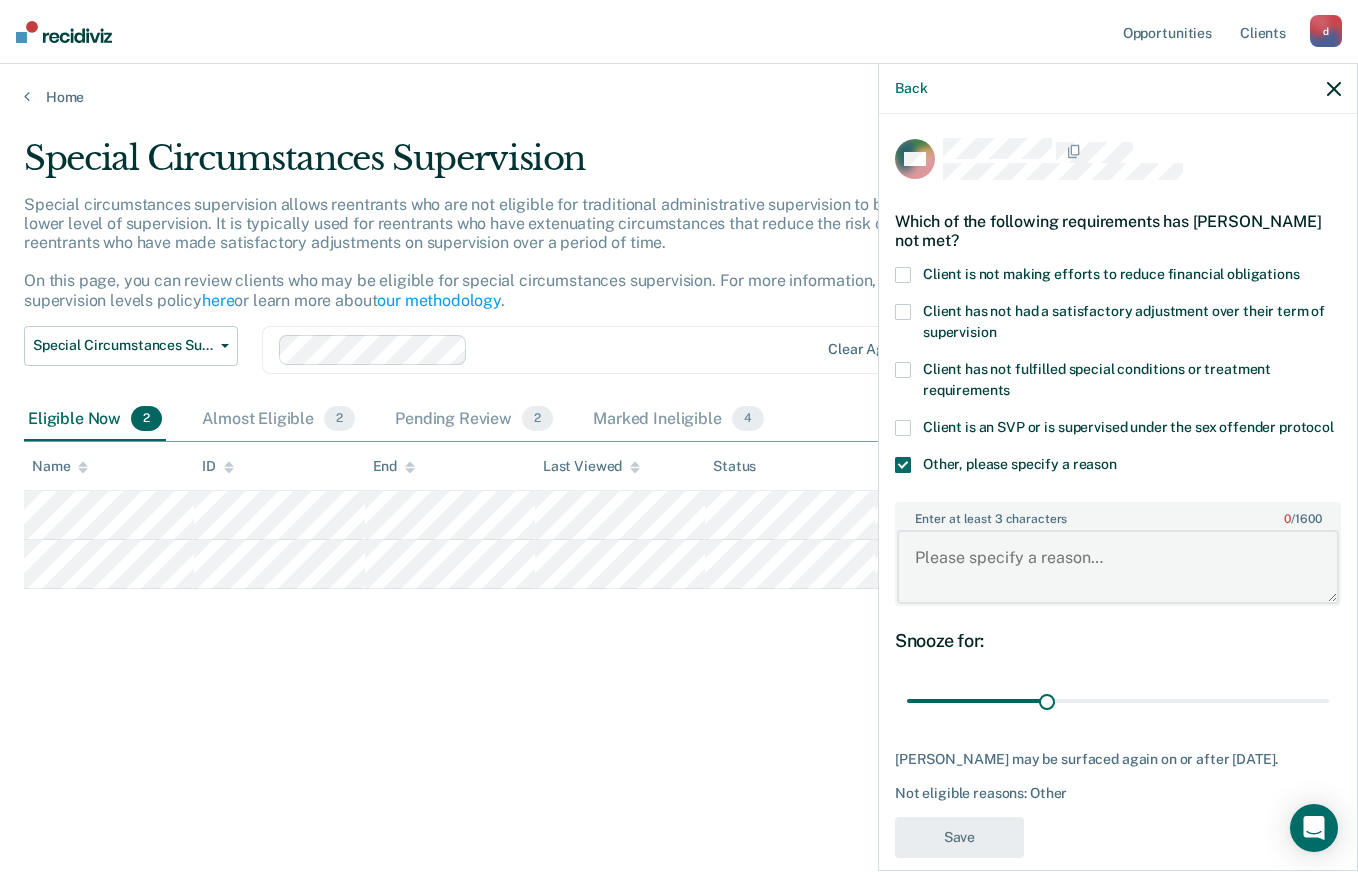 click on "Enter at least 3 characters 0  /  1600" at bounding box center (1118, 567) 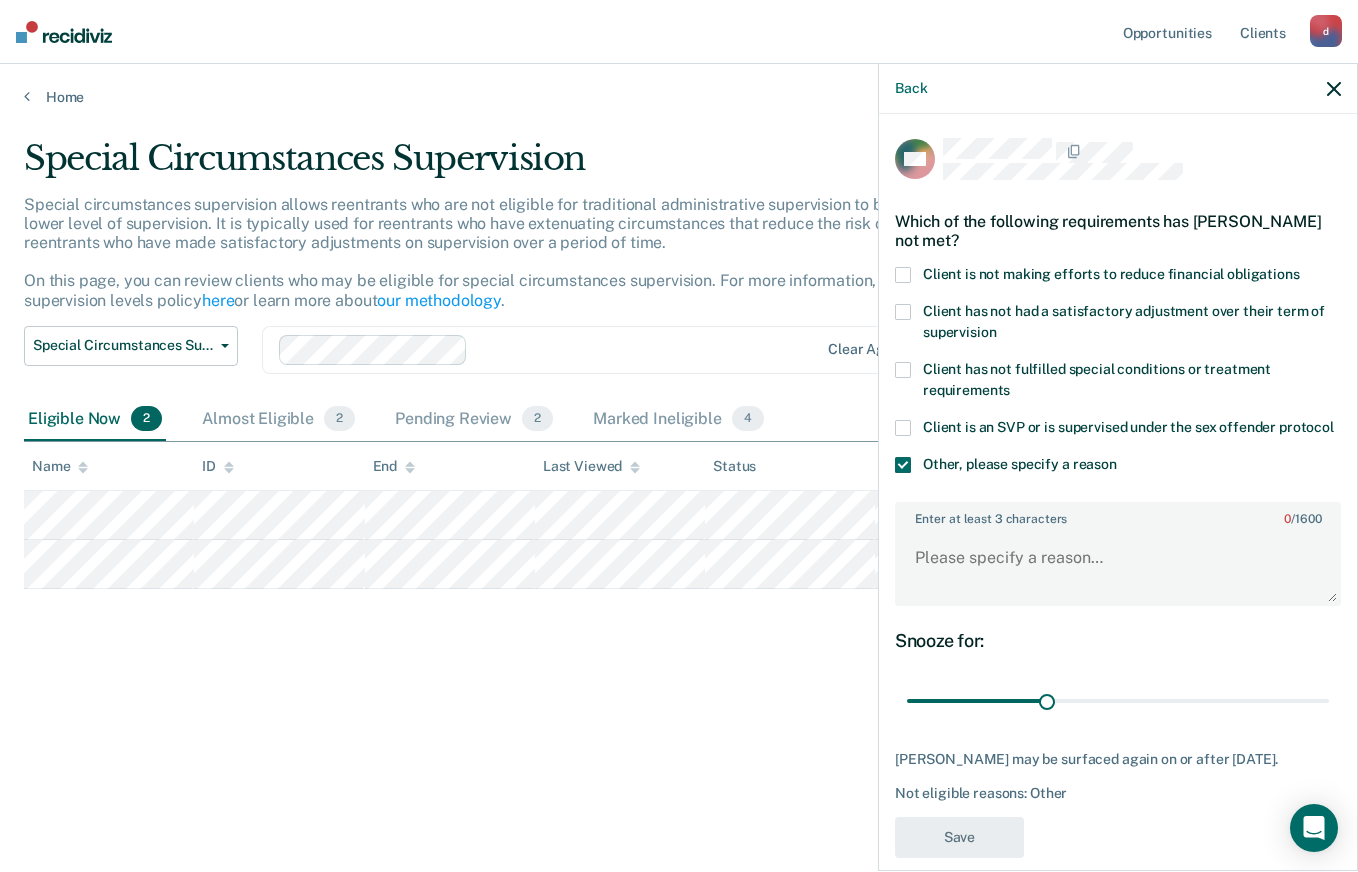 click at bounding box center (903, 275) 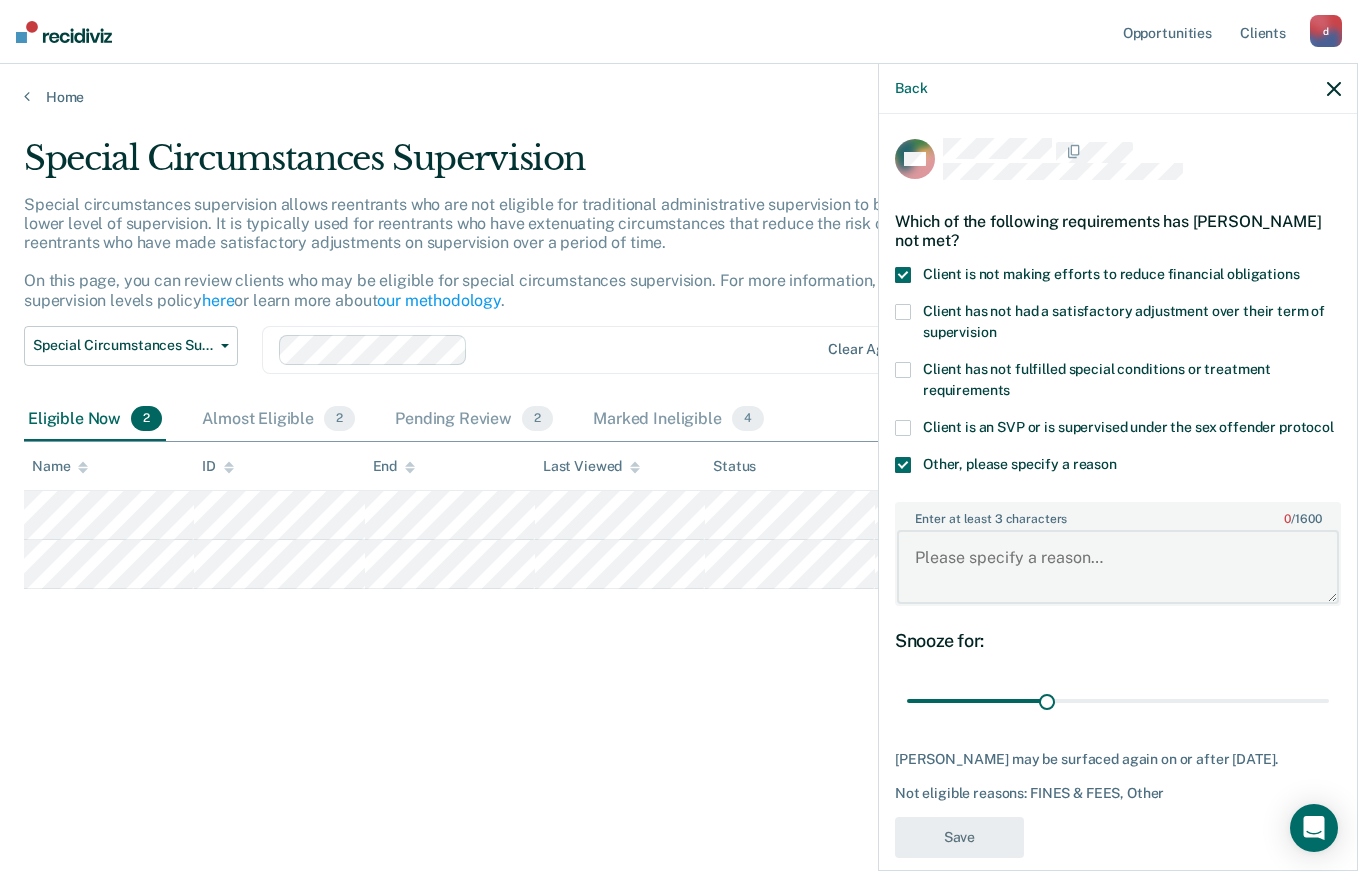 click on "Enter at least 3 characters 0  /  1600" at bounding box center (1118, 567) 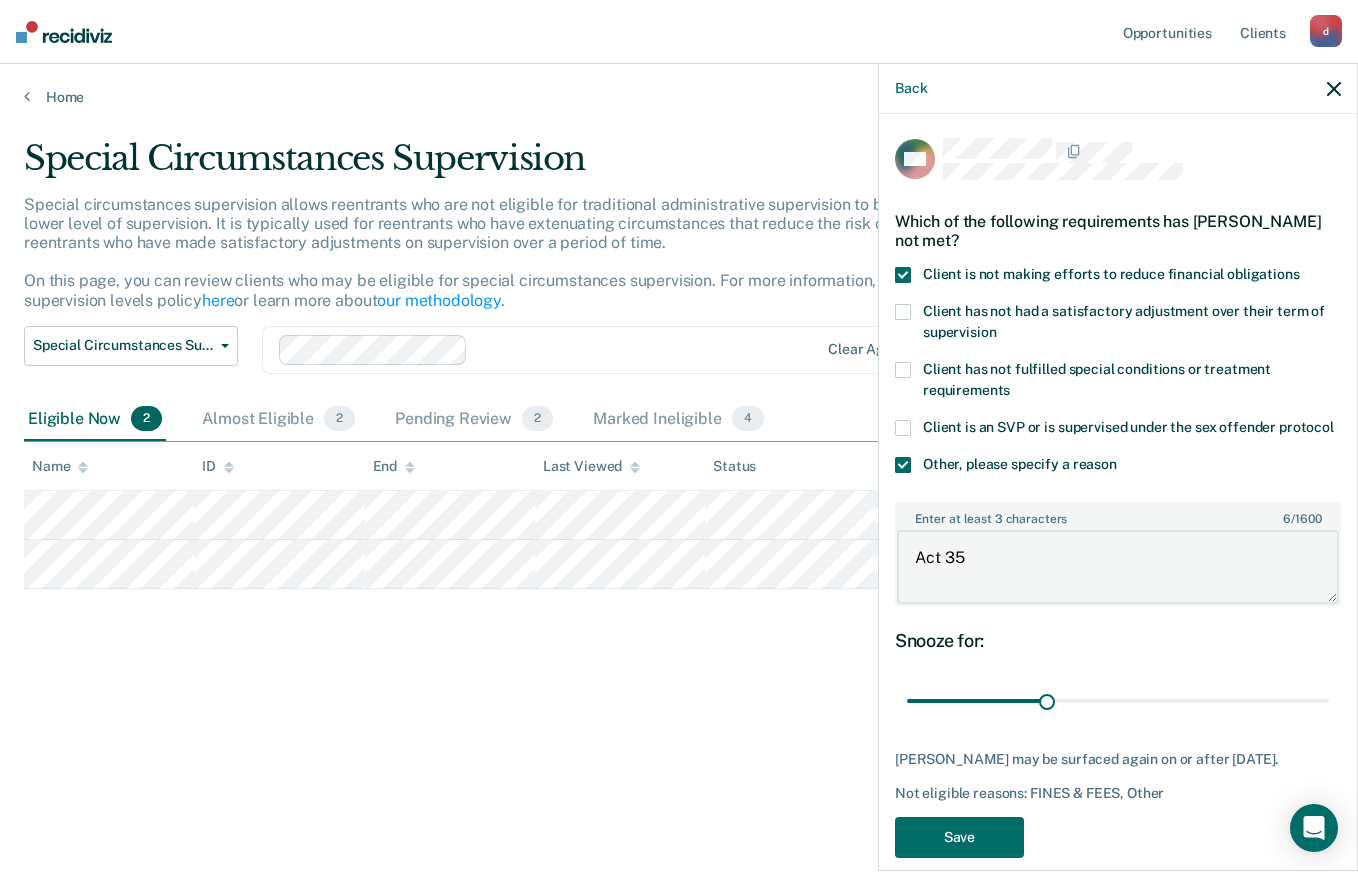 type on "Act 35." 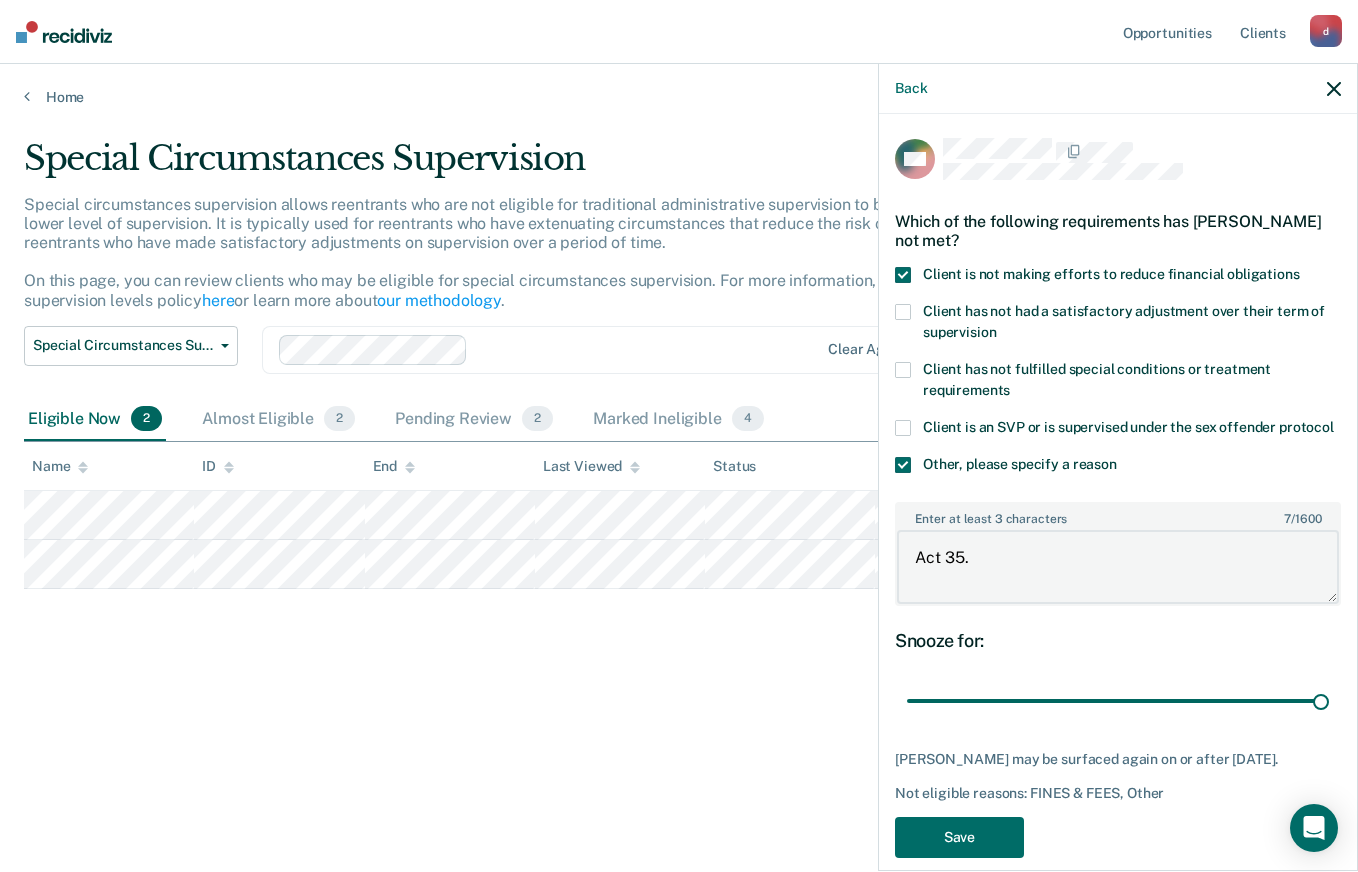 type on "90" 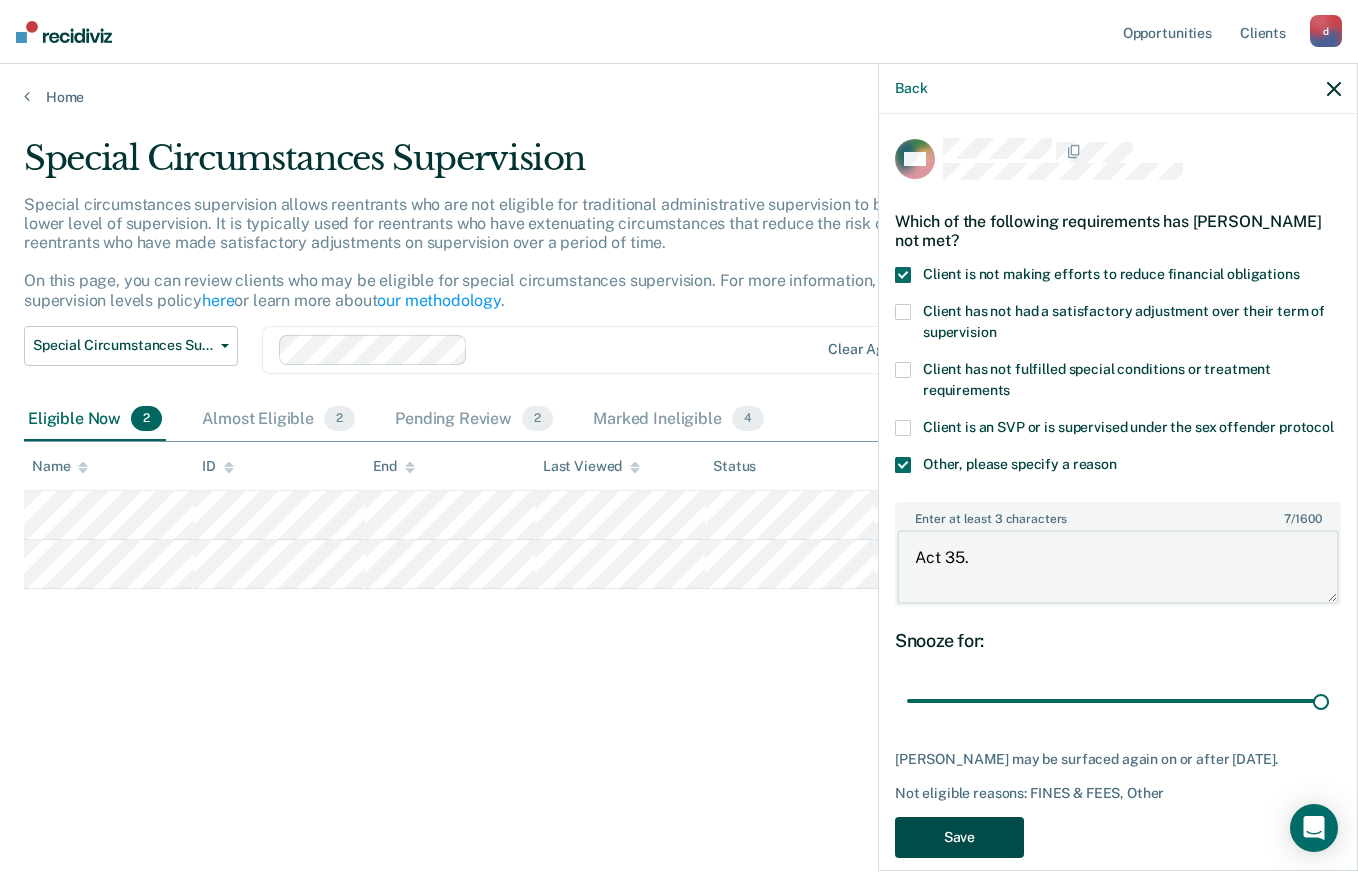 type on "Act 35." 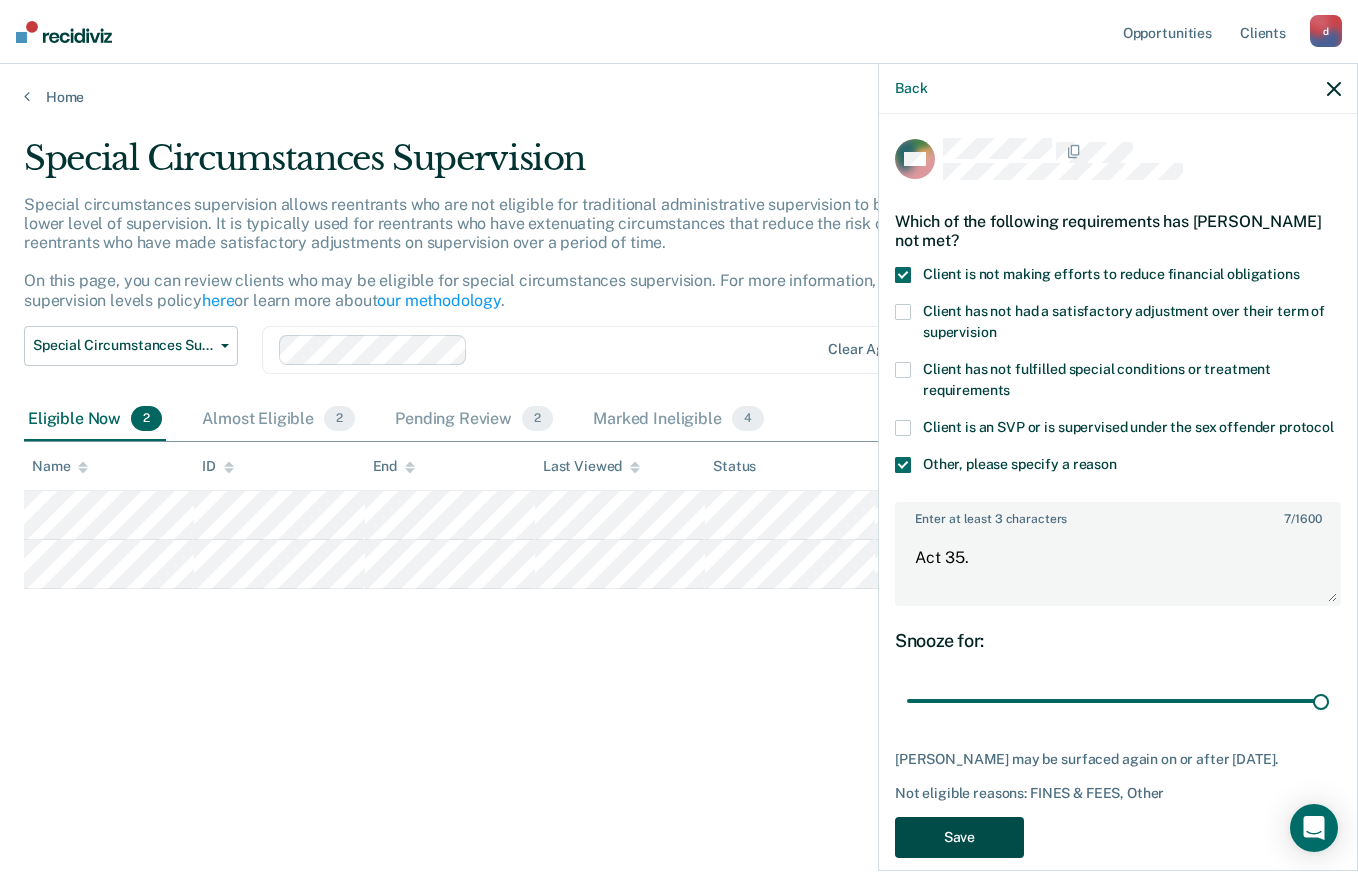 click on "Save" at bounding box center [959, 837] 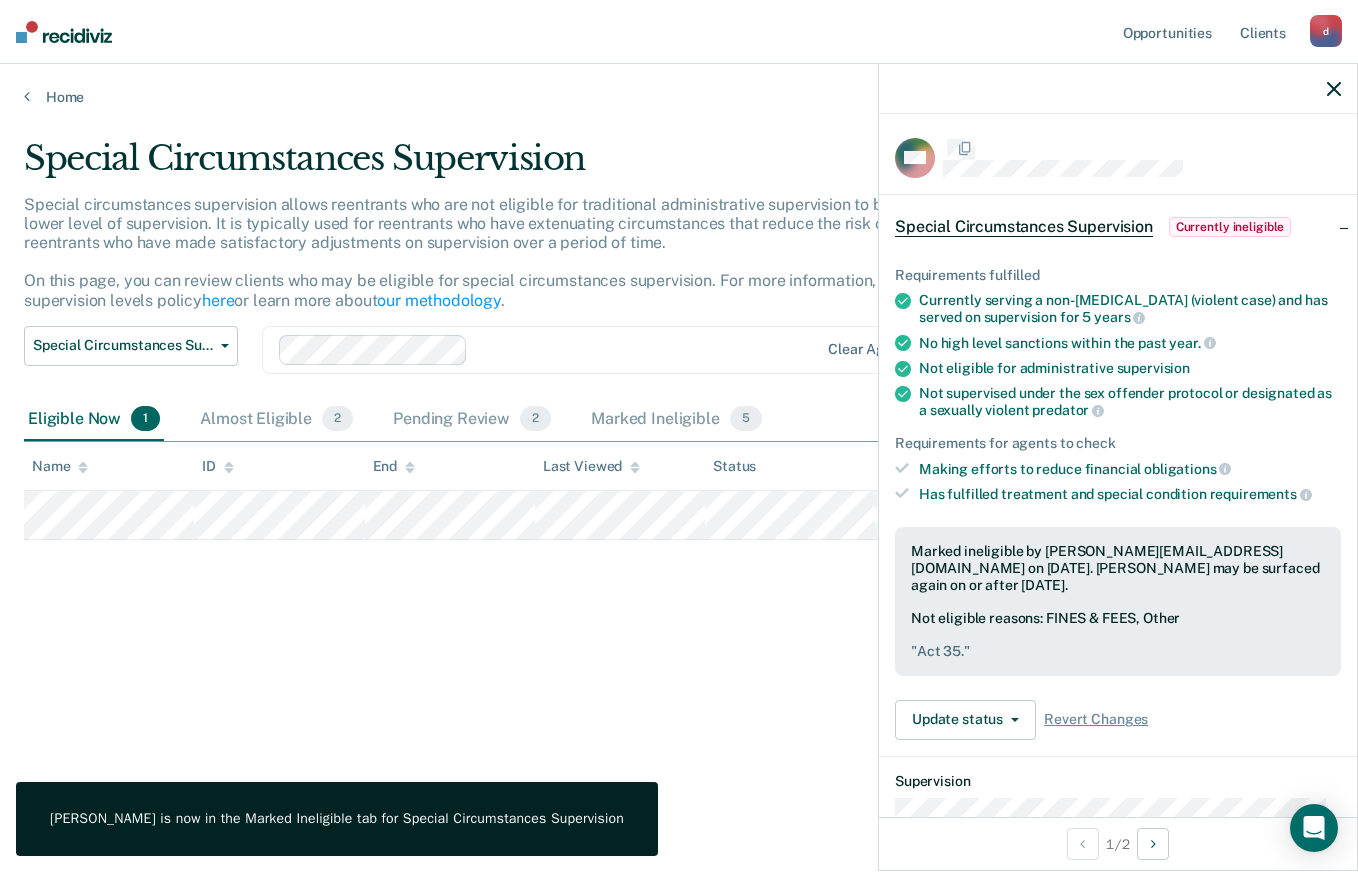 click on "Special Circumstances Supervision   Special circumstances supervision allows reentrants who are not eligible for traditional administrative supervision to be supervised at a lower level of supervision. It is typically used for reentrants who have extenuating circumstances that reduce the risk of re-offending or reentrants who have made satisfactory adjustments on supervision over a period of time. On this page, you can review clients who may be eligible for special circumstances supervision. For more information, please refer to the supervision levels policy  here  or learn more about  our methodology .  Special Circumstances Supervision Administrative Supervision Special Circumstances Supervision Clear   agents Eligible Now 1 Almost Eligible 2 Pending Review 2 Marked Ineligible 5
To pick up a draggable item, press the space bar.
While dragging, use the arrow keys to move the item.
Press space again to drop the item in its new position, or press escape to cancel.
Name ID End Last Viewed Status" at bounding box center (679, 462) 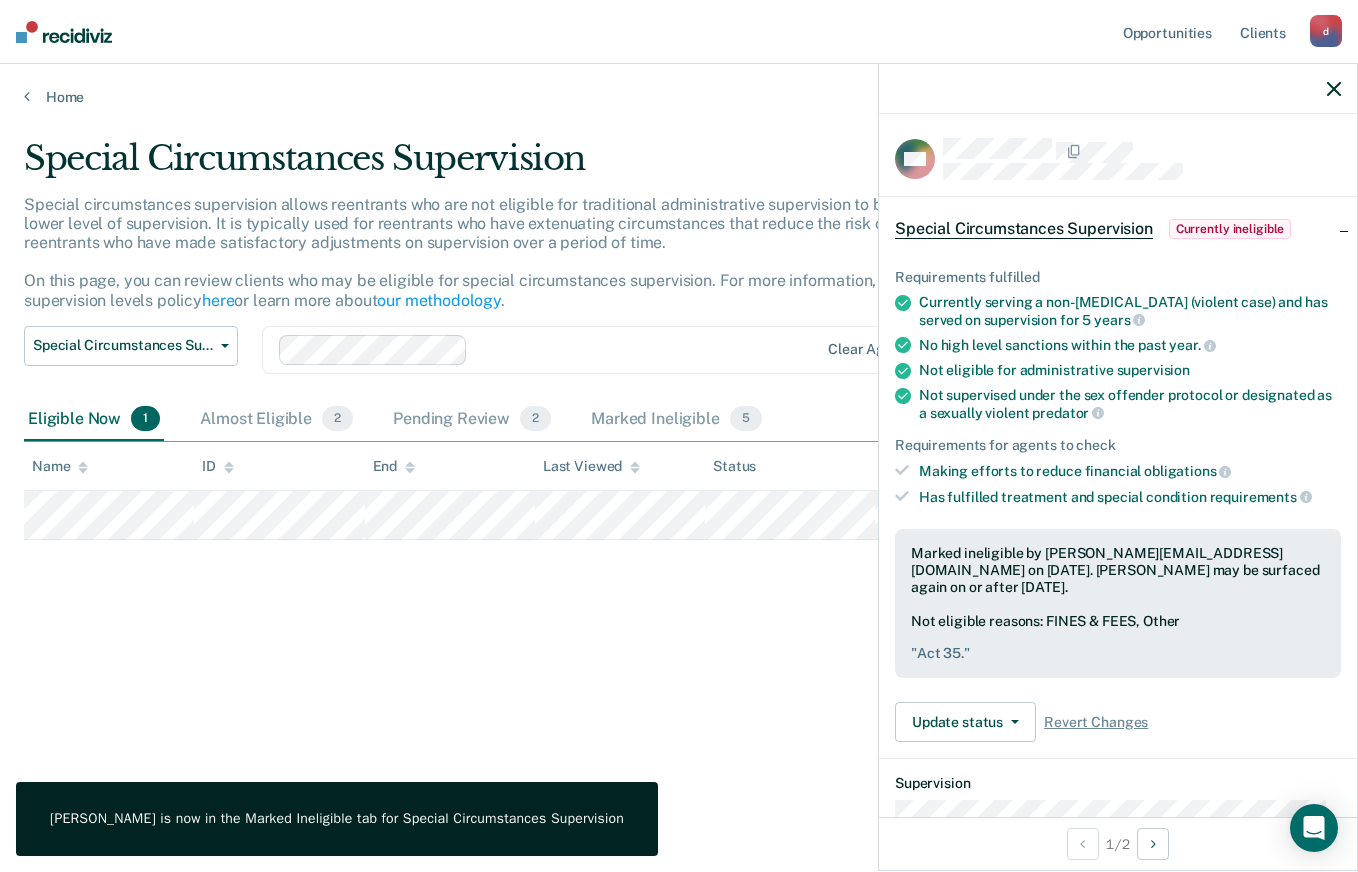 click on "Special Circumstances Supervision   Special circumstances supervision allows reentrants who are not eligible for traditional administrative supervision to be supervised at a lower level of supervision. It is typically used for reentrants who have extenuating circumstances that reduce the risk of re-offending or reentrants who have made satisfactory adjustments on supervision over a period of time. On this page, you can review clients who may be eligible for special circumstances supervision. For more information, please refer to the supervision levels policy  here  or learn more about  our methodology .  Special Circumstances Supervision Administrative Supervision Special Circumstances Supervision Clear   agents Eligible Now 1 Almost Eligible 2 Pending Review 2 Marked Ineligible 5
To pick up a draggable item, press the space bar.
While dragging, use the arrow keys to move the item.
Press space again to drop the item in its new position, or press escape to cancel.
Name ID End Last Viewed Status" at bounding box center (679, 430) 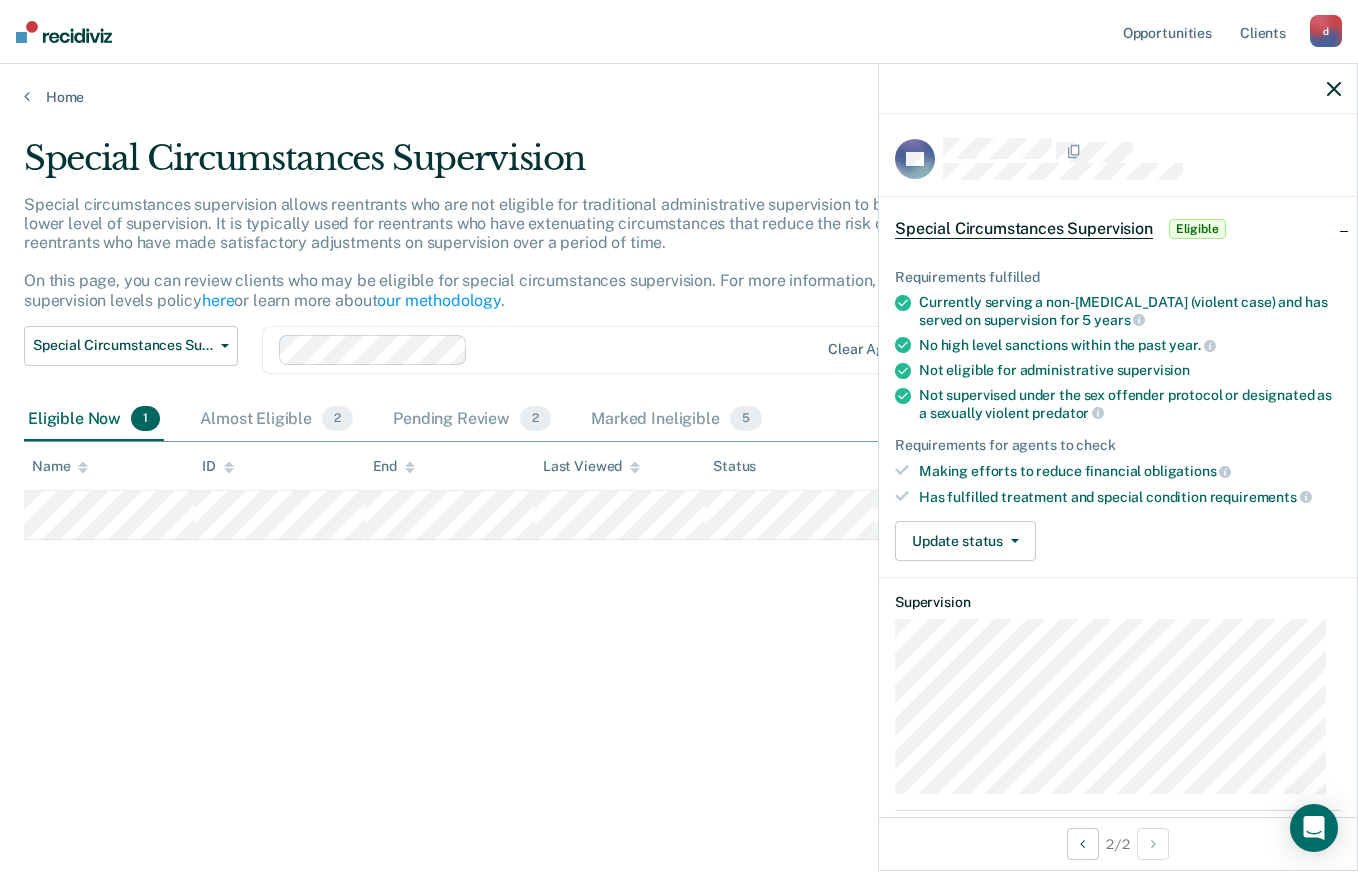 click 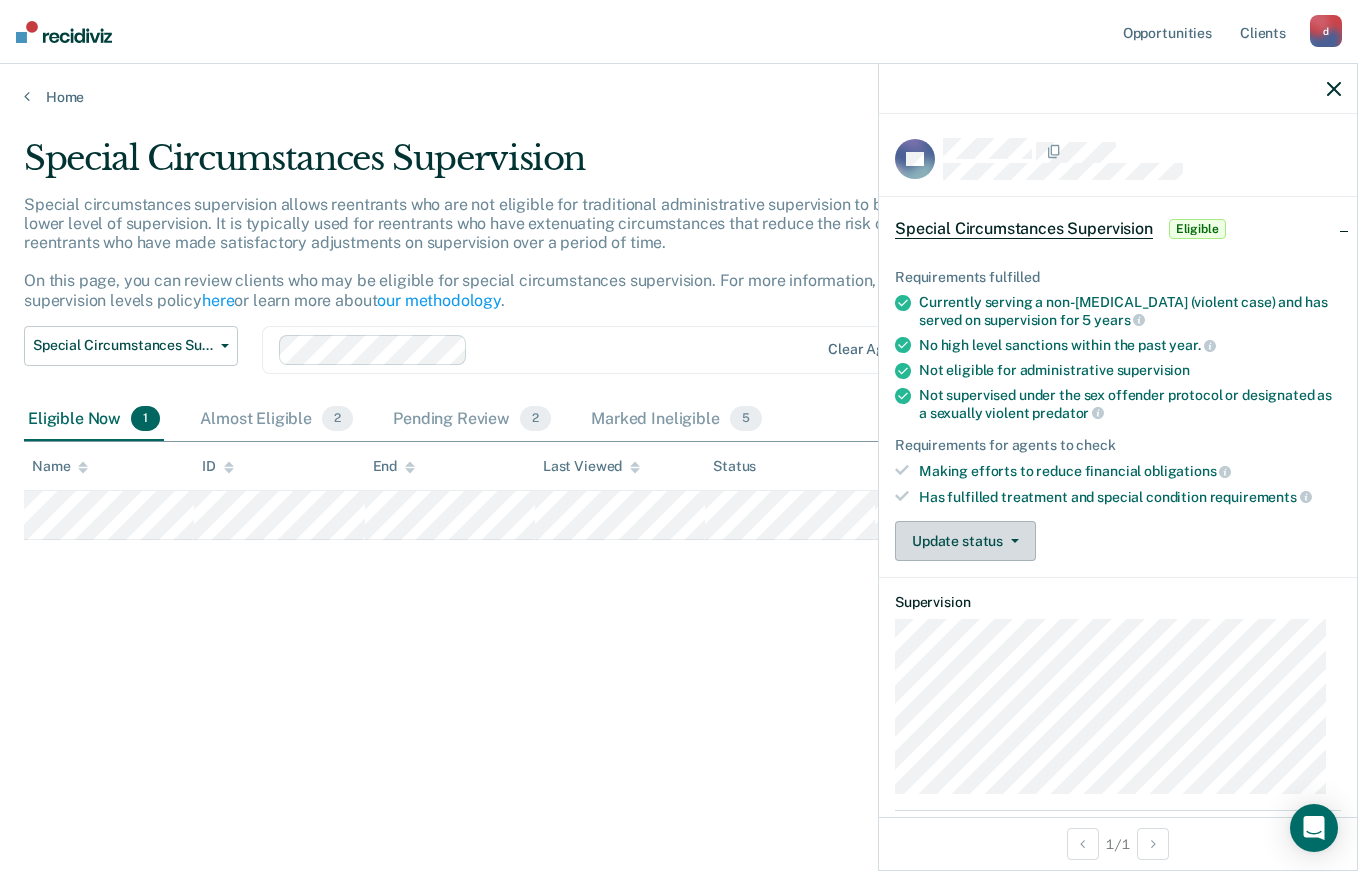click 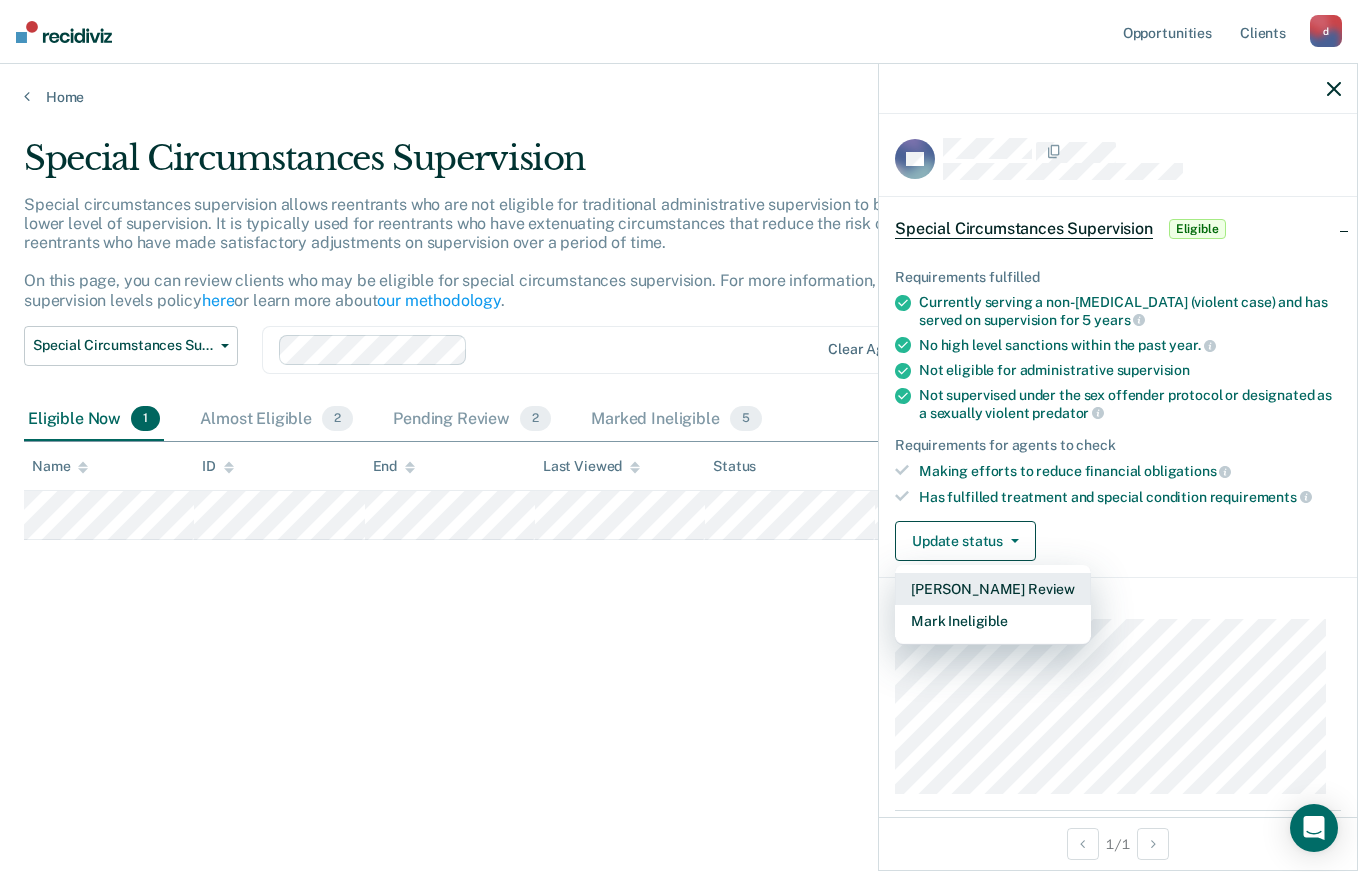 click on "[PERSON_NAME] Review" at bounding box center (993, 589) 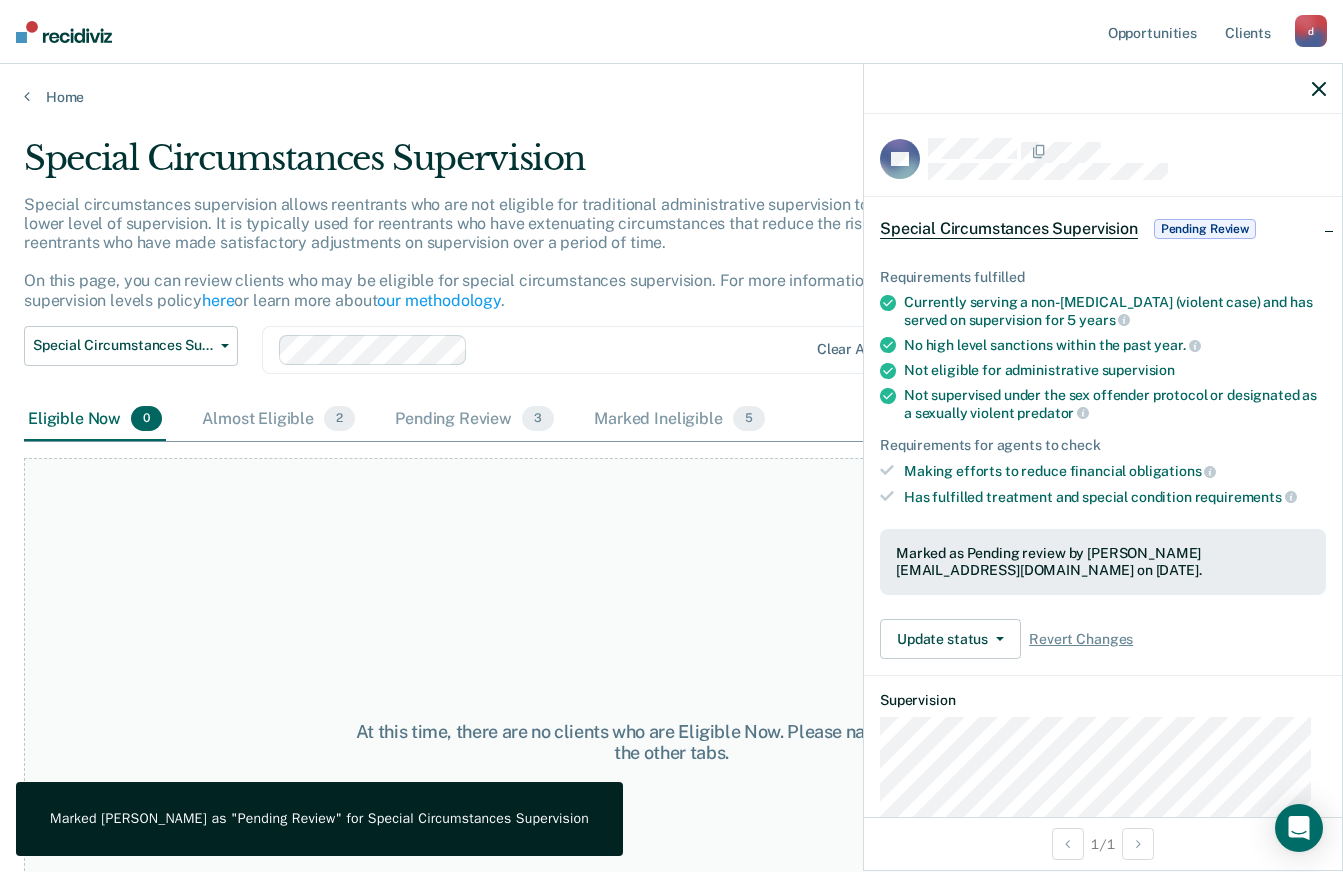 click 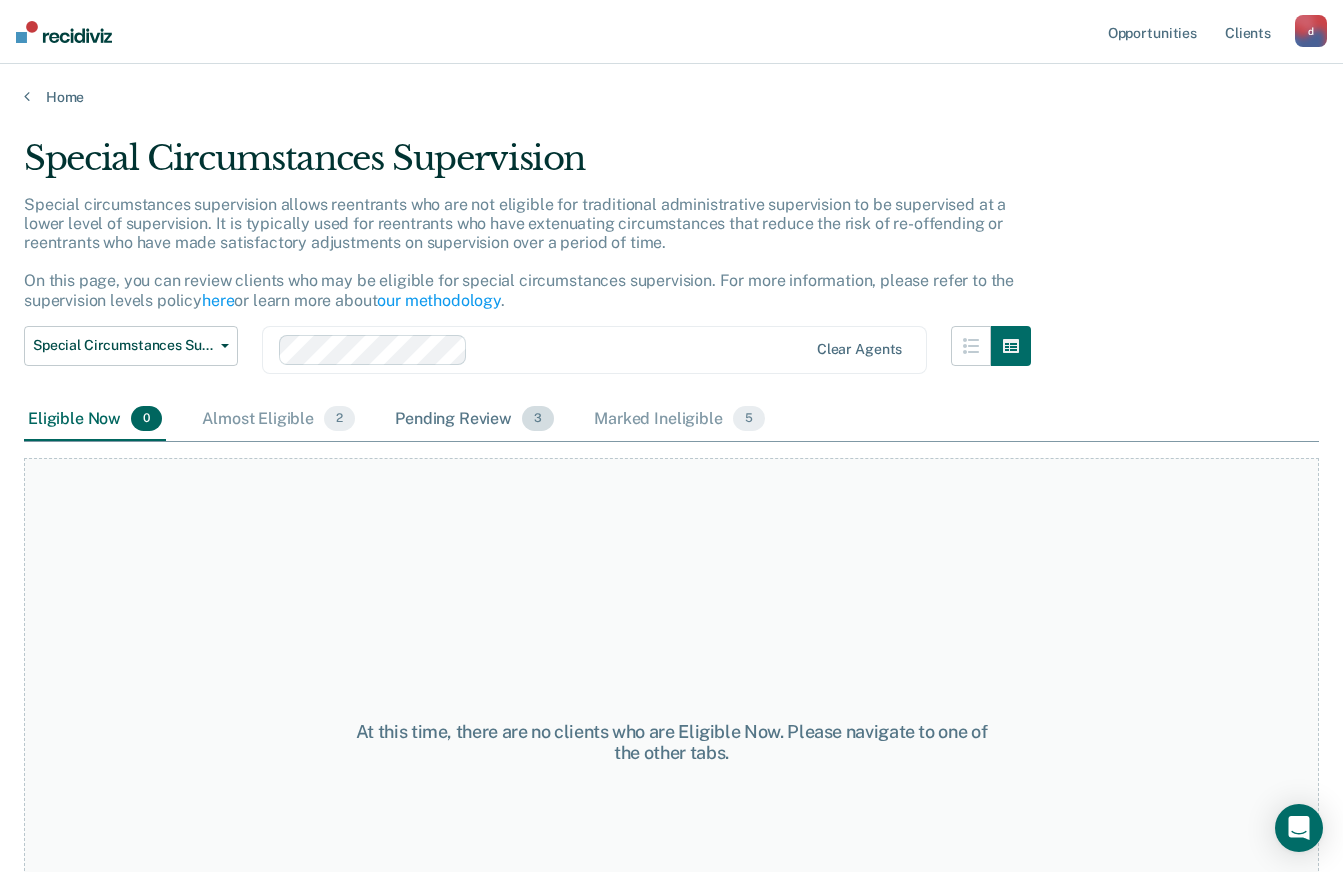 click on "3" at bounding box center [538, 419] 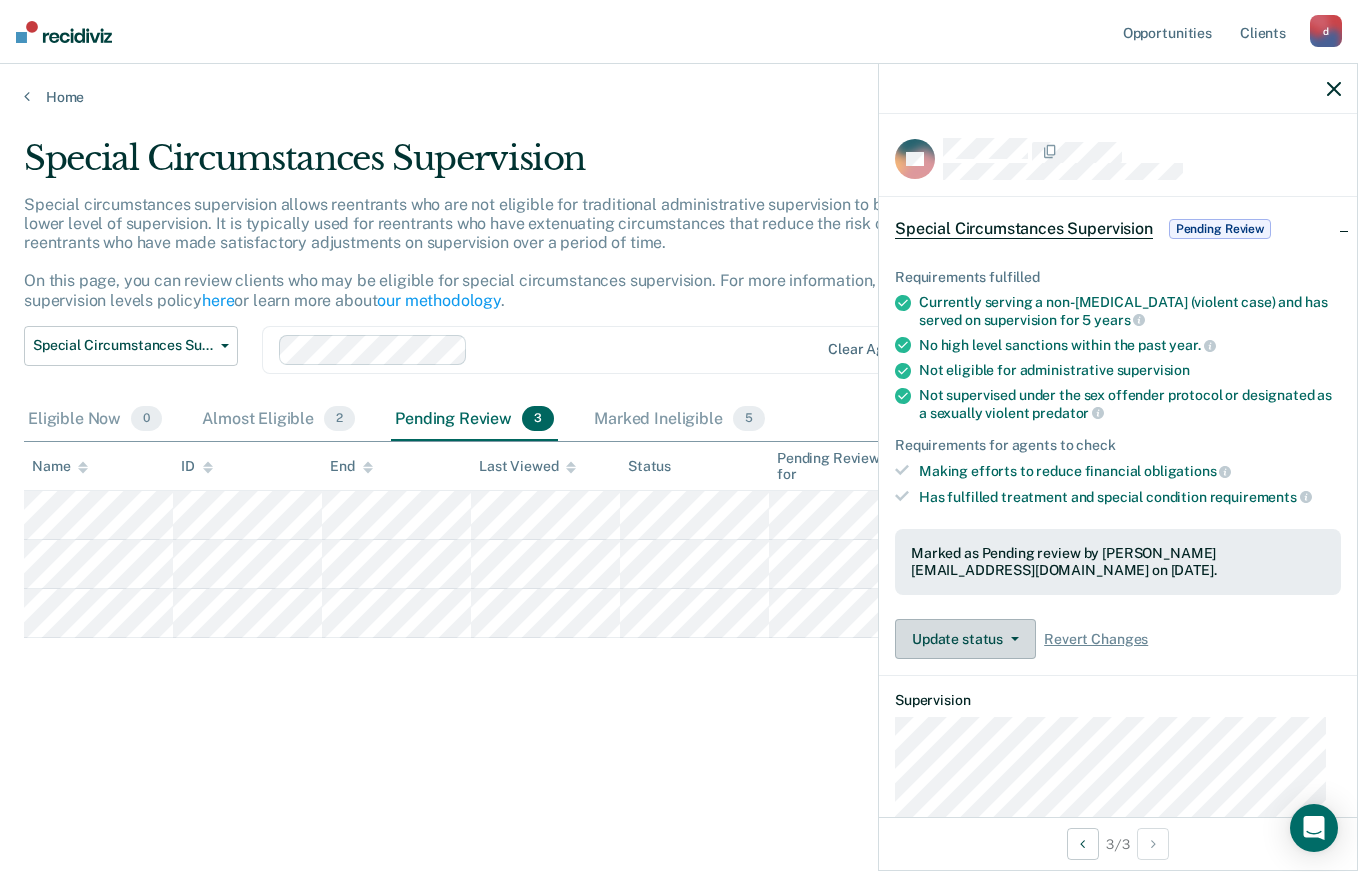 click on "Update status" at bounding box center (965, 639) 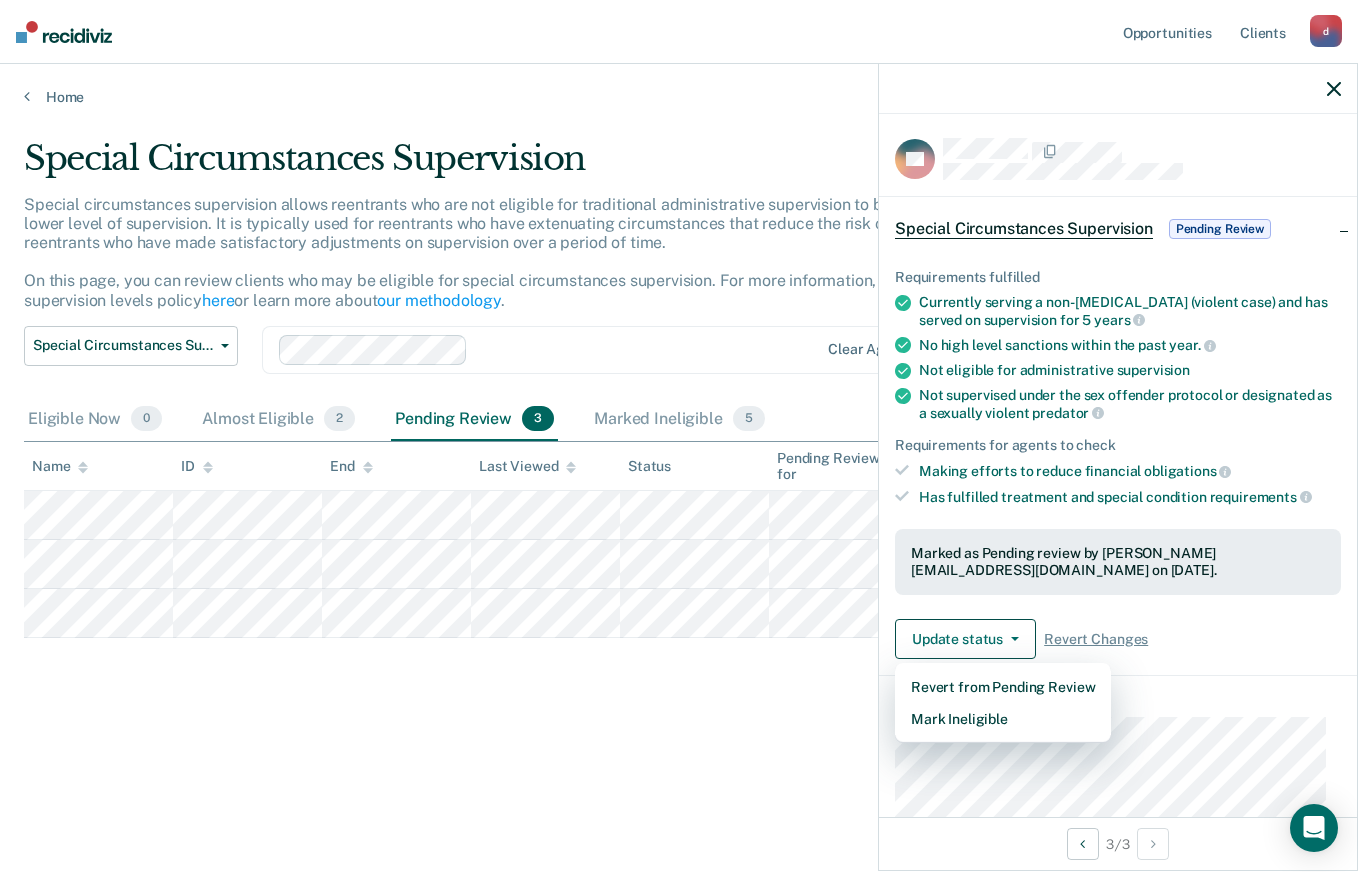 click on "Special Circumstances Supervision   Special circumstances supervision allows reentrants who are not eligible for traditional administrative supervision to be supervised at a lower level of supervision. It is typically used for reentrants who have extenuating circumstances that reduce the risk of re-offending or reentrants who have made satisfactory adjustments on supervision over a period of time. On this page, you can review clients who may be eligible for special circumstances supervision. For more information, please refer to the supervision levels policy  here  or learn more about  our methodology .  Special Circumstances Supervision Administrative Supervision Special Circumstances Supervision Clear   agents Eligible Now 0 Almost Eligible 2 Pending Review 3 Marked Ineligible 5
To pick up a draggable item, press the space bar.
While dragging, use the arrow keys to move the item.
Press space again to drop the item in its new position, or press escape to cancel.
Name ID End Last Viewed Status" at bounding box center [679, 430] 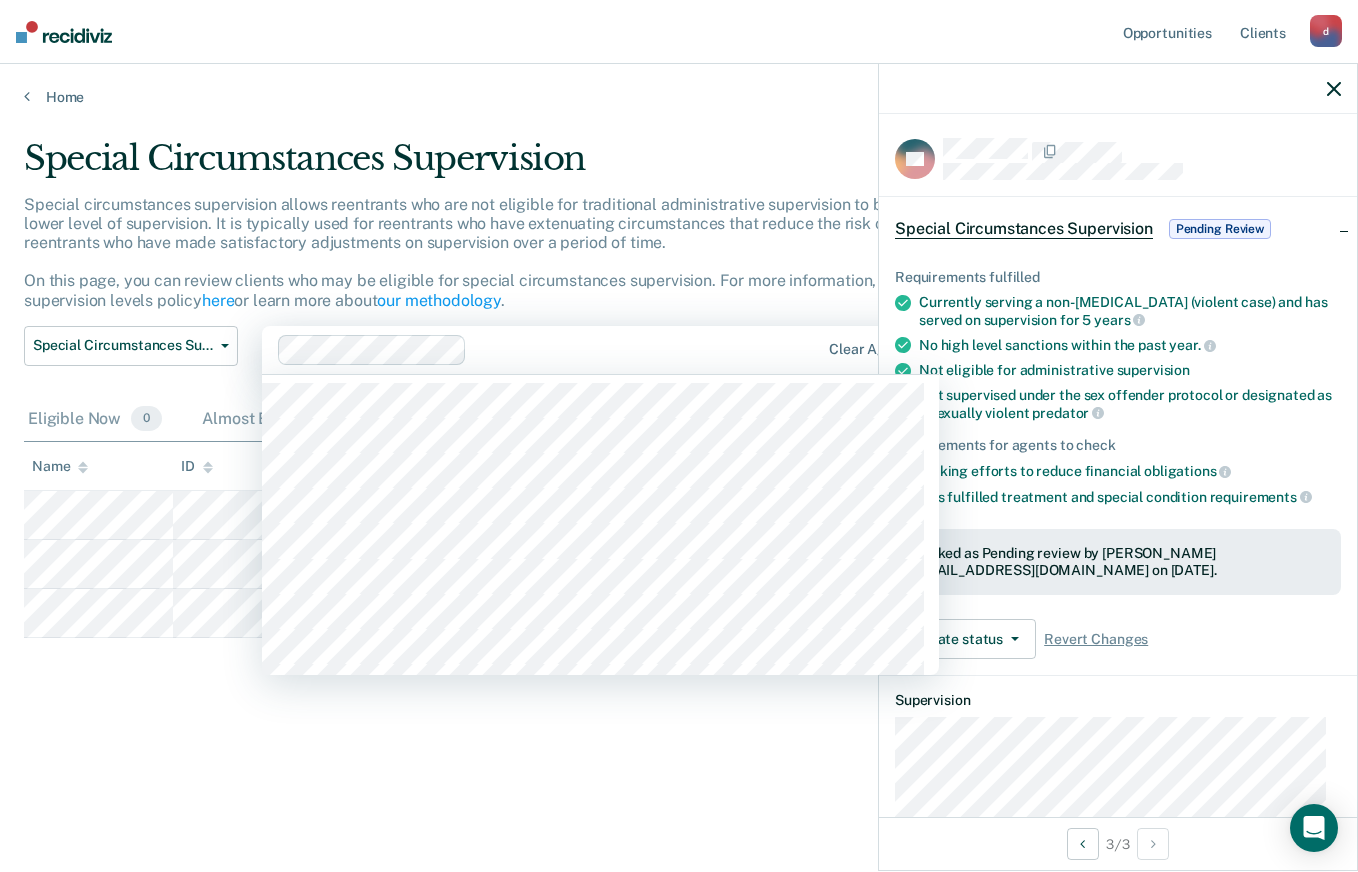 click 